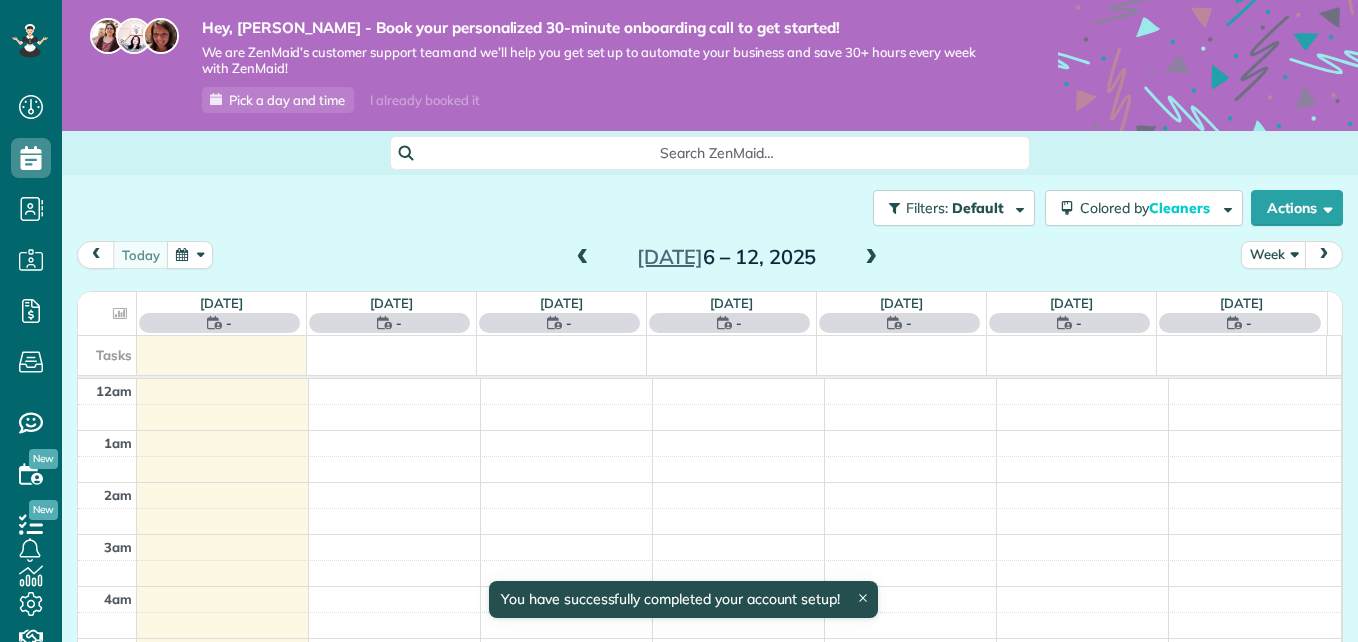 scroll, scrollTop: 0, scrollLeft: 0, axis: both 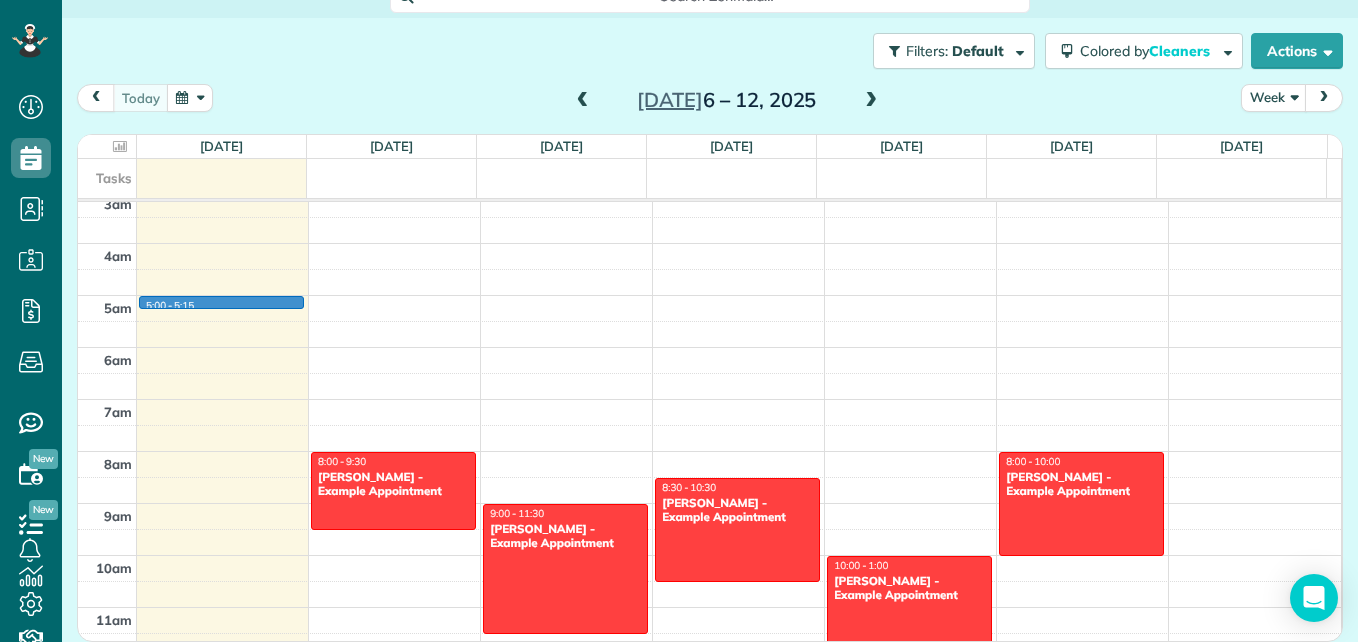 click on "12am 1am 2am 3am 4am 5am 6am 7am 8am 9am 10am 11am 12pm 1pm 2pm 3pm 4pm 5pm 6pm 7pm 8pm 9pm 10pm 11pm 5:00 - 5:15 8:00 - 9:30 Debbie Sardone - Example Appointment 1234 Wilshire Boulevard Los Angeles, CA 90017 9:00 - 11:30 Carolyn Arellano - Example Appointment 8970 Bolsa Avenue Westminster, CA 92683 8:30 - 10:30 Sharon Tinberg - Example Appointment 6375 West Charleston Boulevard Las Vegas, NV 89146 10:00 - 1:00 Amar Ghose - Example Appointment 673 Park Boulevard Palo Alto, CA 94306 8:00 - 10:00 Chris Schwab - Example Appointment 8920 Wilshire Boulevard Beverly Hills, CA 90211" at bounding box center (709, 659) 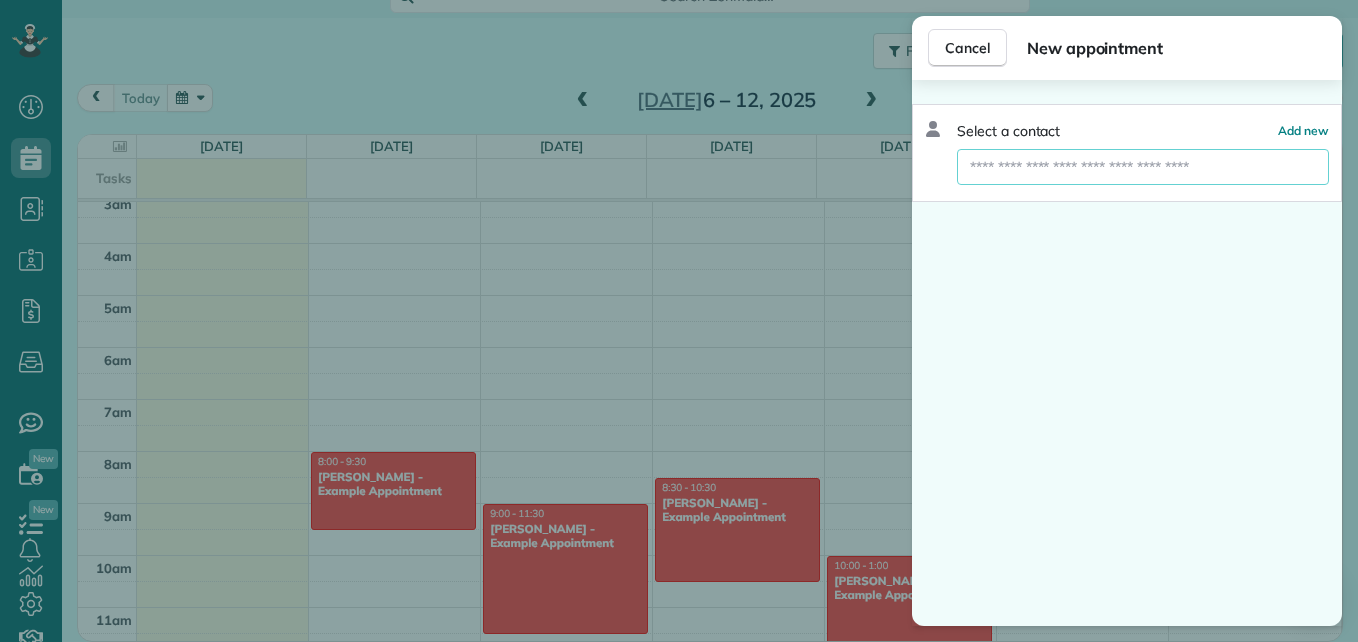 click at bounding box center [1143, 167] 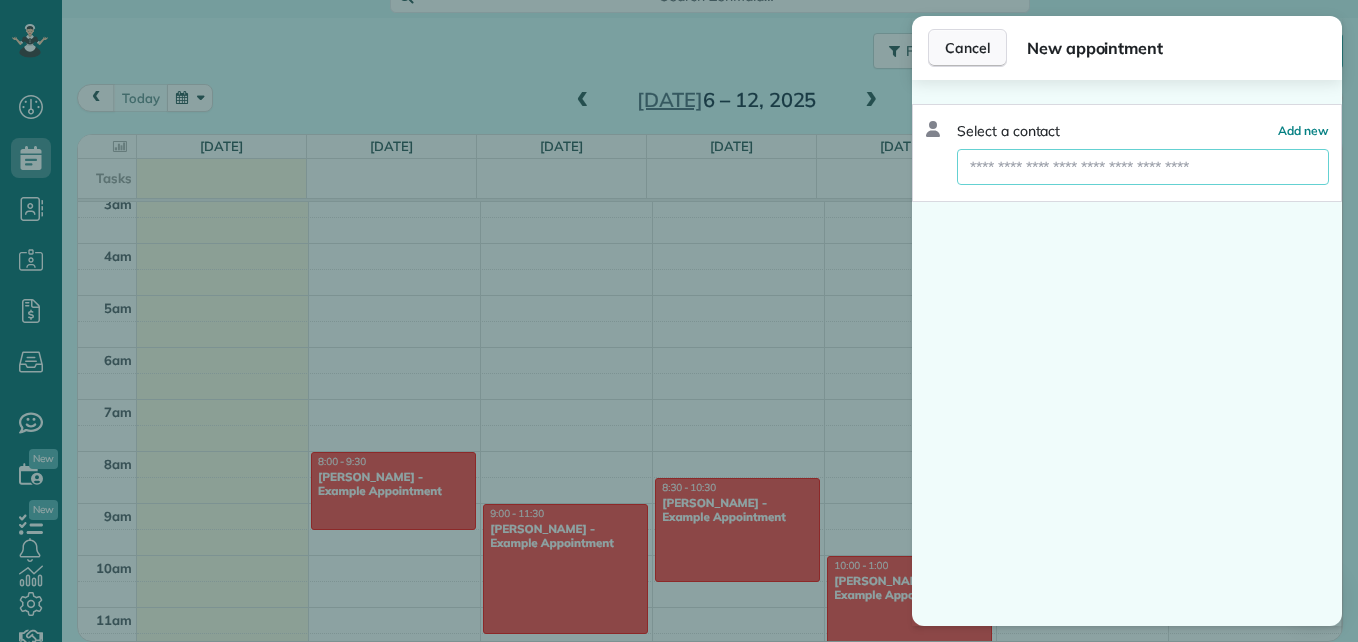 click on "Cancel" at bounding box center [967, 48] 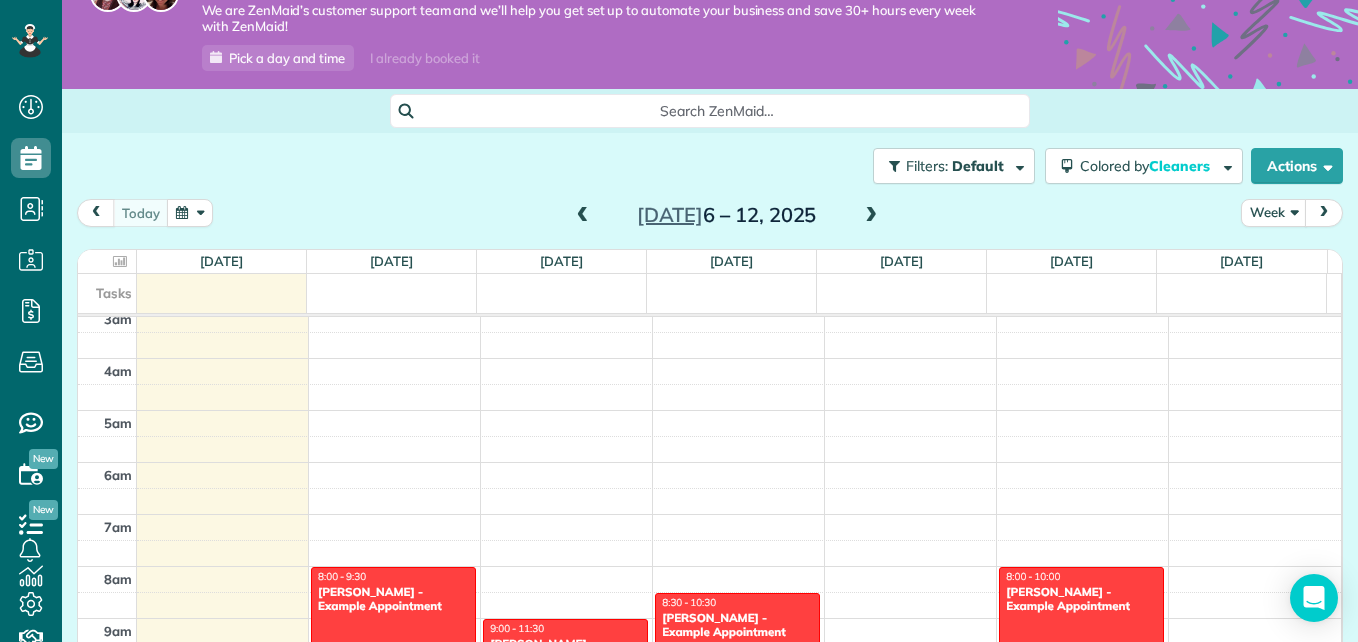 scroll, scrollTop: 0, scrollLeft: 0, axis: both 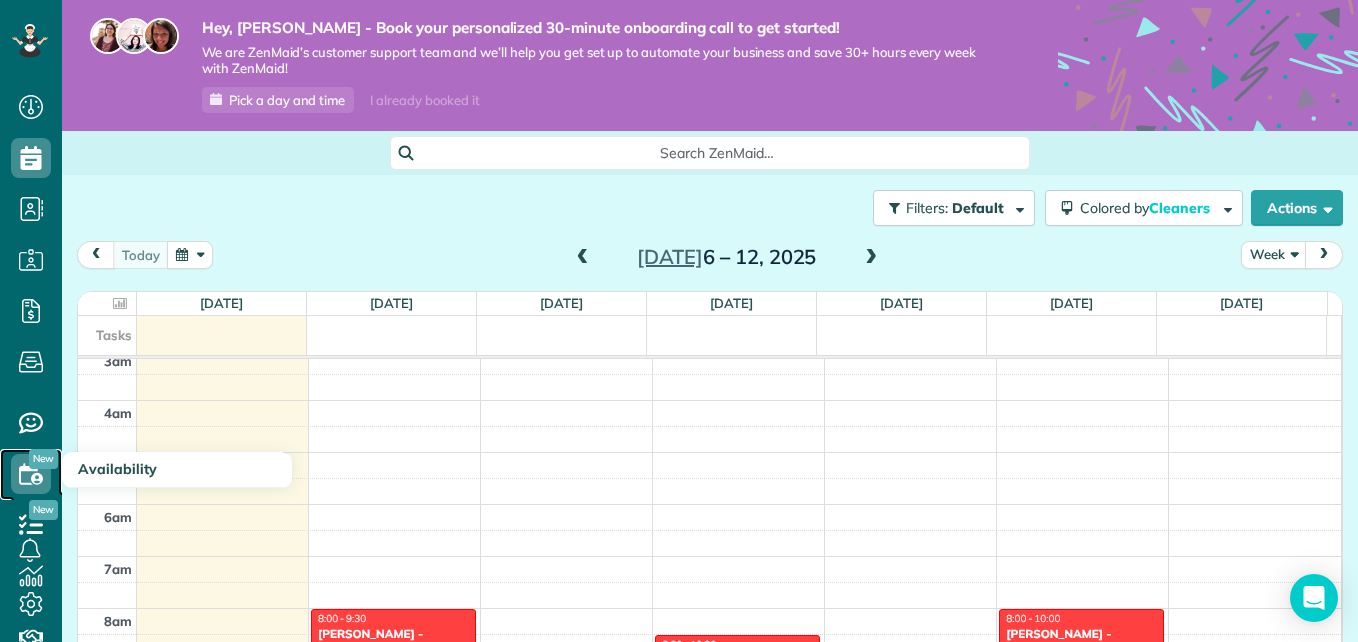click 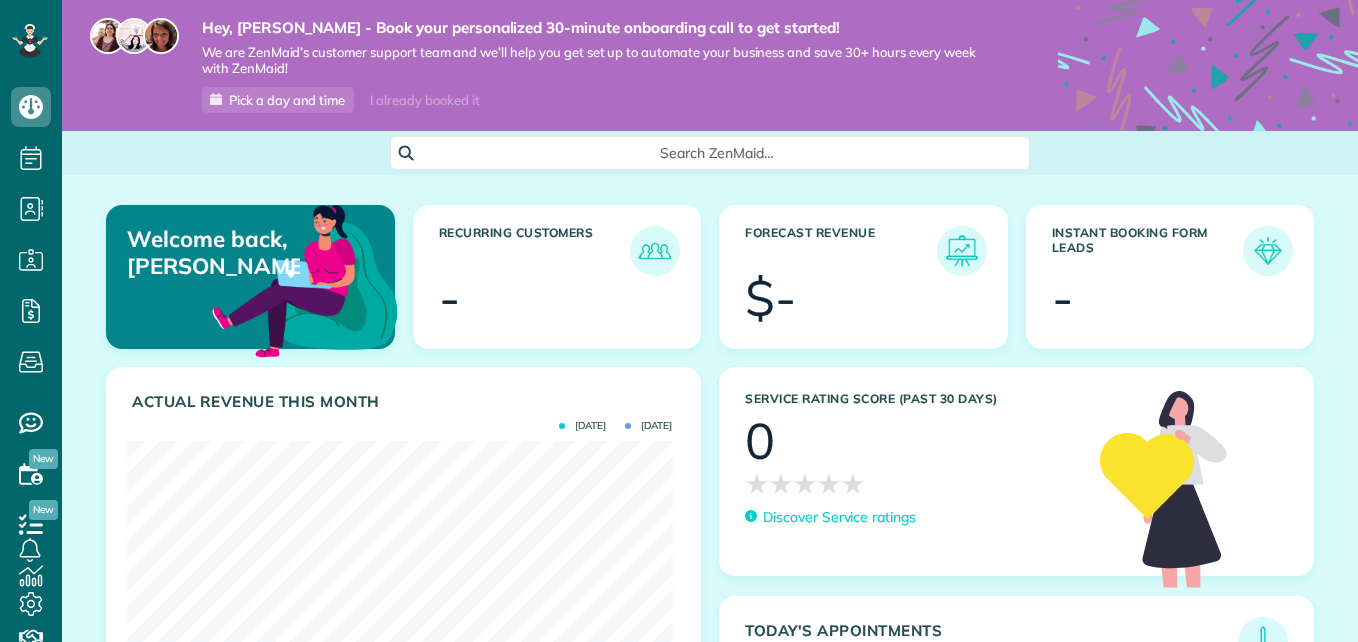 scroll, scrollTop: 0, scrollLeft: 0, axis: both 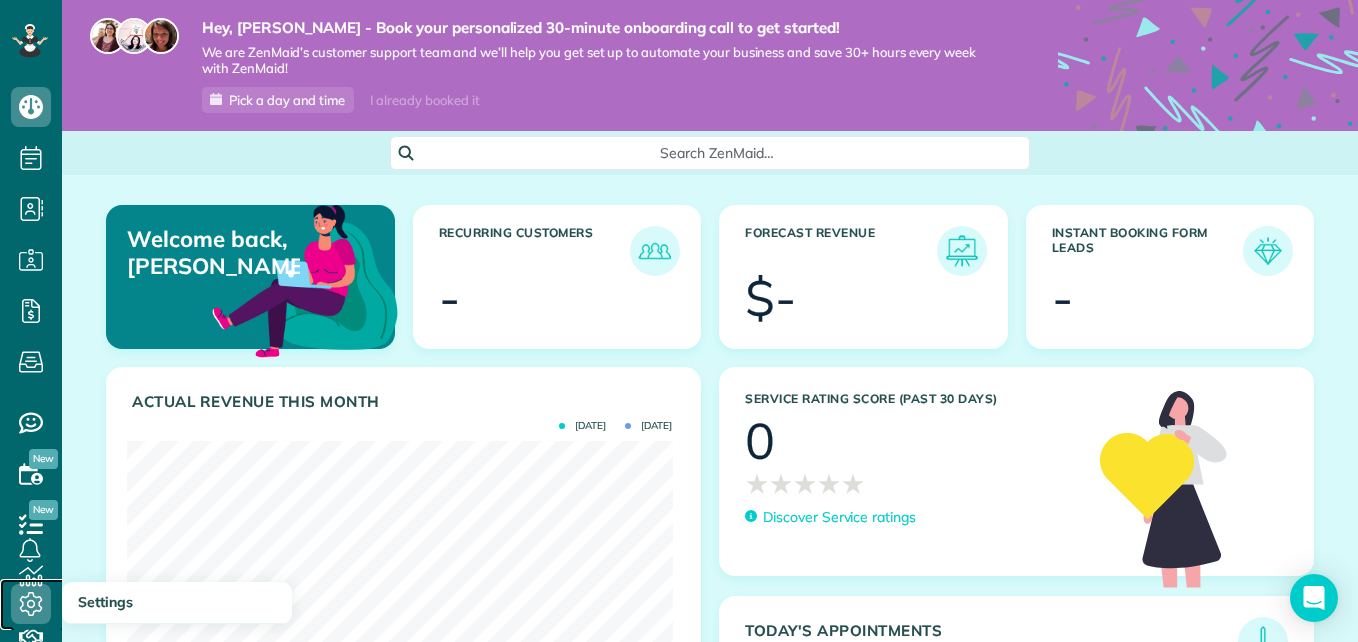 click 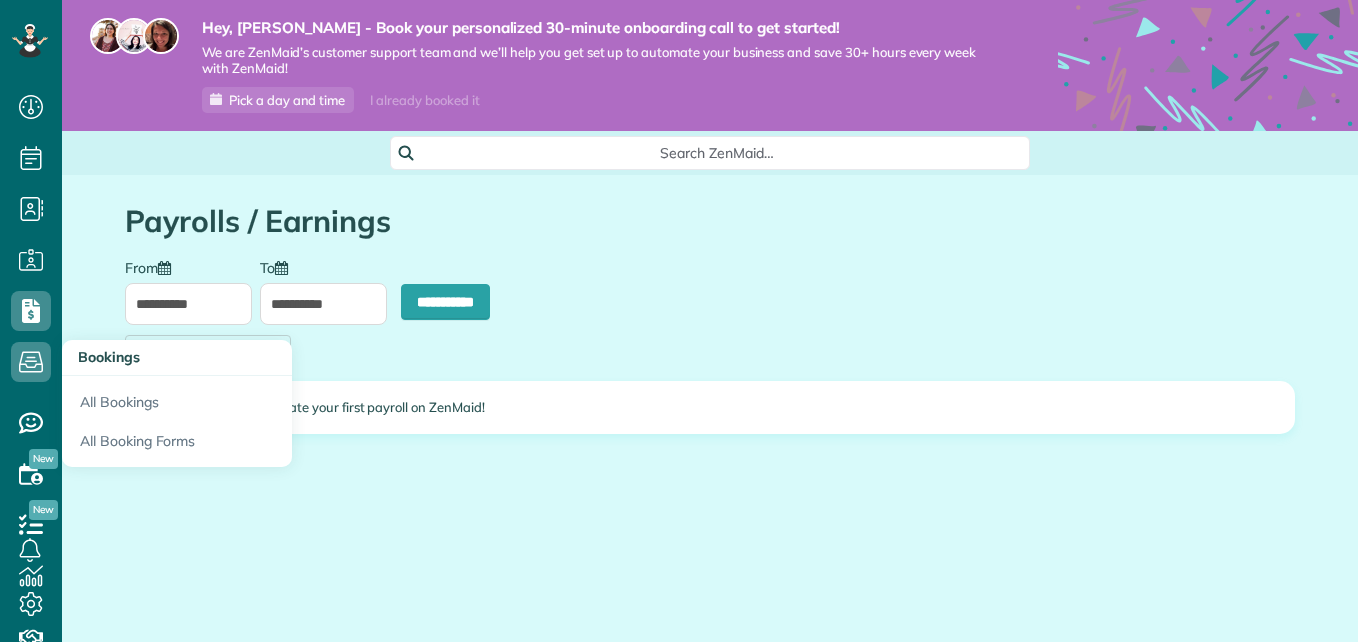 type on "**********" 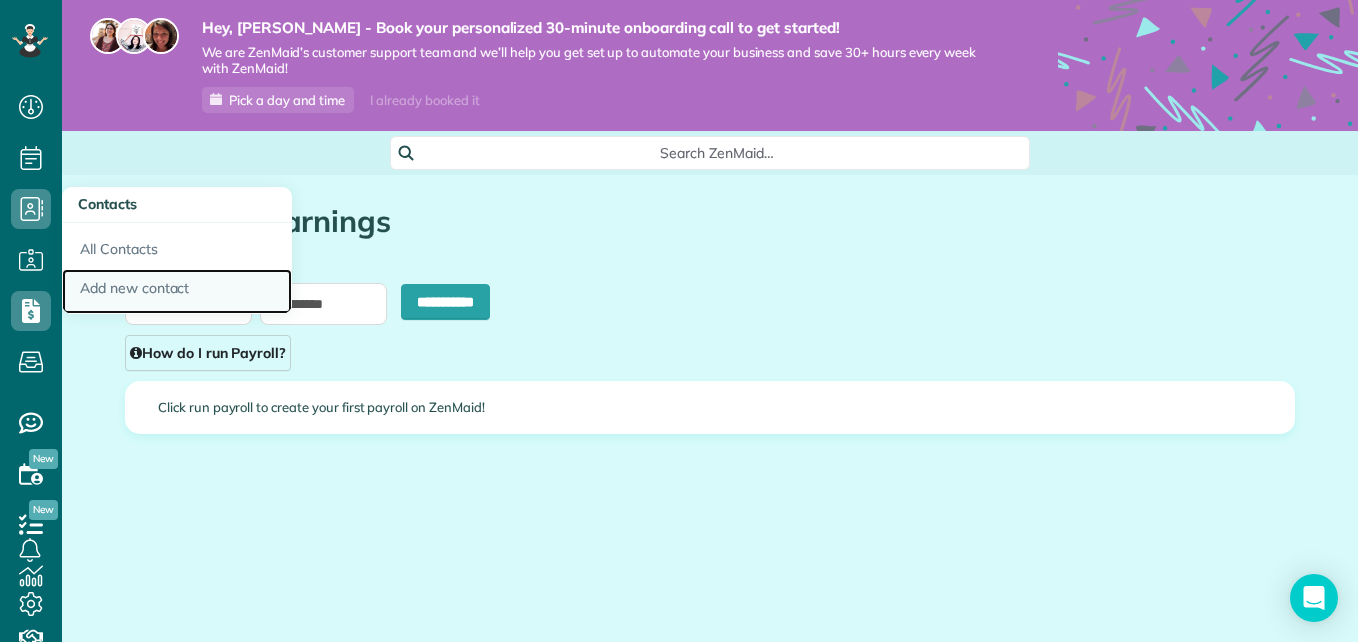 click on "Add new contact" at bounding box center (177, 292) 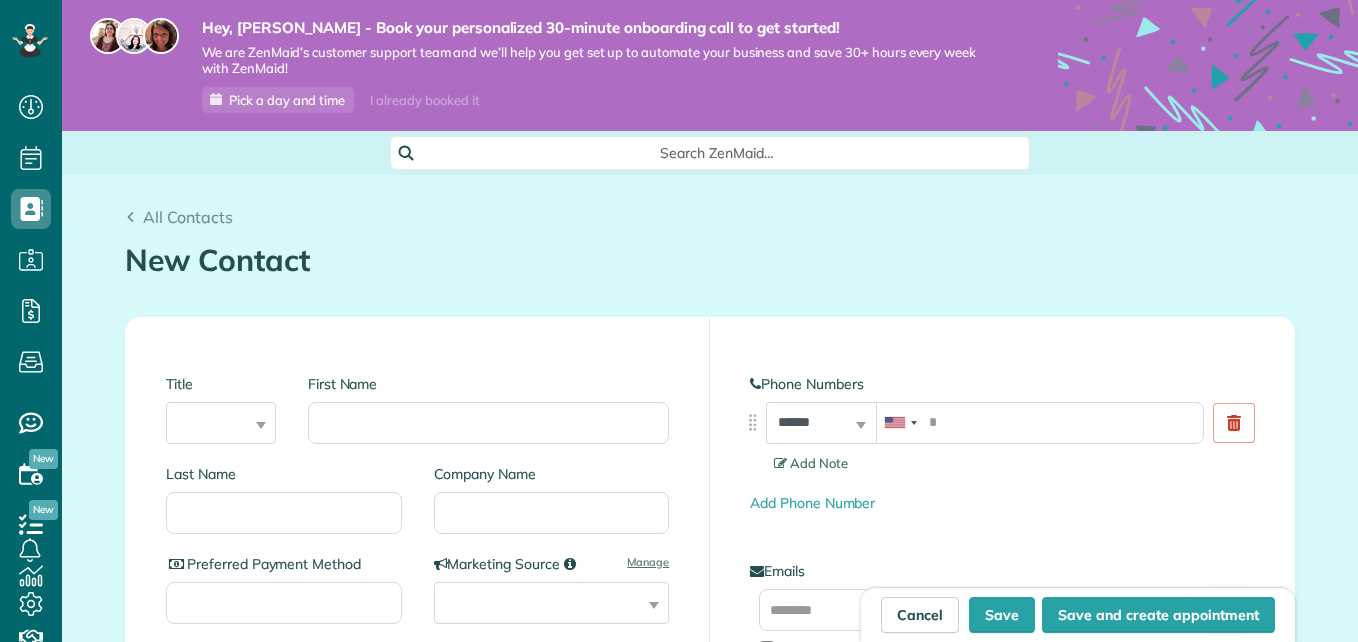 scroll, scrollTop: 0, scrollLeft: 0, axis: both 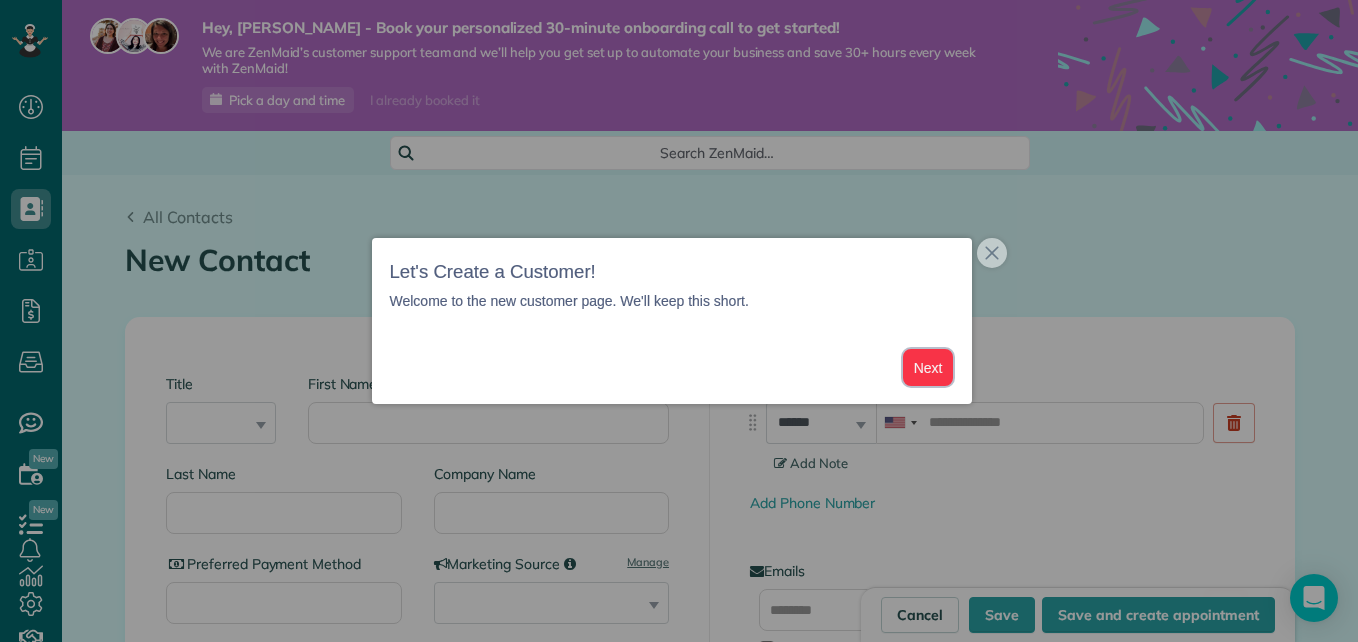 click on "Next" at bounding box center [928, 367] 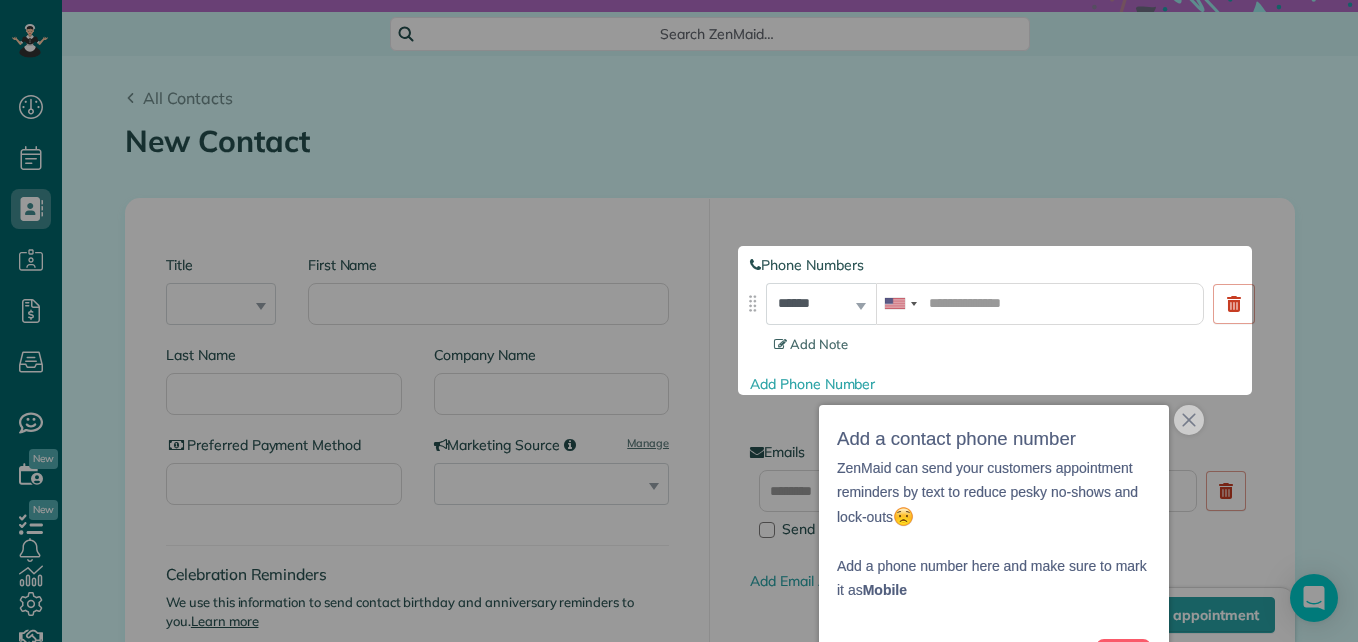 scroll, scrollTop: 123, scrollLeft: 0, axis: vertical 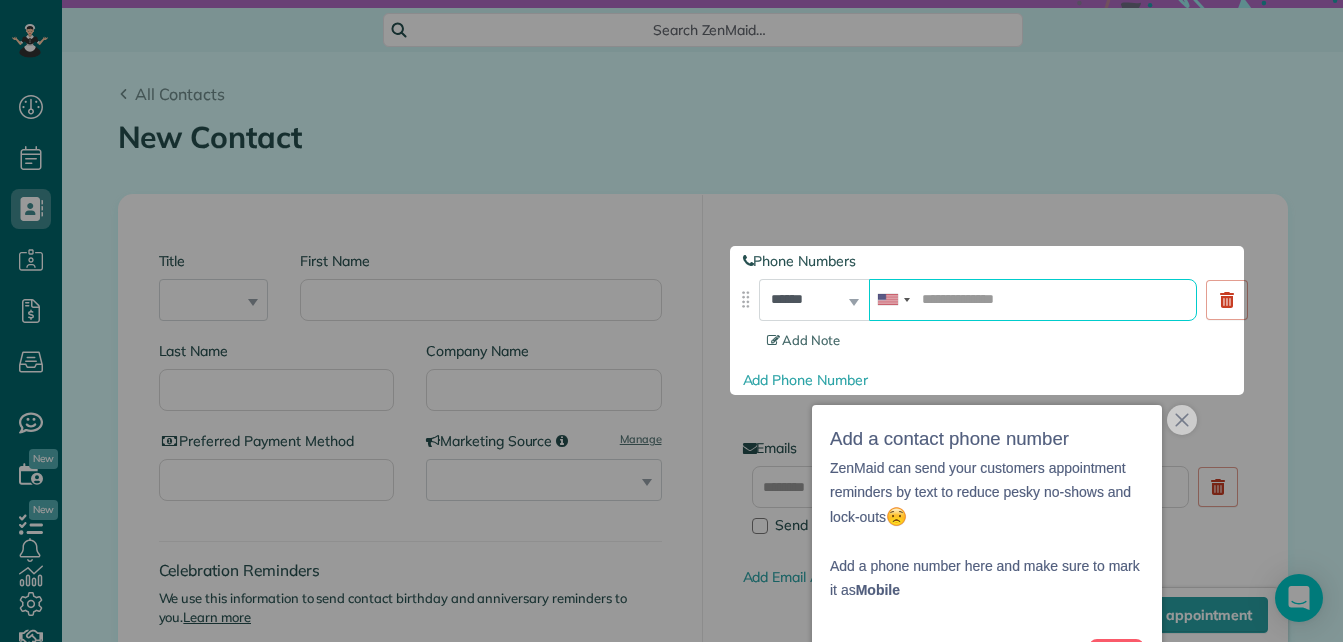 click at bounding box center (1033, 300) 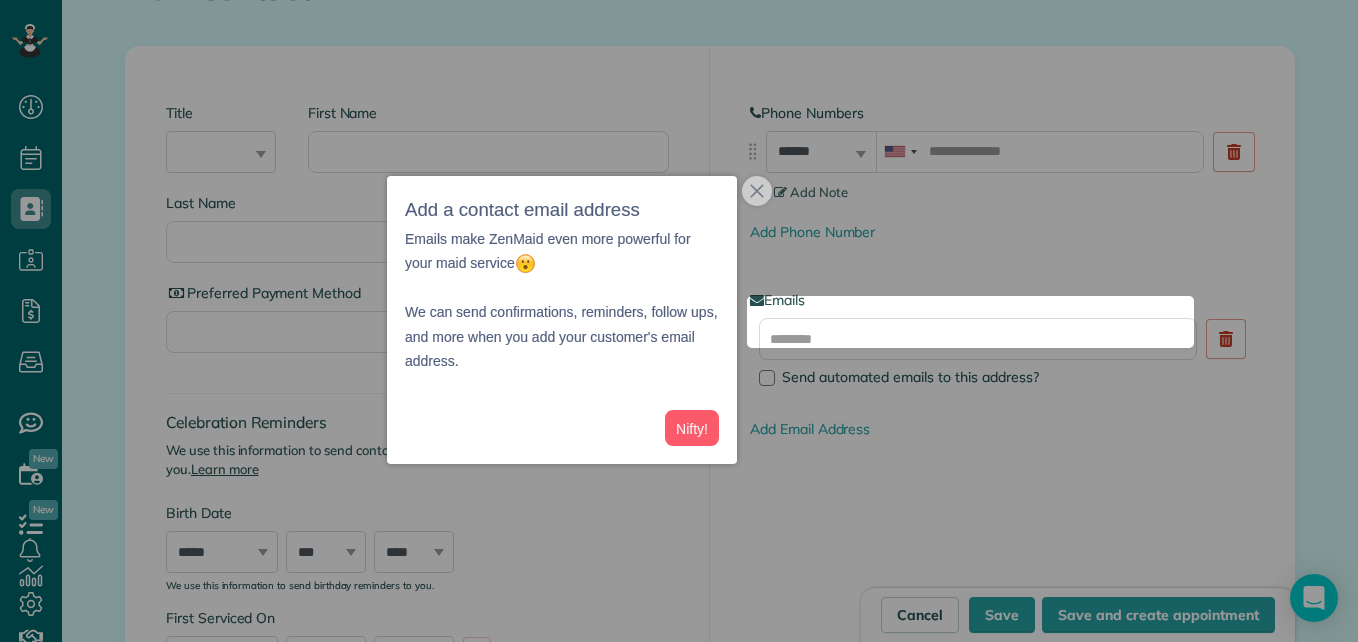 scroll, scrollTop: 289, scrollLeft: 0, axis: vertical 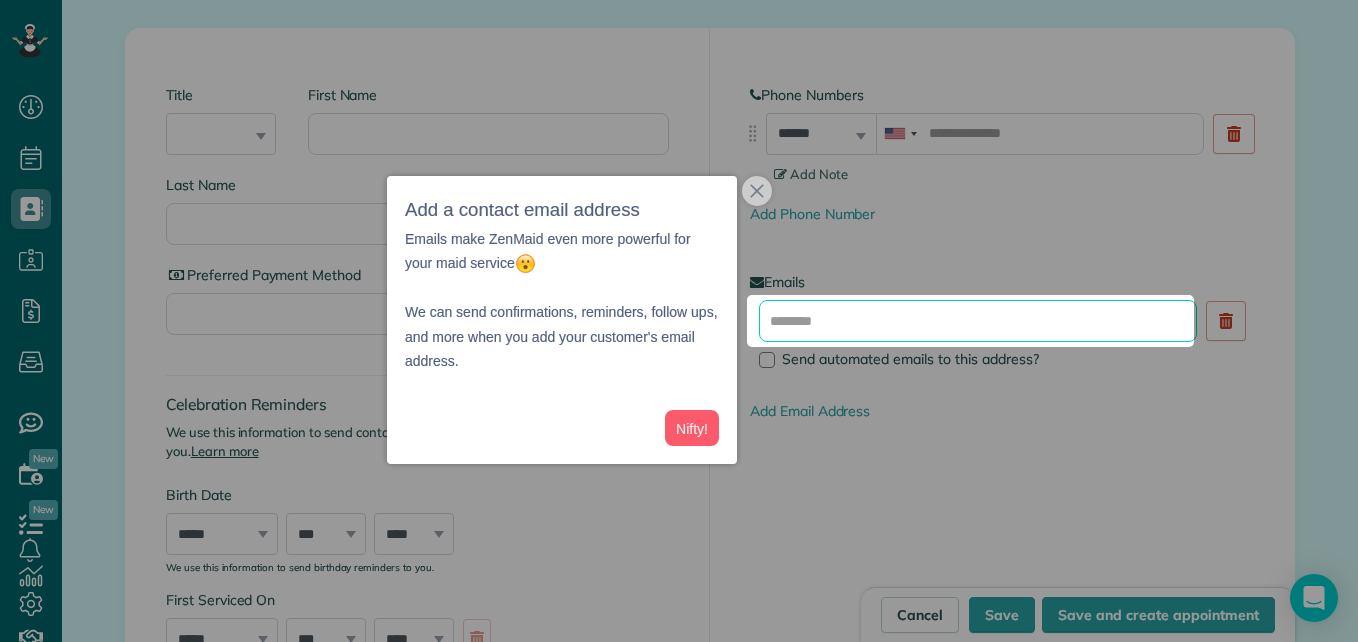 click at bounding box center [978, 321] 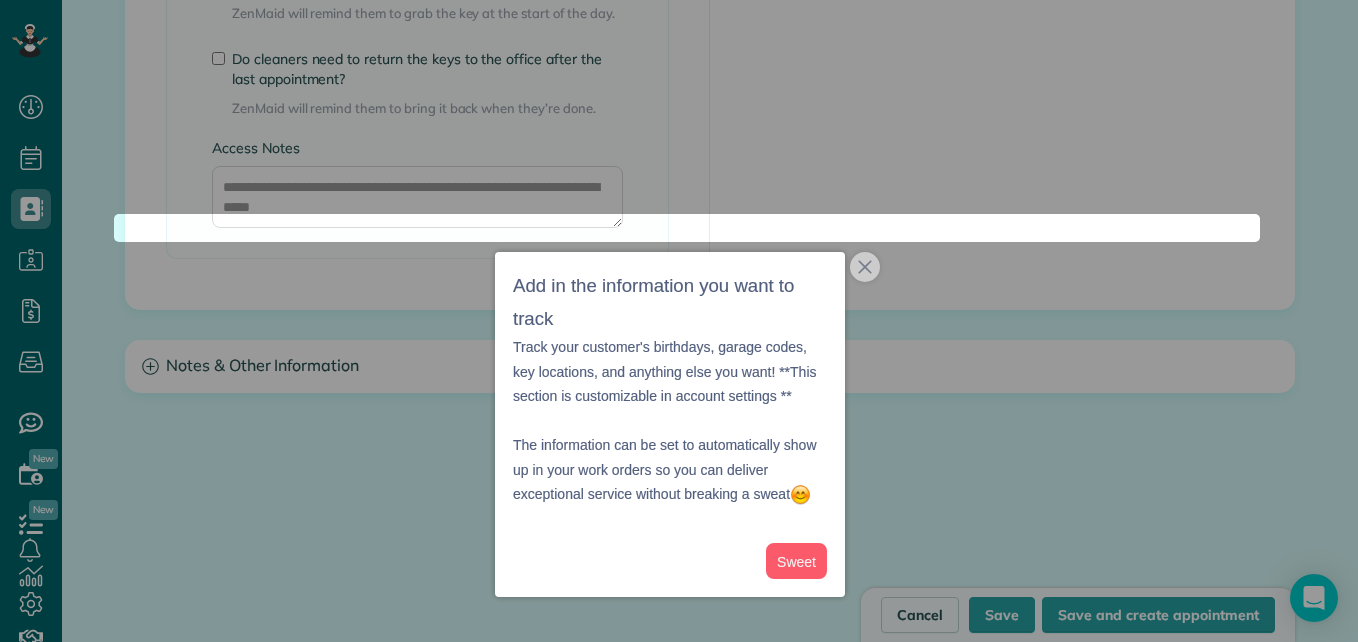scroll, scrollTop: 1802, scrollLeft: 0, axis: vertical 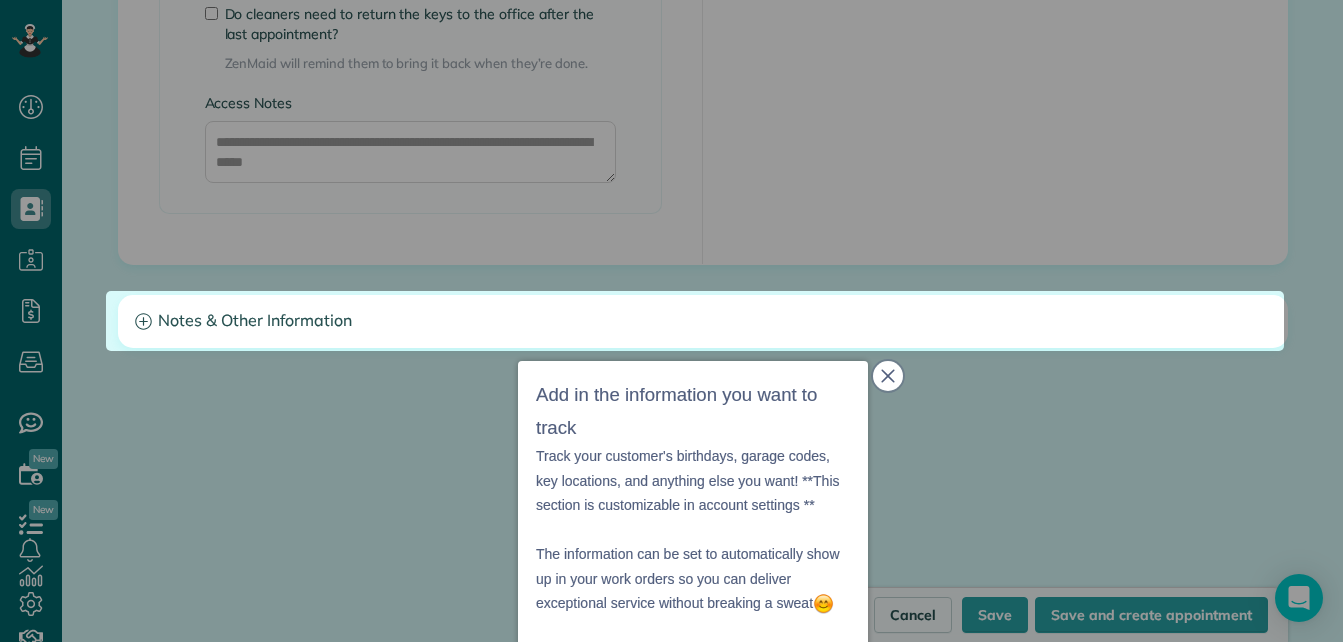 click at bounding box center (888, 376) 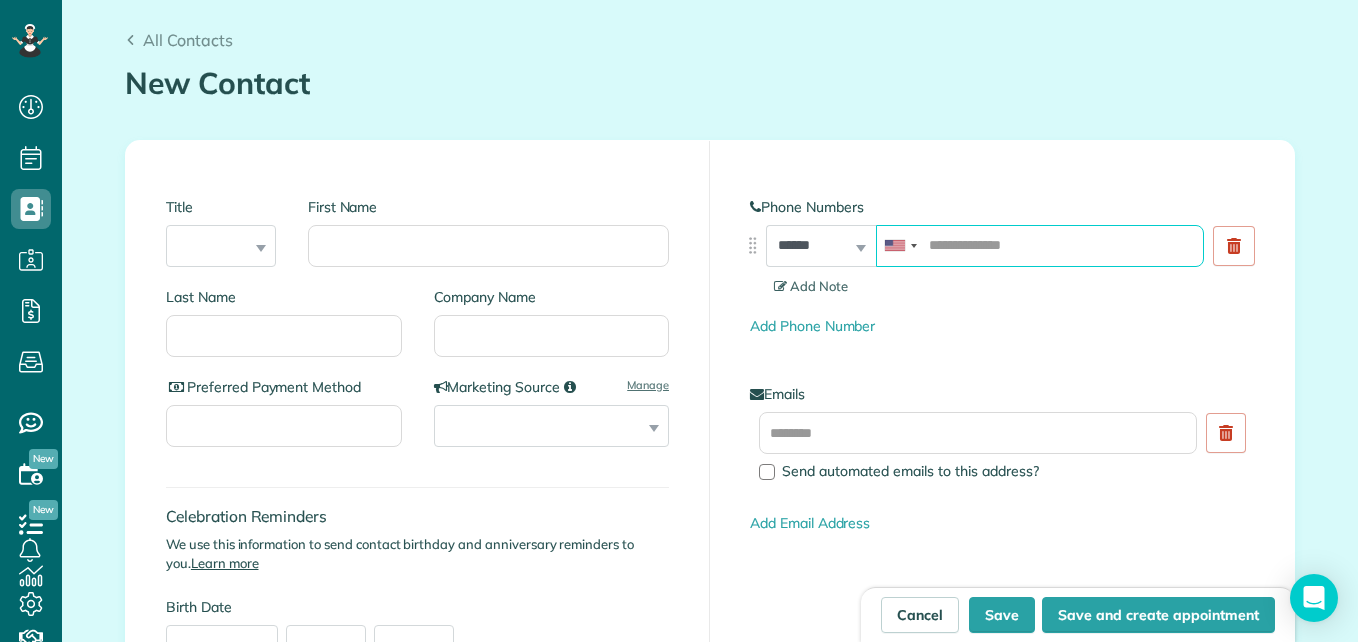 scroll, scrollTop: 113, scrollLeft: 0, axis: vertical 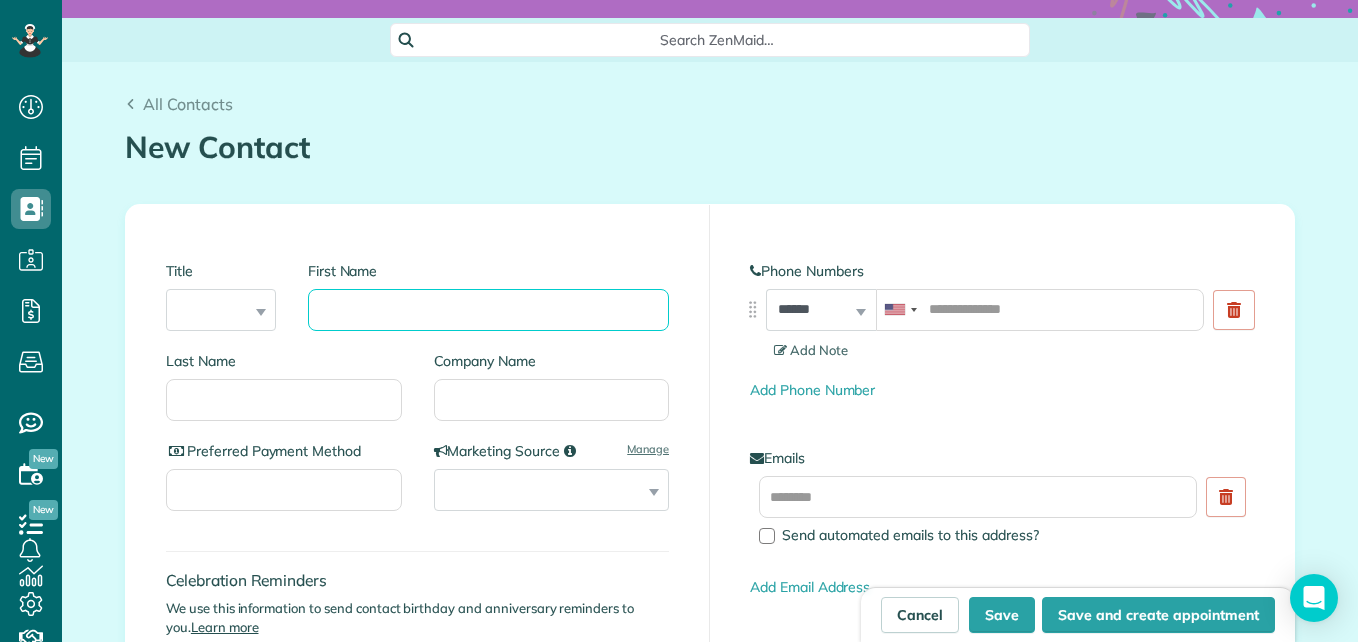 click on "First Name" at bounding box center (488, 310) 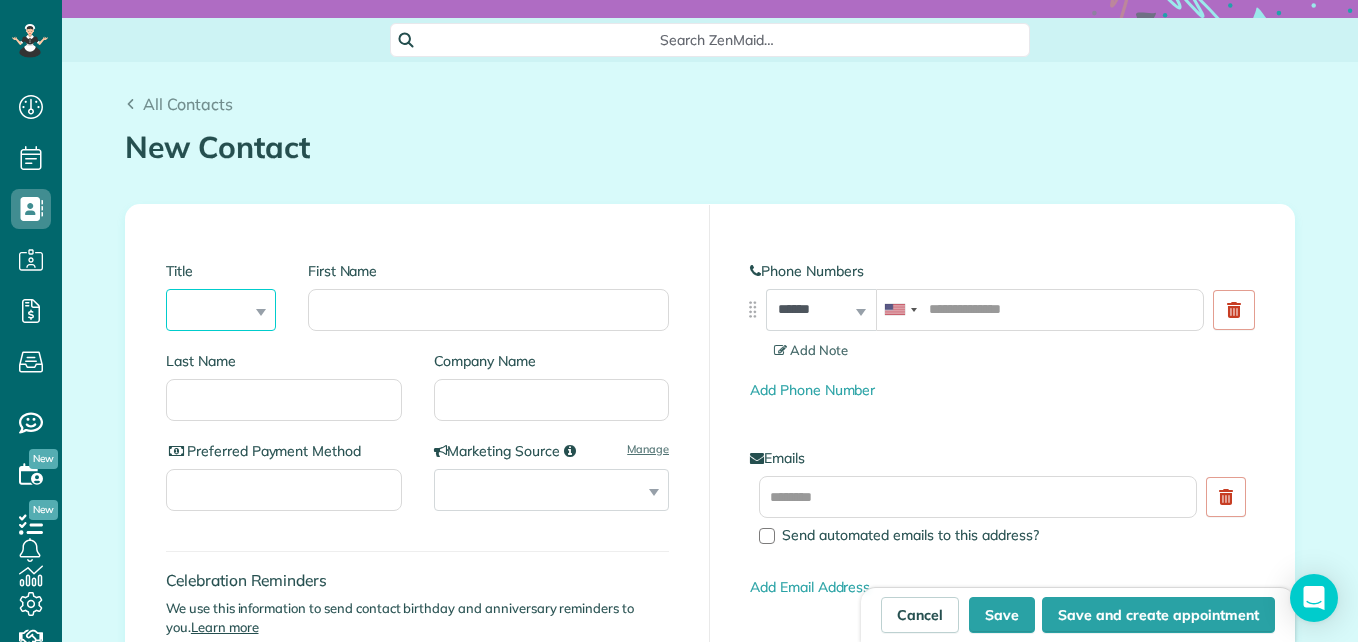 click on "***
****
***
***" at bounding box center [221, 310] 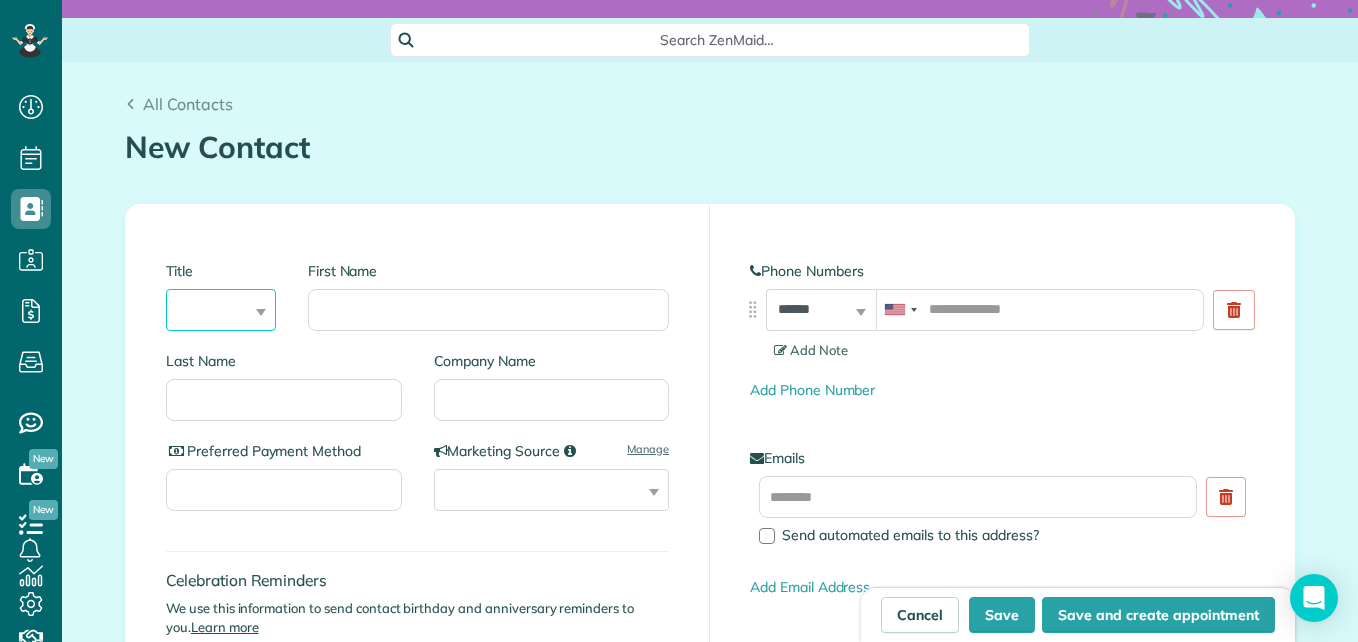 select on "***" 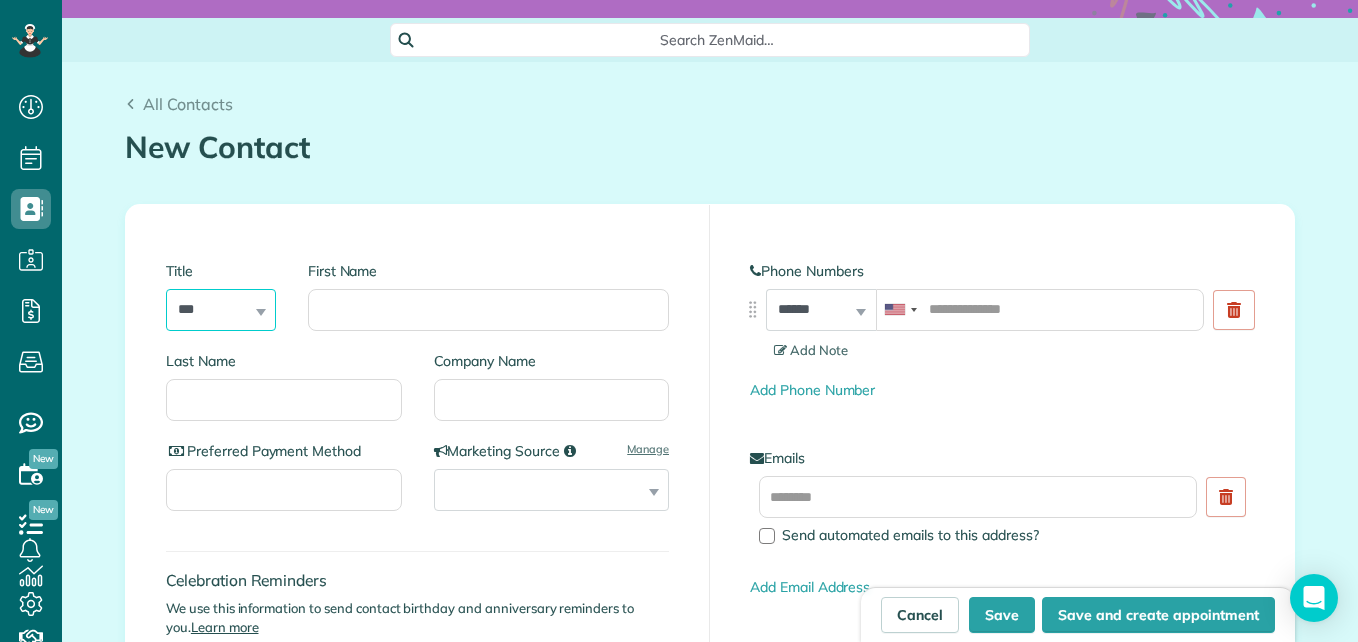 click on "***
****
***
***" at bounding box center (221, 310) 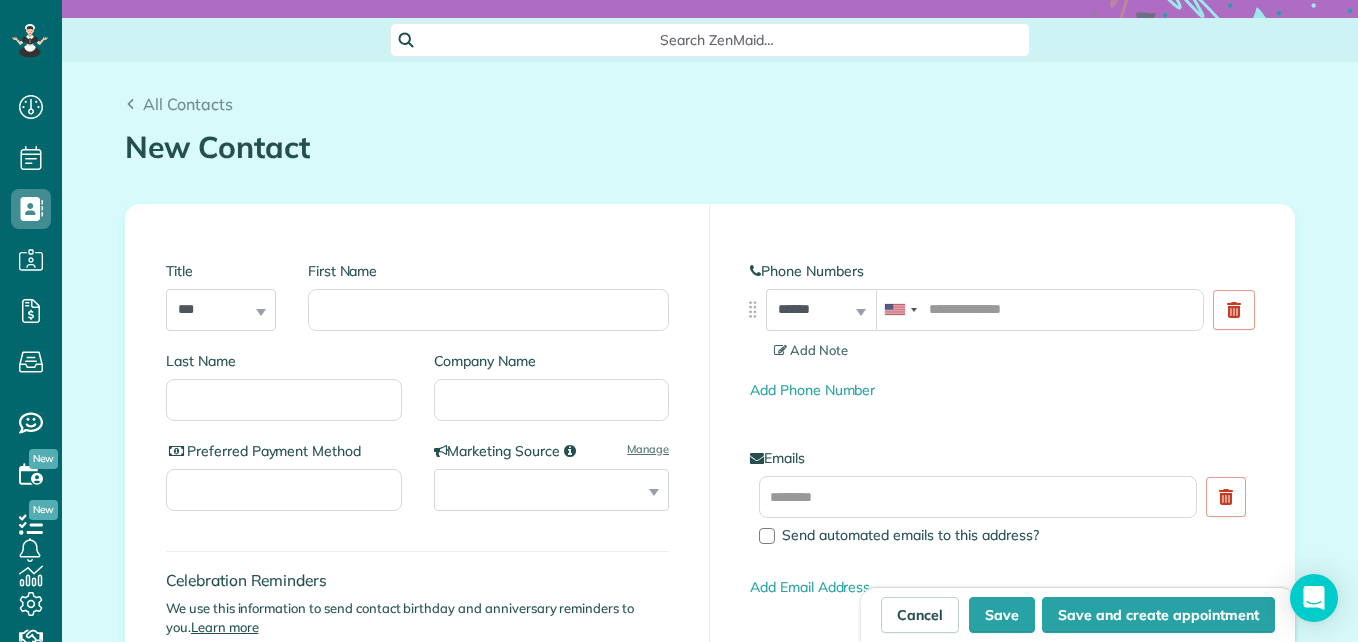 click on "Last Name" at bounding box center [284, 361] 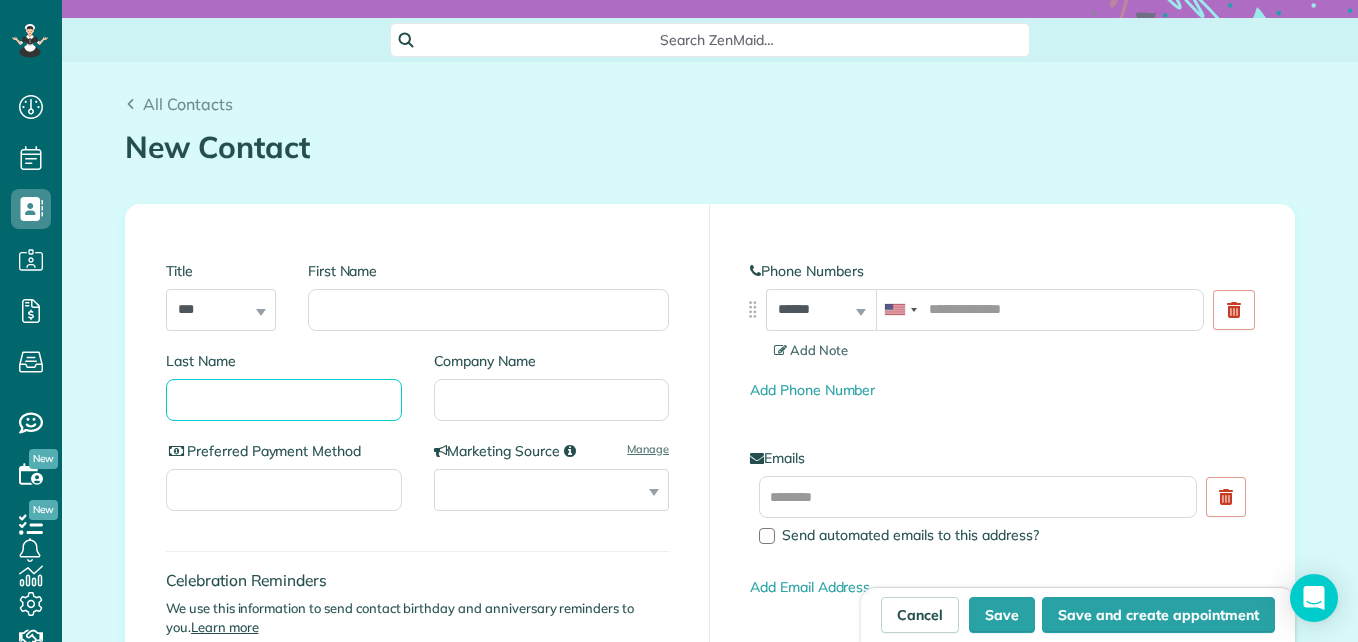 click on "Last Name" at bounding box center (284, 400) 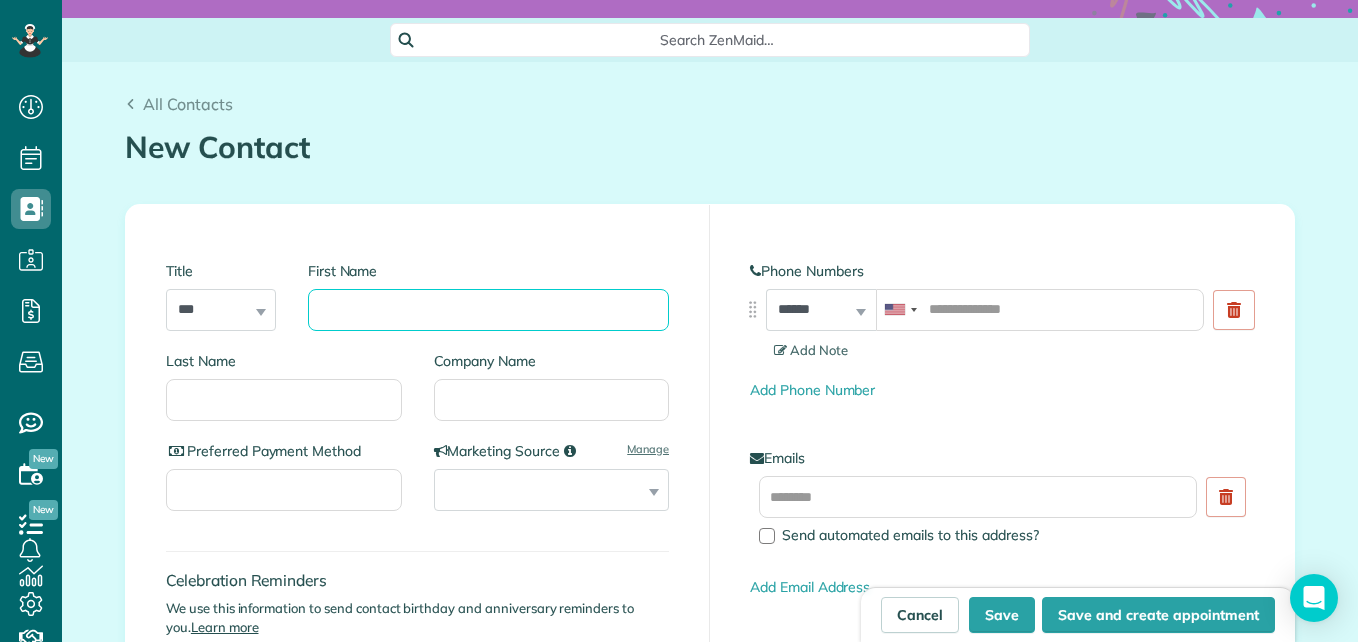 click on "First Name" at bounding box center [488, 310] 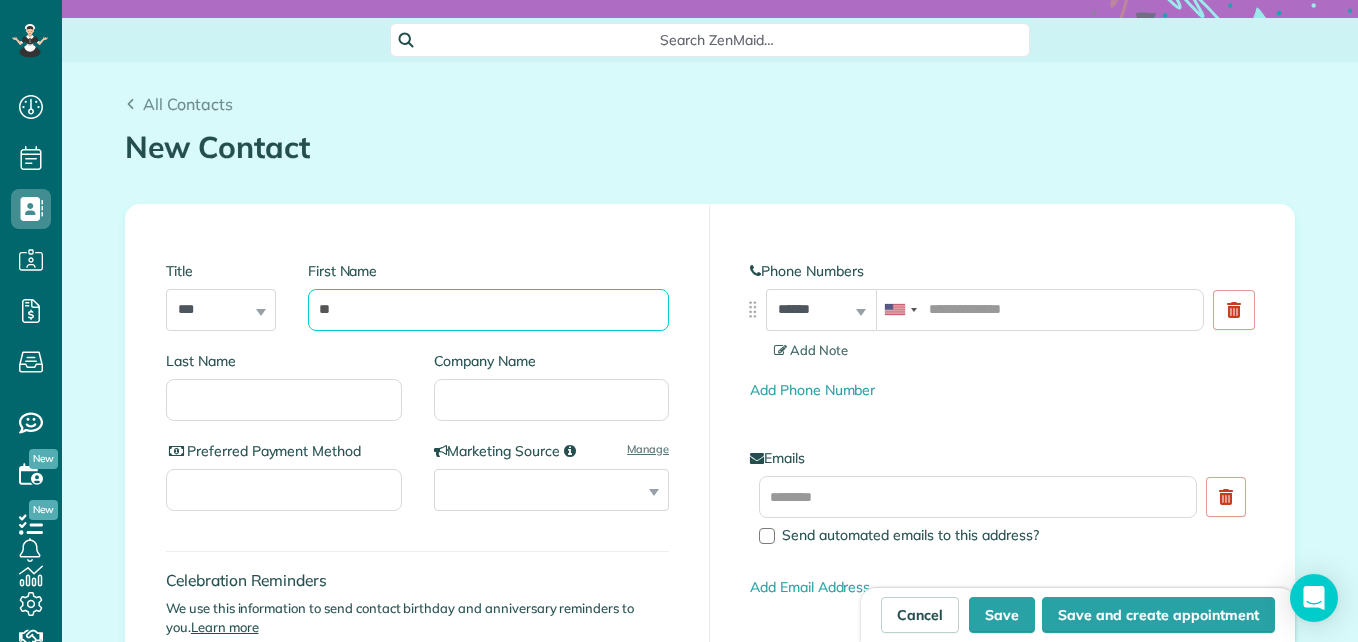 type on "*" 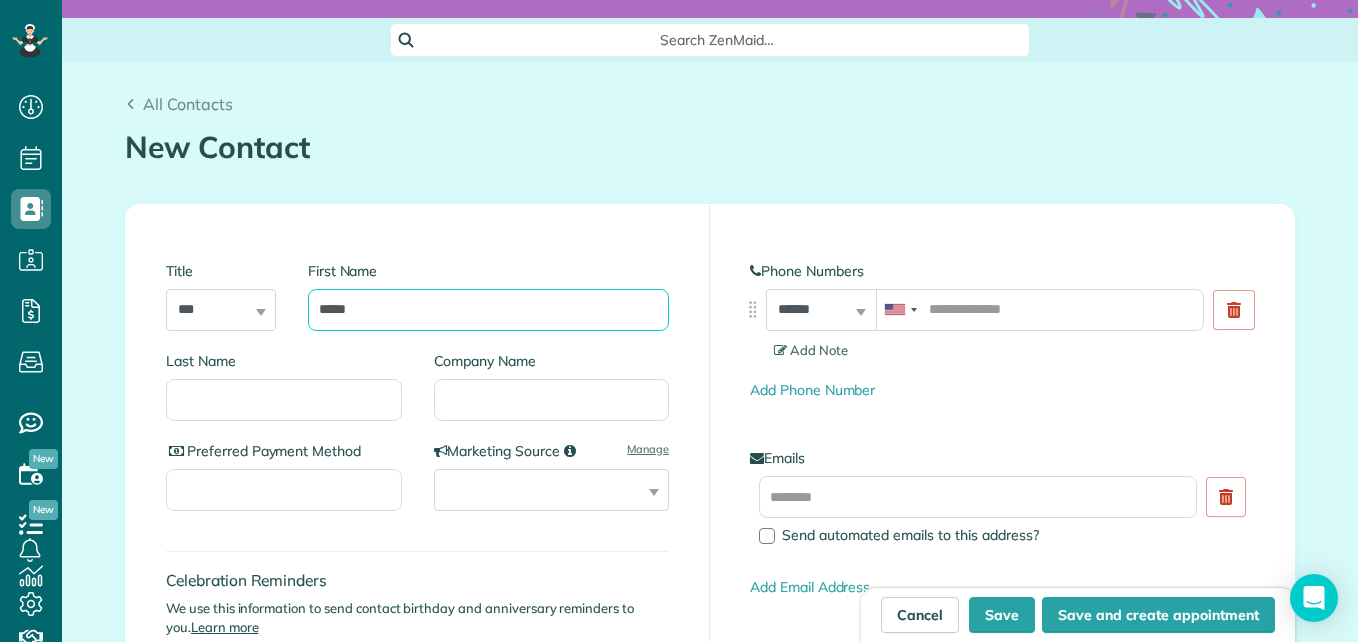 type on "*****" 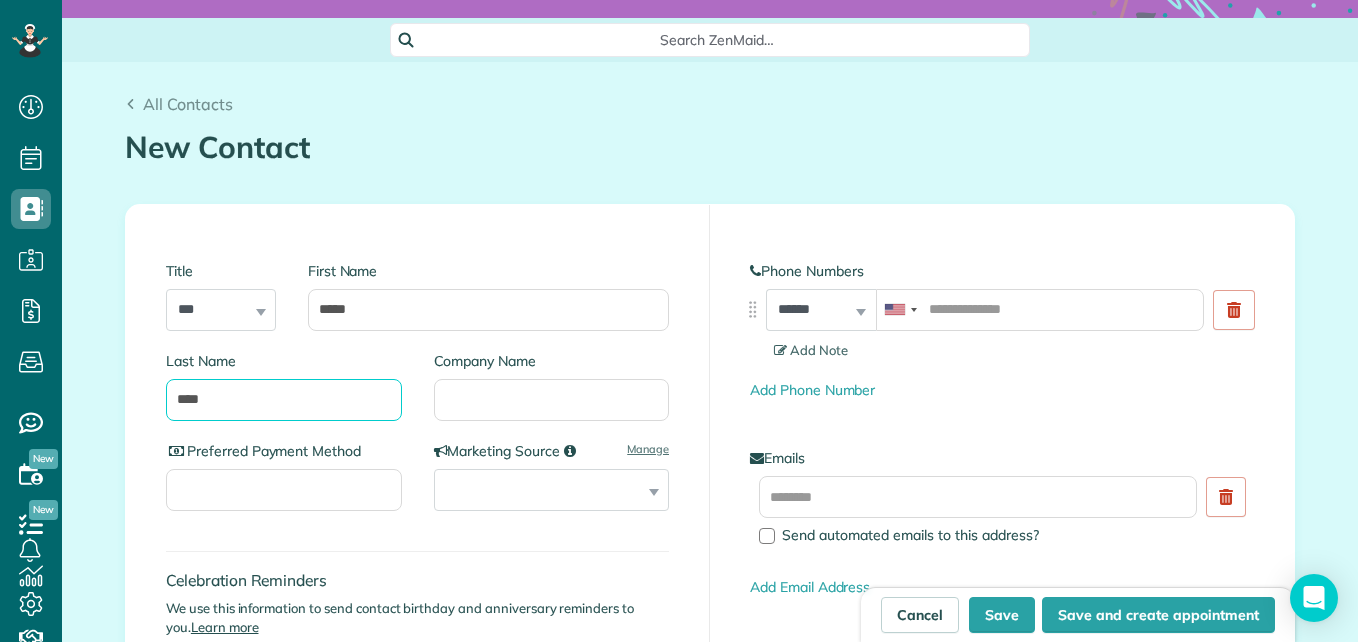 type on "****" 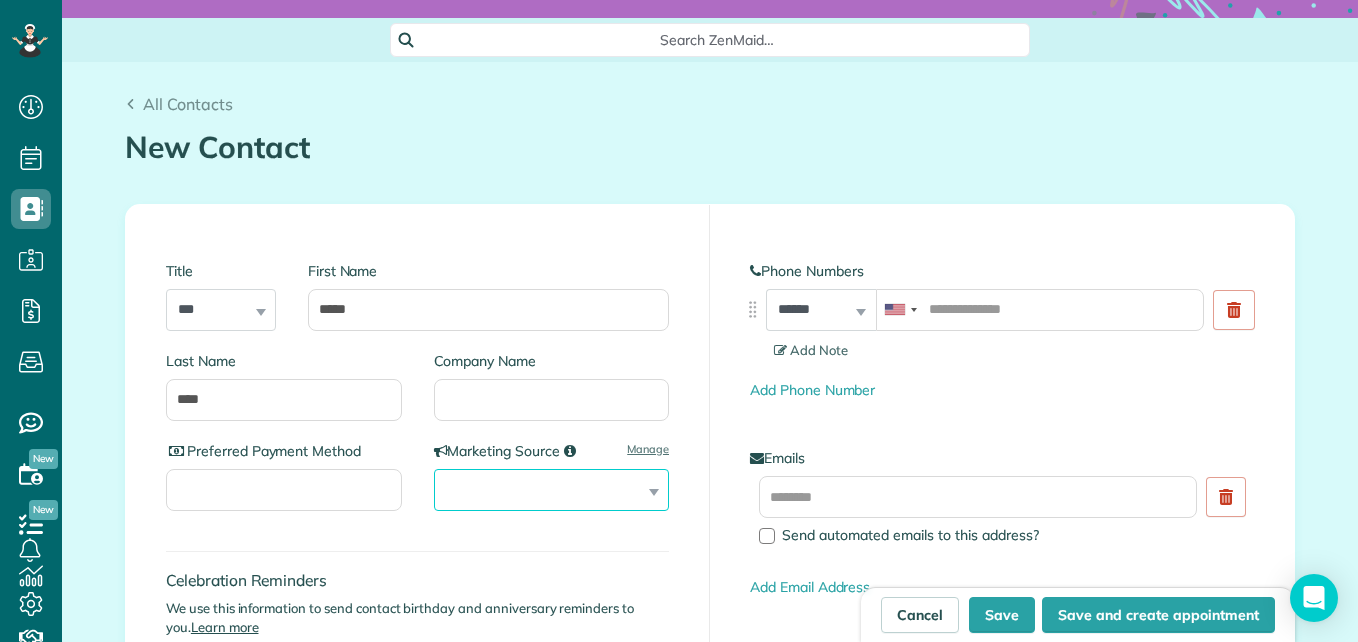 click on "**********" at bounding box center (552, 490) 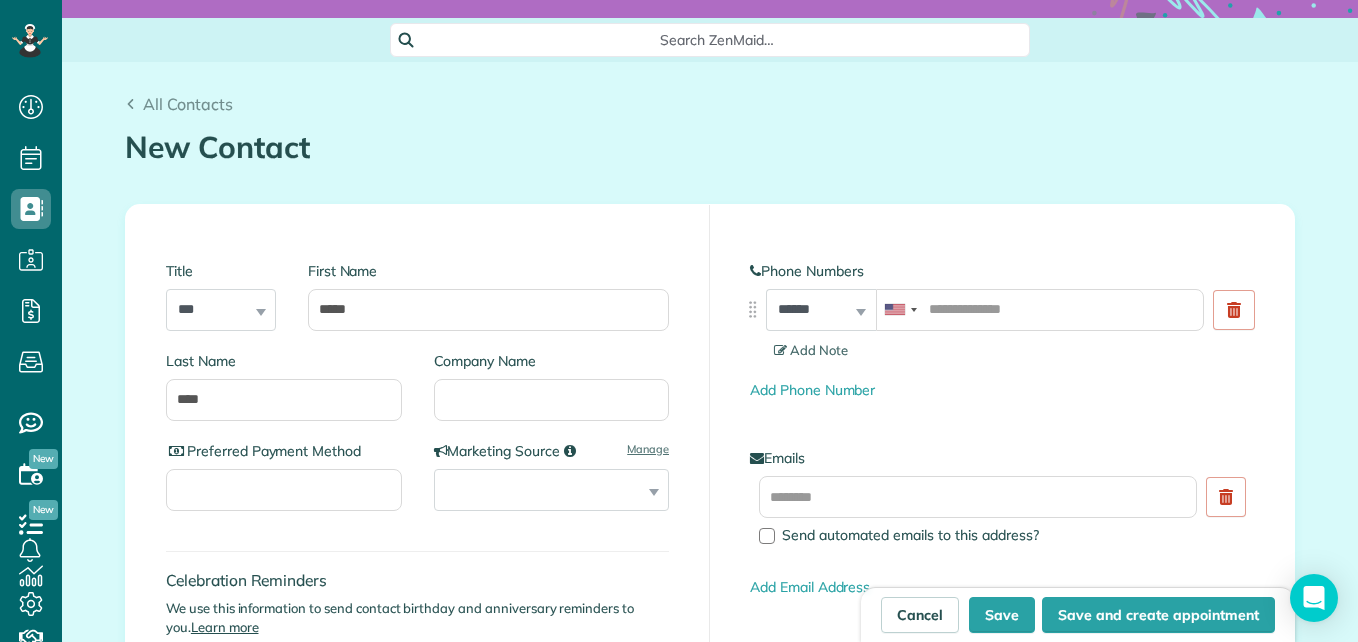 click on "**********" at bounding box center [418, 550] 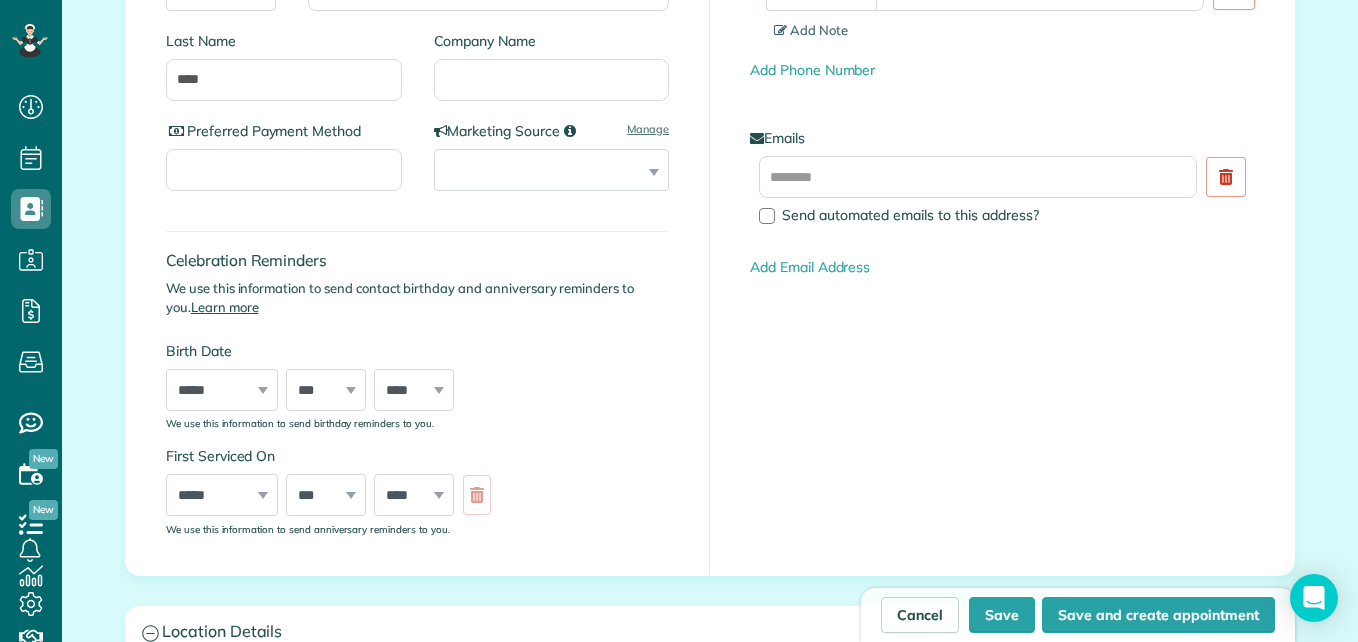scroll, scrollTop: 446, scrollLeft: 0, axis: vertical 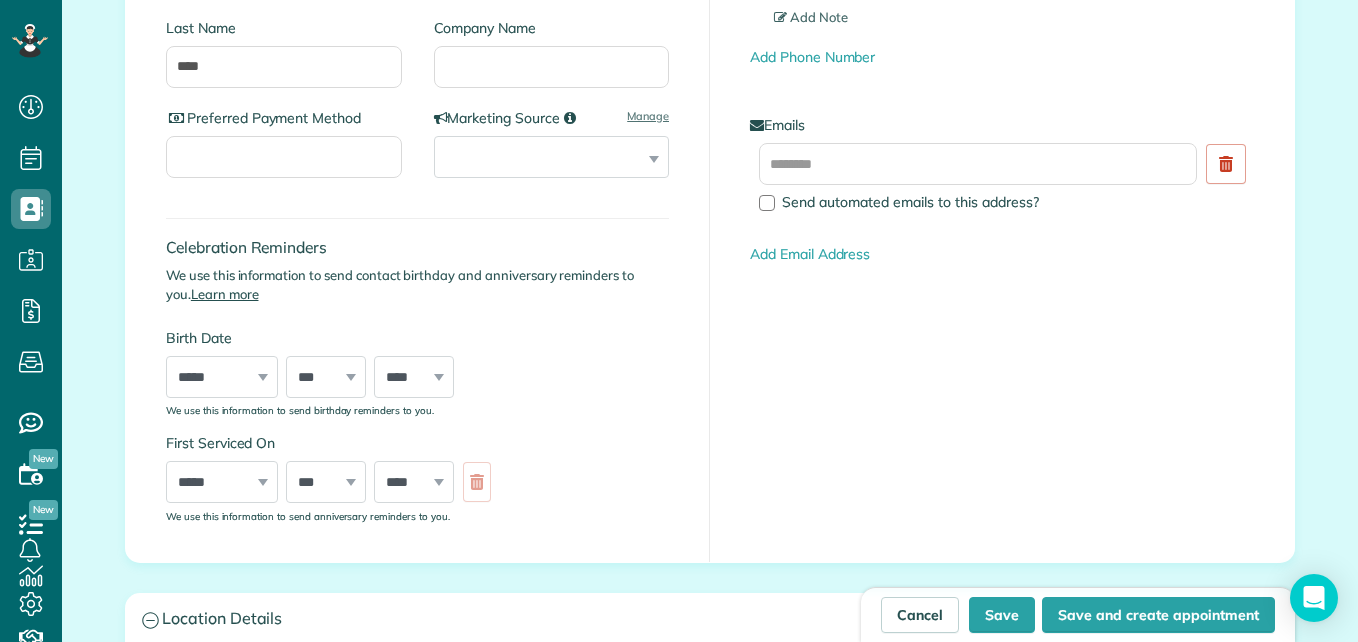 click on "**********" at bounding box center [1002, 217] 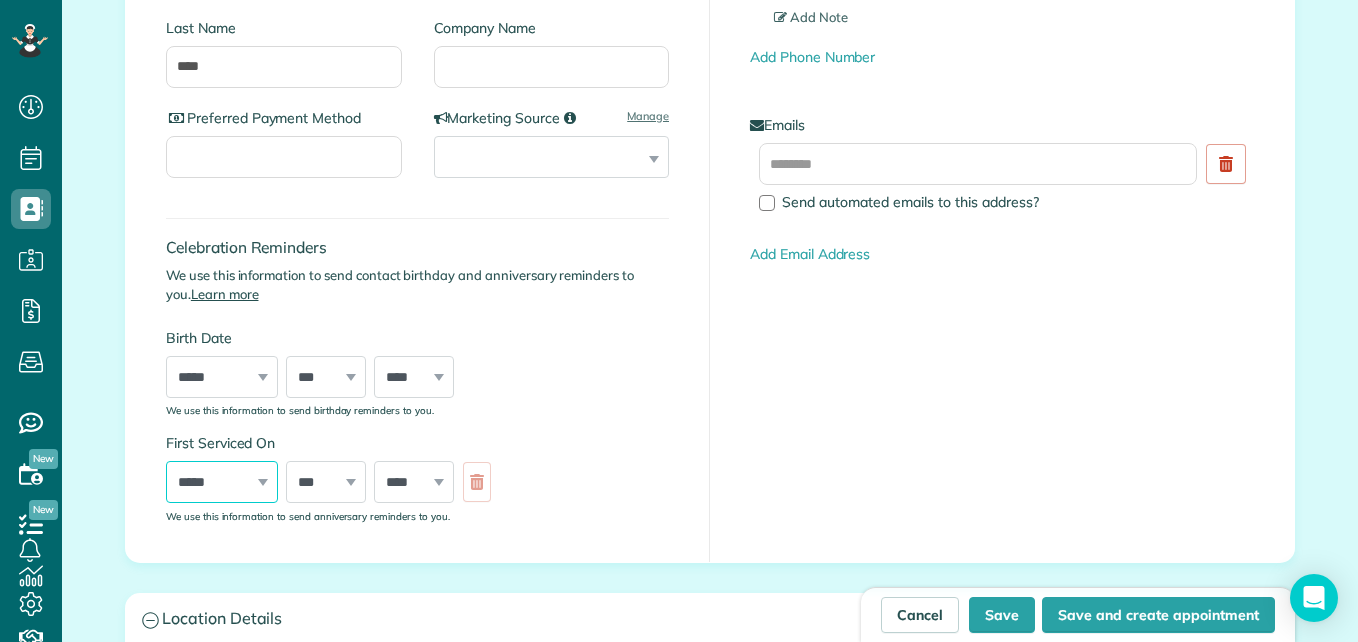 click on "*****
*******
********
*****
*****
***
****
****
******
*********
*******
********
********" at bounding box center [222, 482] 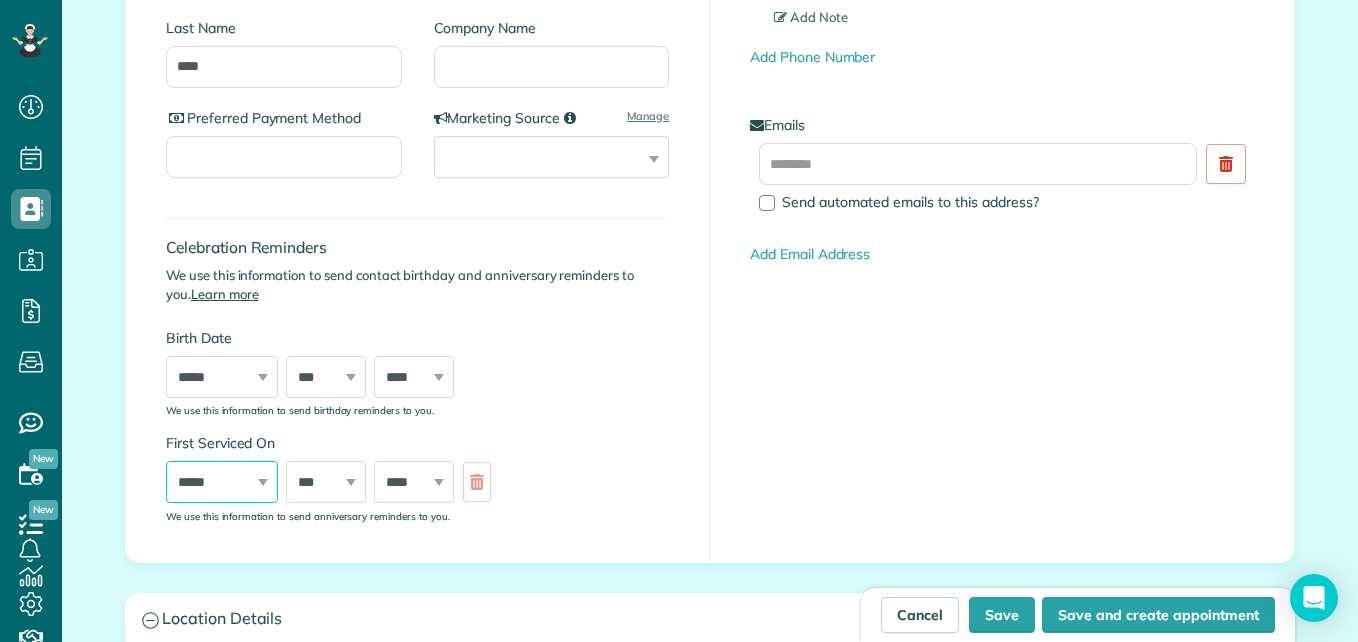select on "*" 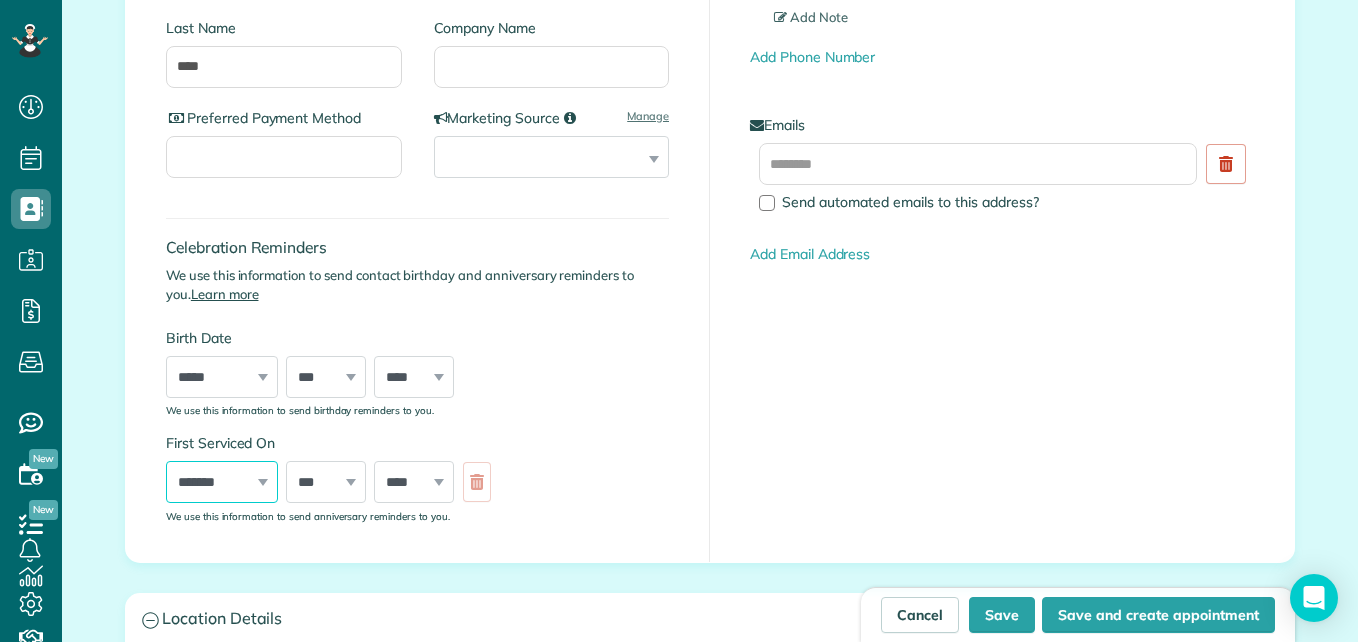 click on "*****
*******
********
*****
*****
***
****
****
******
*********
*******
********
********" at bounding box center (222, 482) 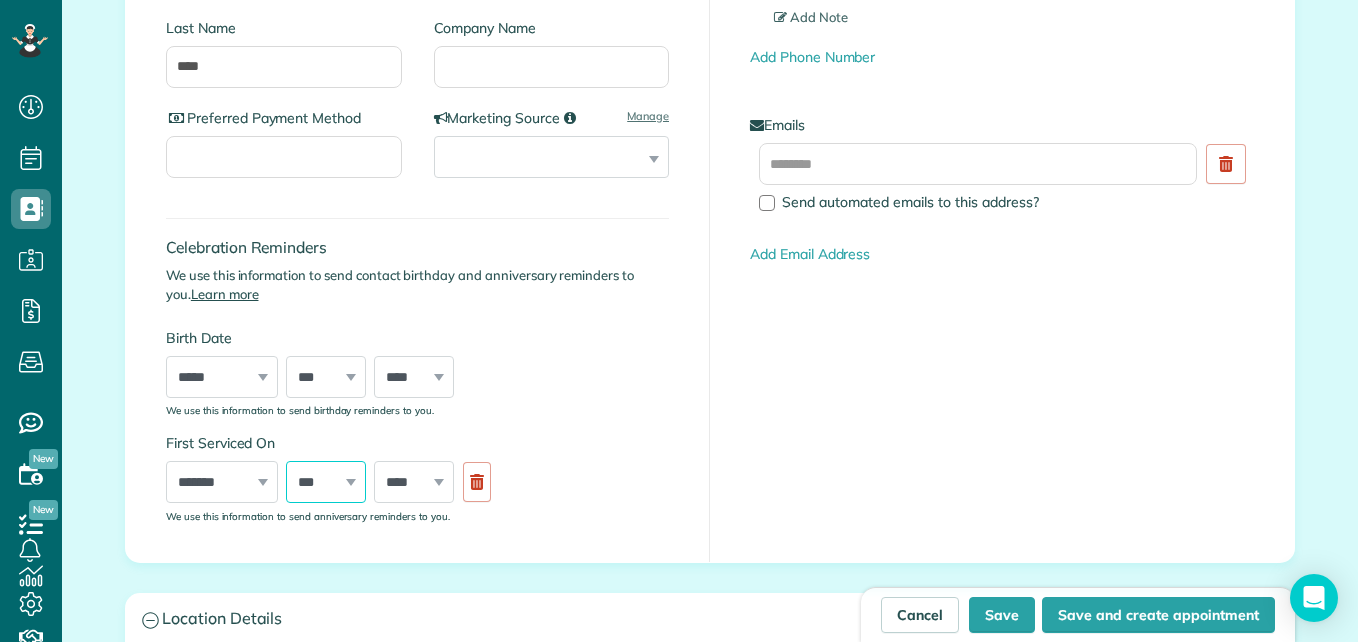 click on "***
*
*
*
*
*
*
*
*
*
**
**
**
**
**
**
**
**
**
**
**
**
**
**
**
**
**
**
**
**
**
**" at bounding box center [326, 482] 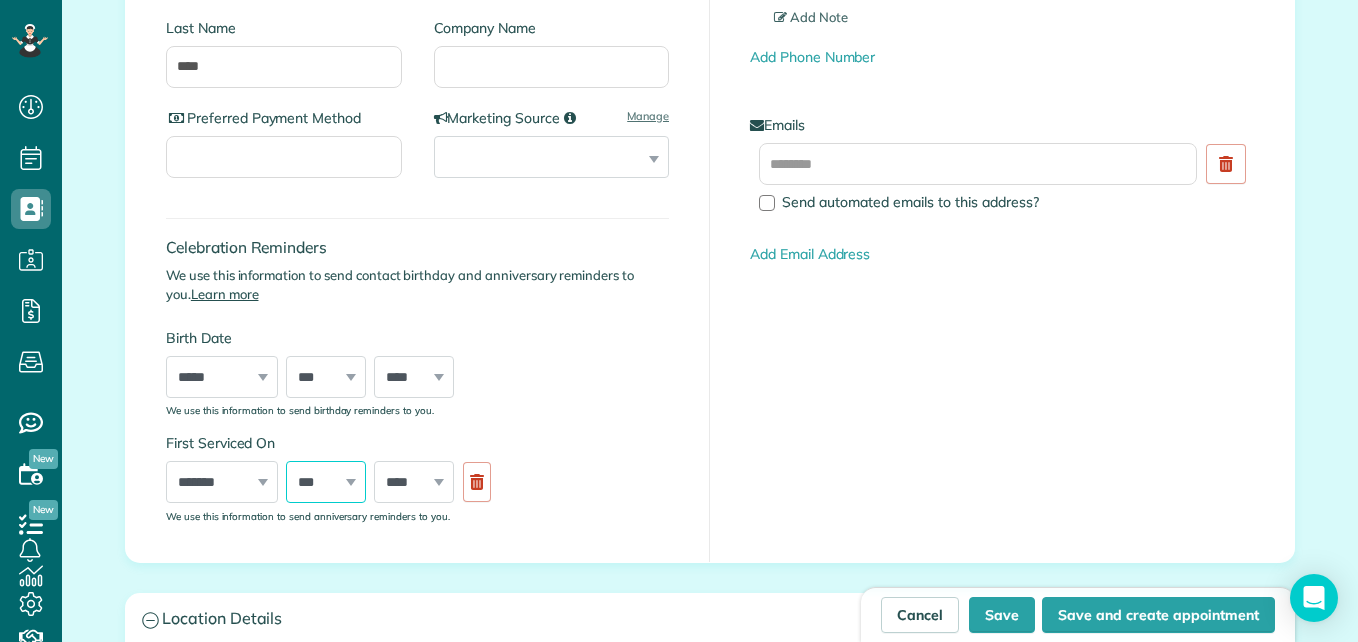 select on "**" 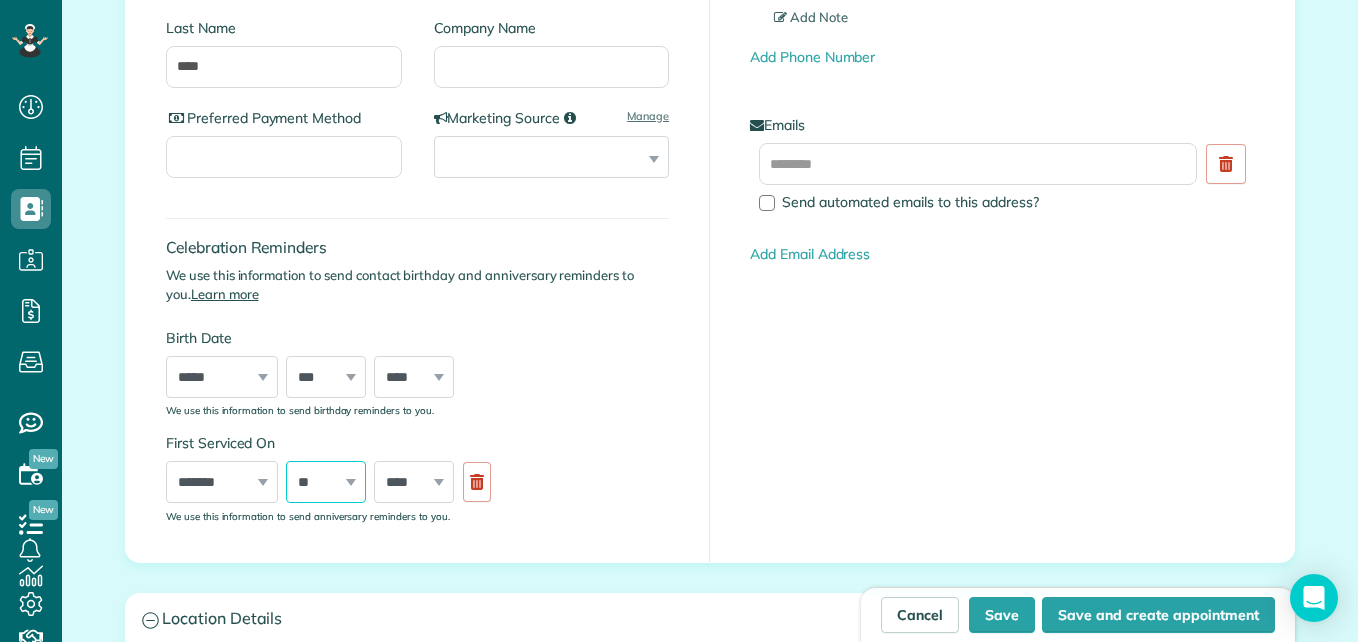 click on "***
*
*
*
*
*
*
*
*
*
**
**
**
**
**
**
**
**
**
**
**
**
**
**
**
**
**
**
**
**
**
**" at bounding box center (326, 482) 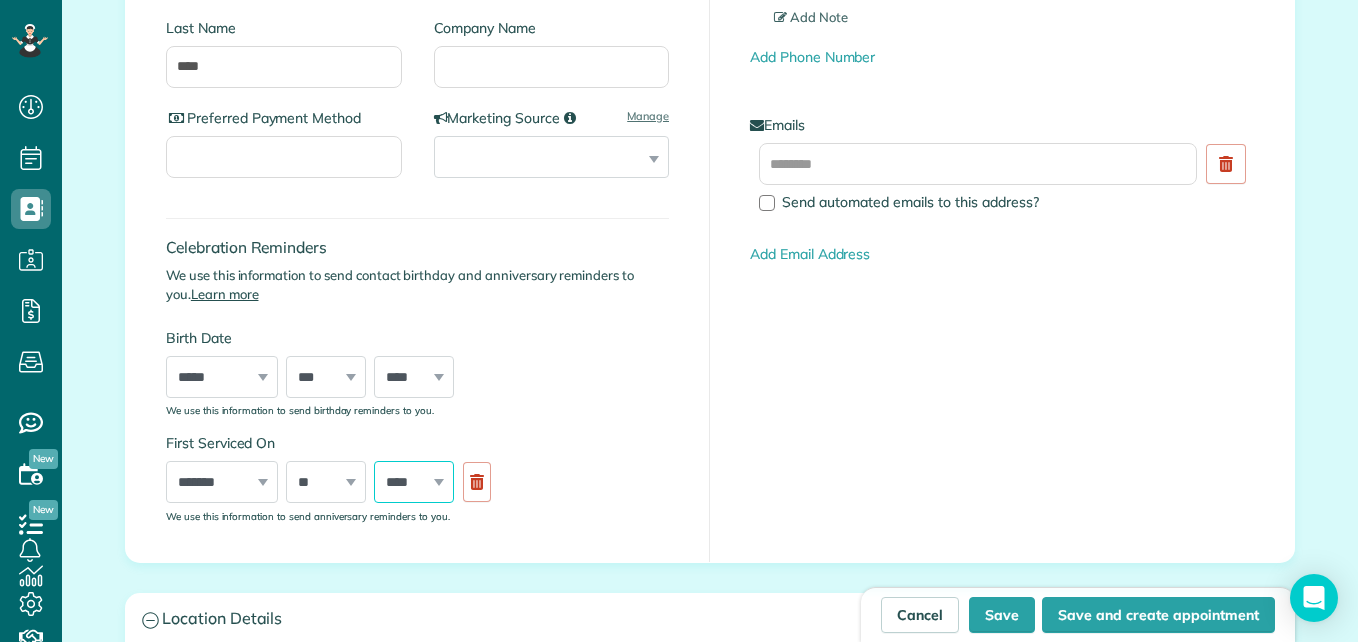 click on "****
****
****
****
****
****
****
****
****
****
****
****
****
****
****
****
****
****
****
****
****
****
****
****
****
****
****
****
****
****
****
****
****
****
****
****
****
****
****
****
****
****
****
****
****
****
****
****
****
****
****
****" at bounding box center (414, 482) 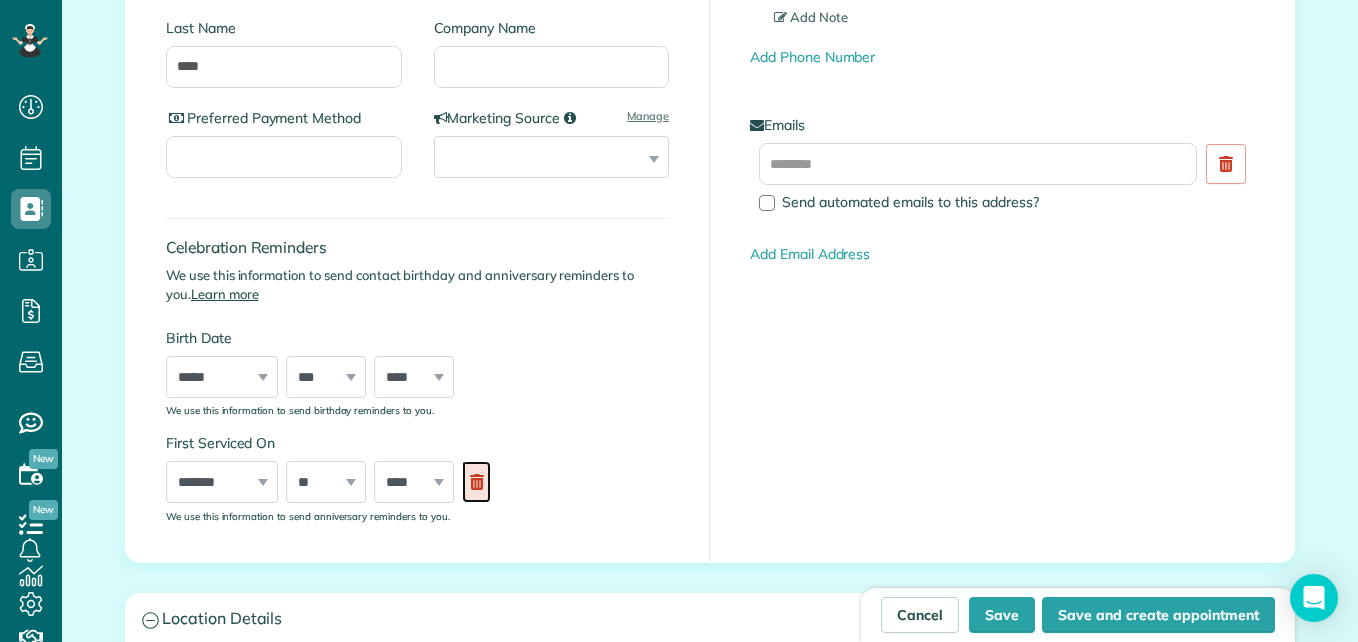 click at bounding box center [477, 482] 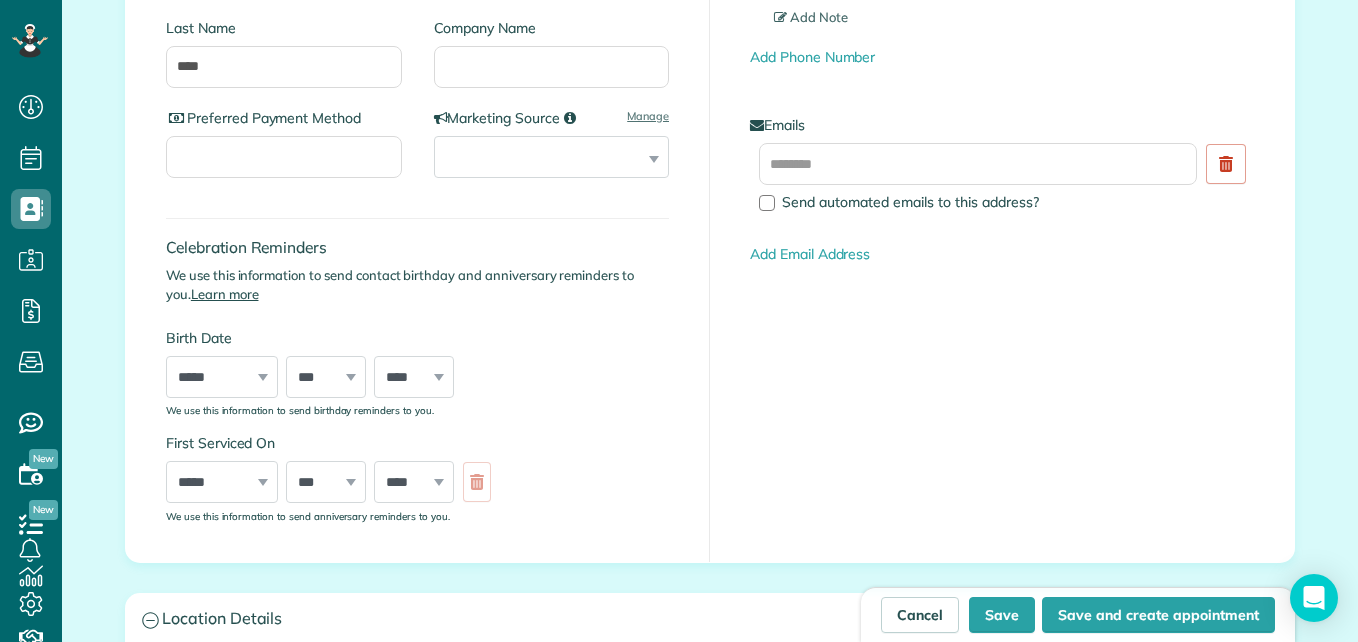 click on "****
****
****
****
****
****
****
****
****
****
****
****
****
****
****
****
****
****
****
****
****
****
****
****
****
****
****
****
****
****
****
****
****
****
****
****
****
****
****
****
****
****
****
****
****
****
****
****
****
****
****
****" at bounding box center [414, 482] 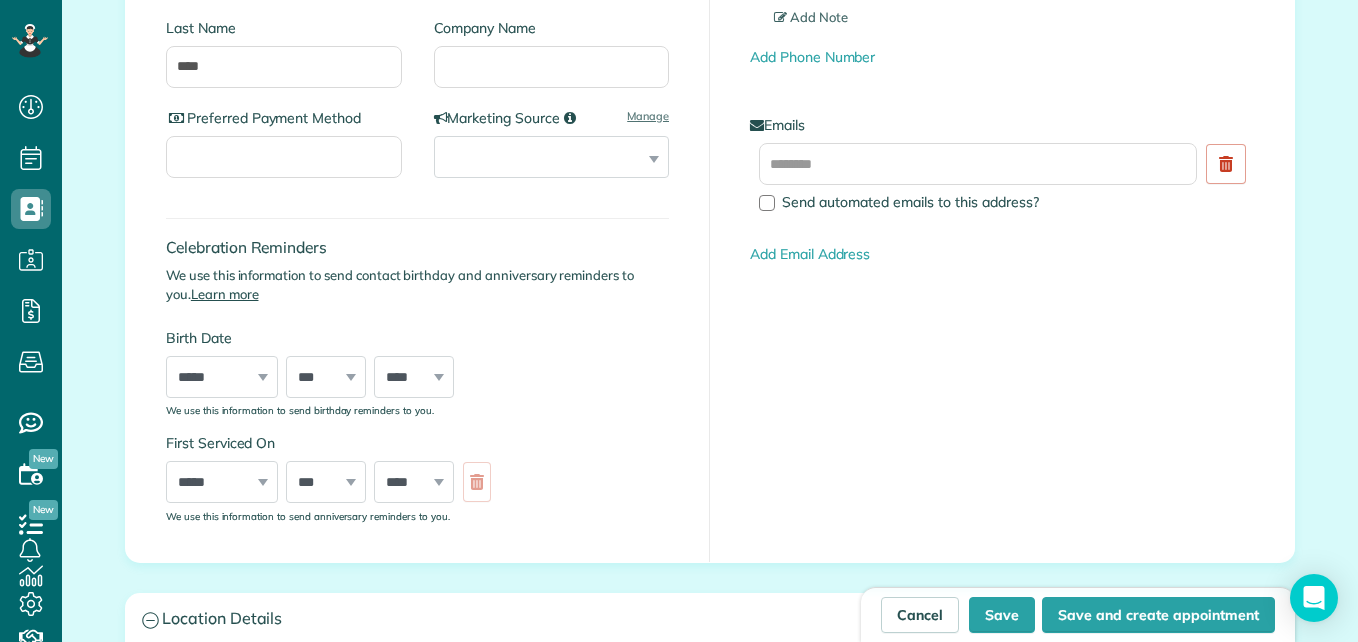 click on "*****
*******
********
*****
*****
***
****
****
******
*********
*******
********
********" at bounding box center [222, 482] 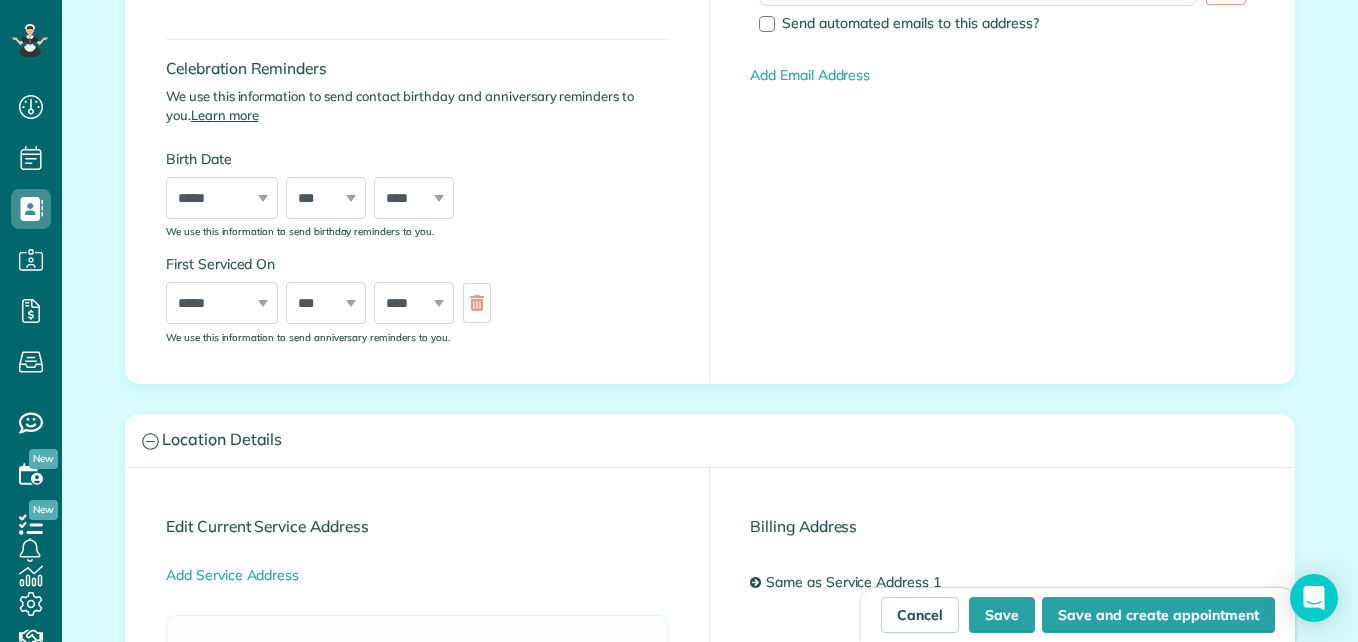 scroll, scrollTop: 633, scrollLeft: 0, axis: vertical 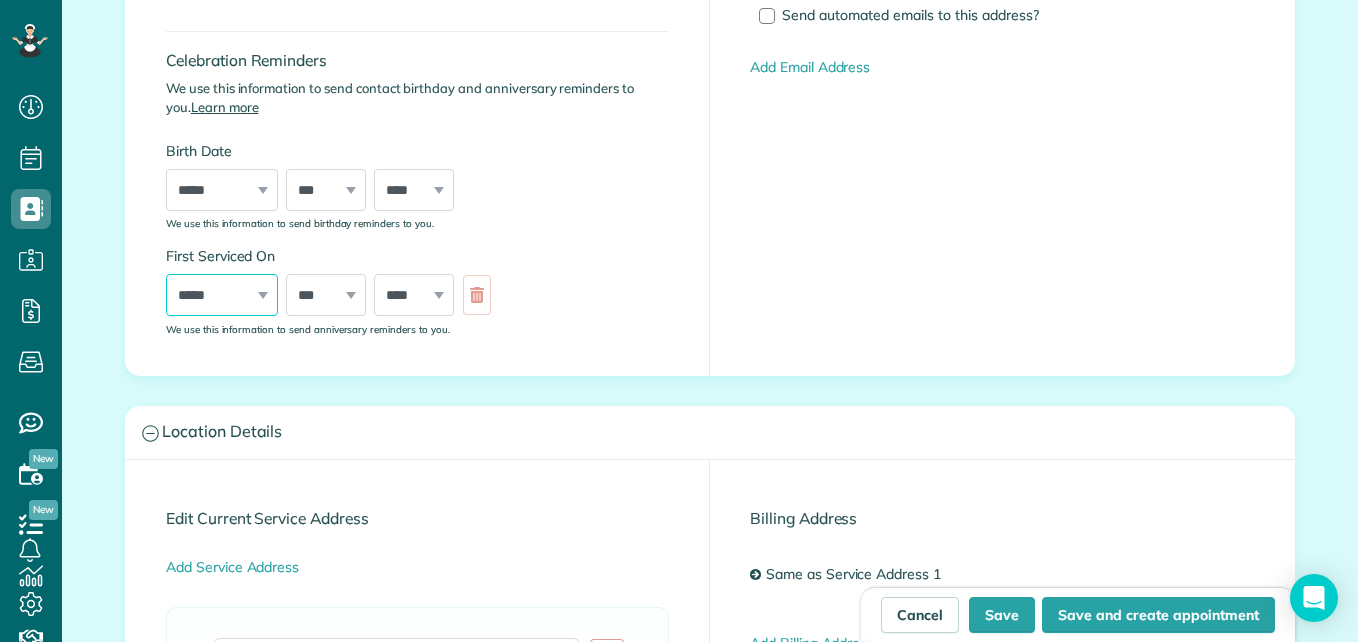 click on "*****
*******
********
*****
*****
***
****
****
******
*********
*******
********
********" at bounding box center (222, 295) 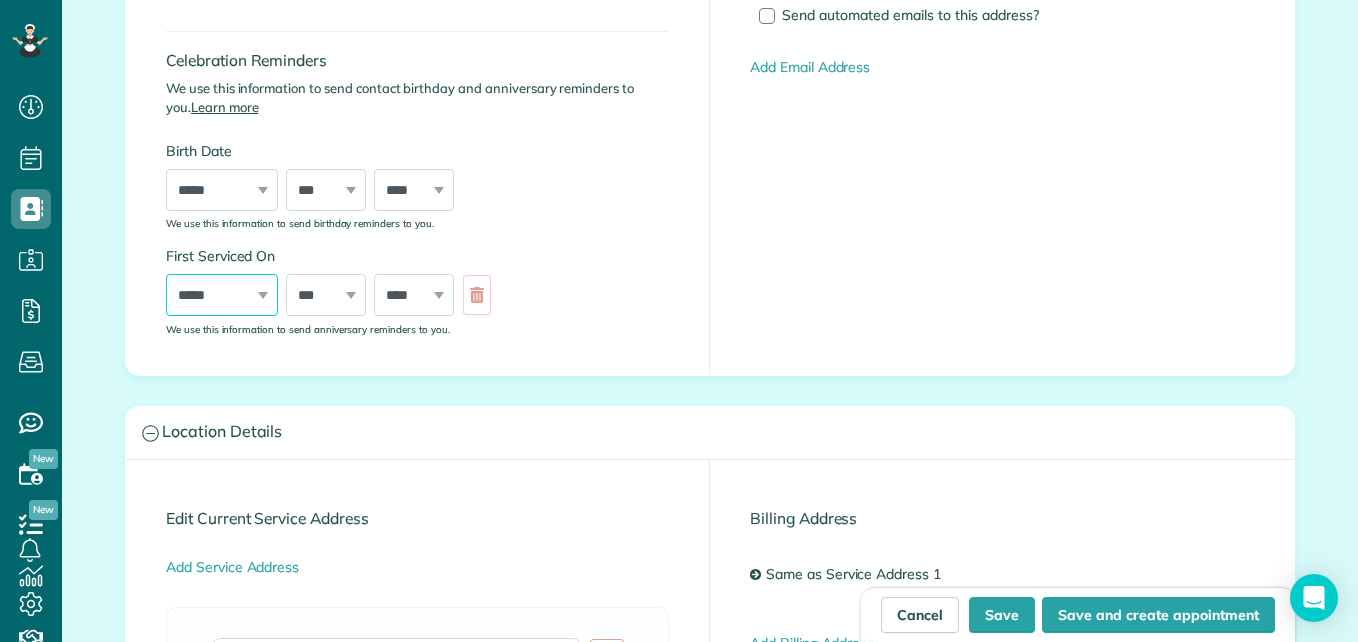 select on "*" 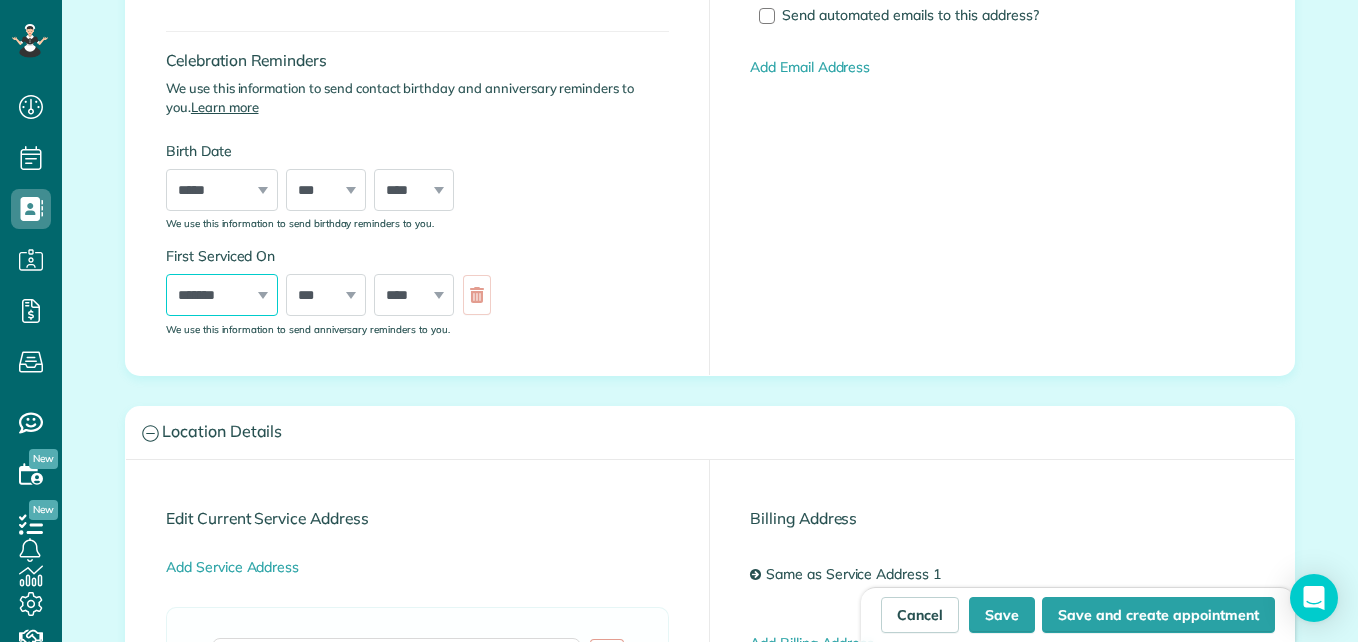 click on "*****
*******
********
*****
*****
***
****
****
******
*********
*******
********
********" at bounding box center [222, 295] 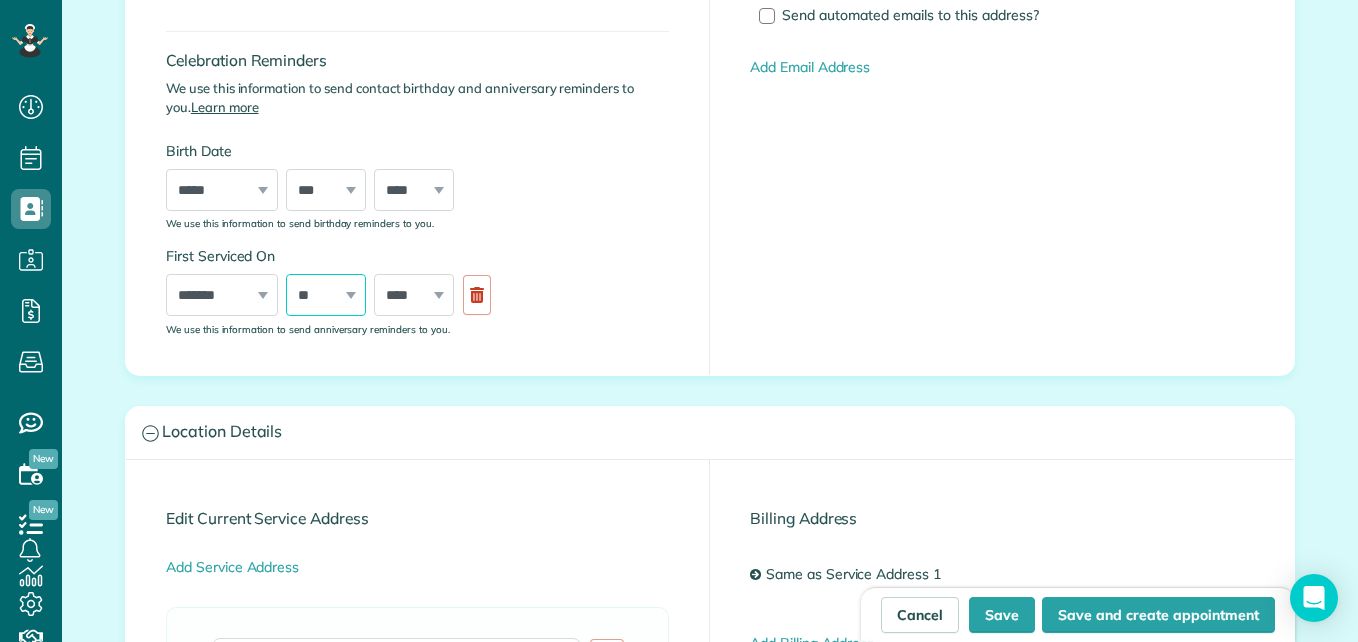 select on "**" 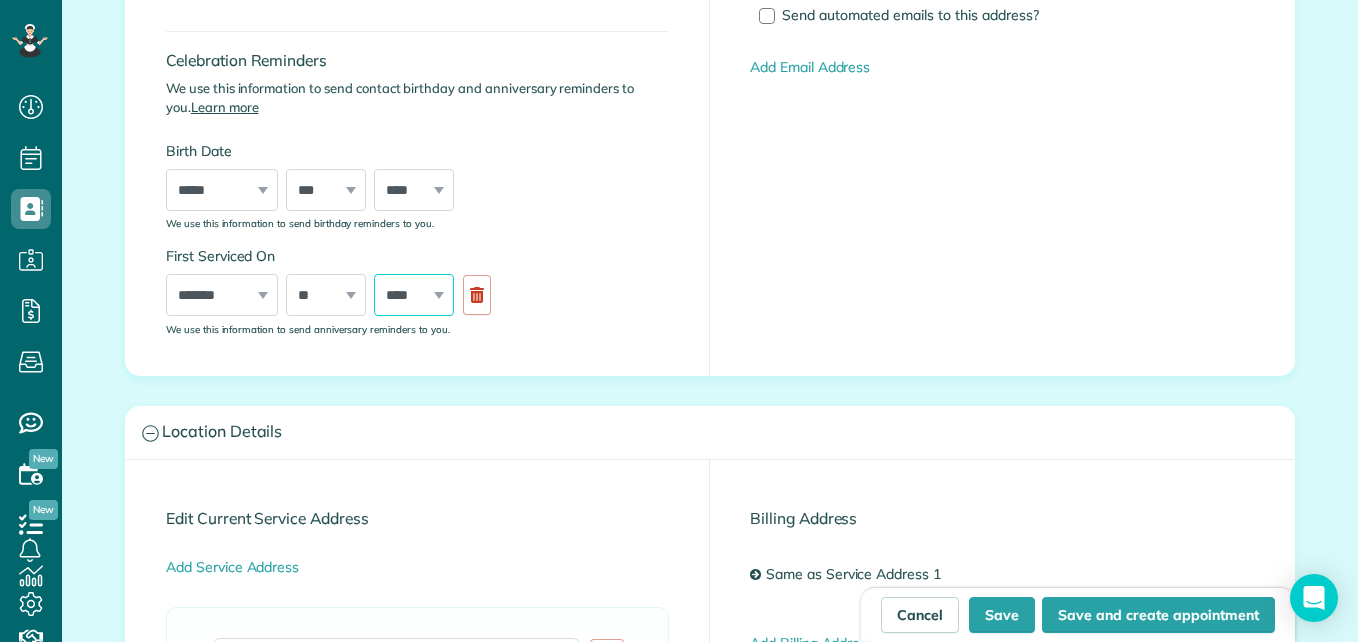 select on "****" 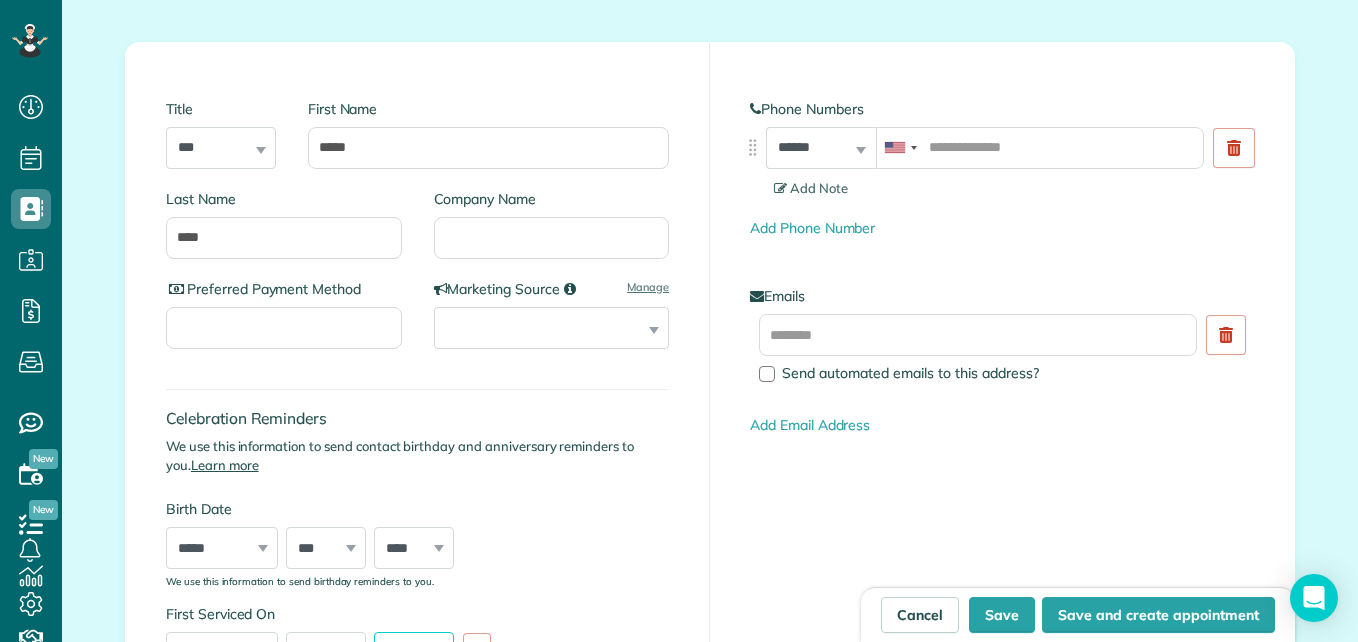 scroll, scrollTop: 245, scrollLeft: 0, axis: vertical 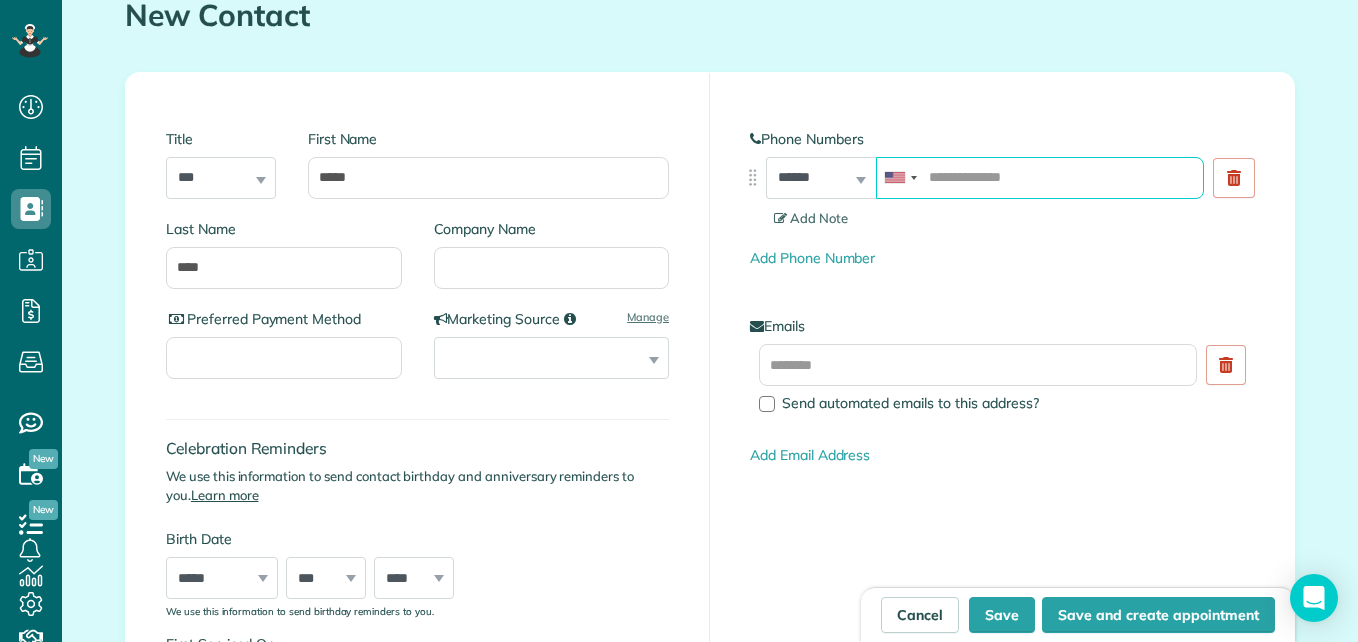 click at bounding box center (1040, 178) 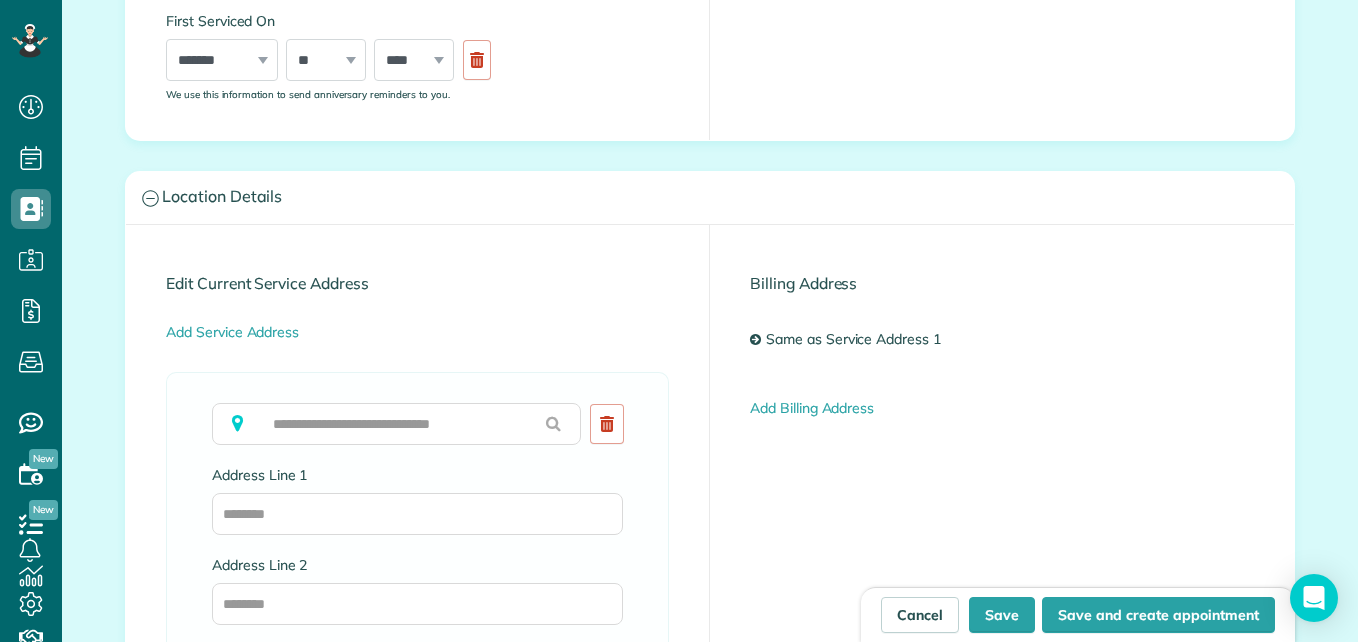 scroll, scrollTop: 894, scrollLeft: 0, axis: vertical 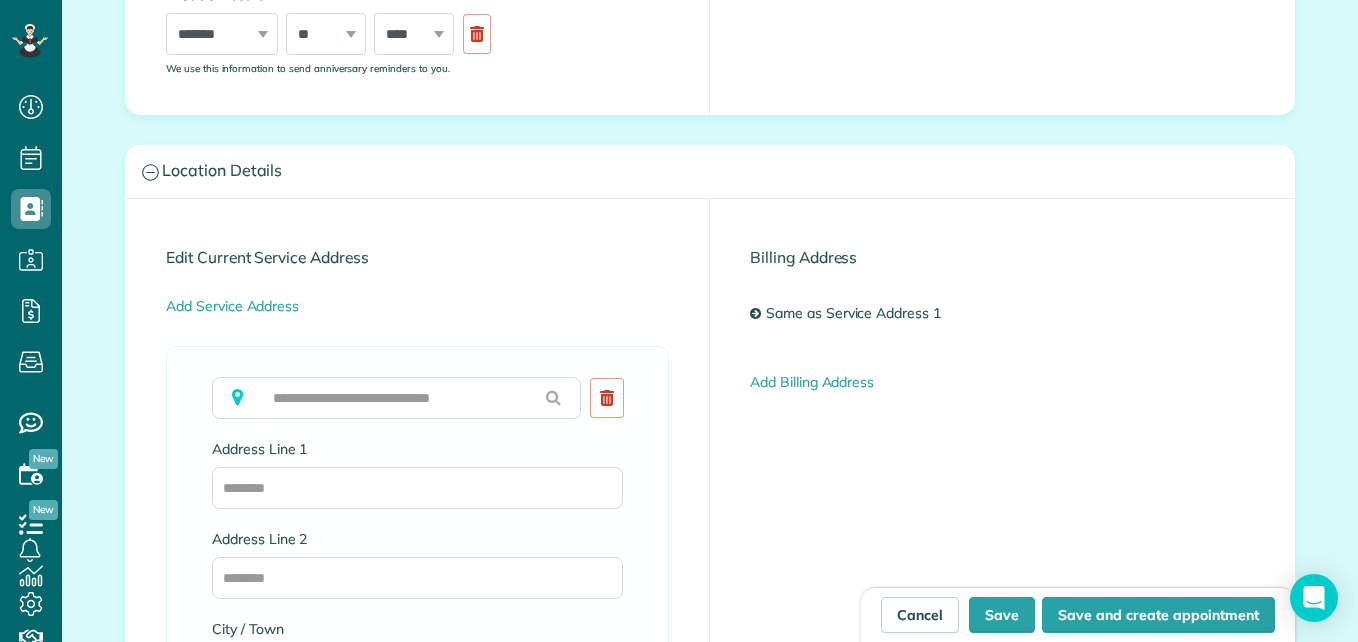 type on "**********" 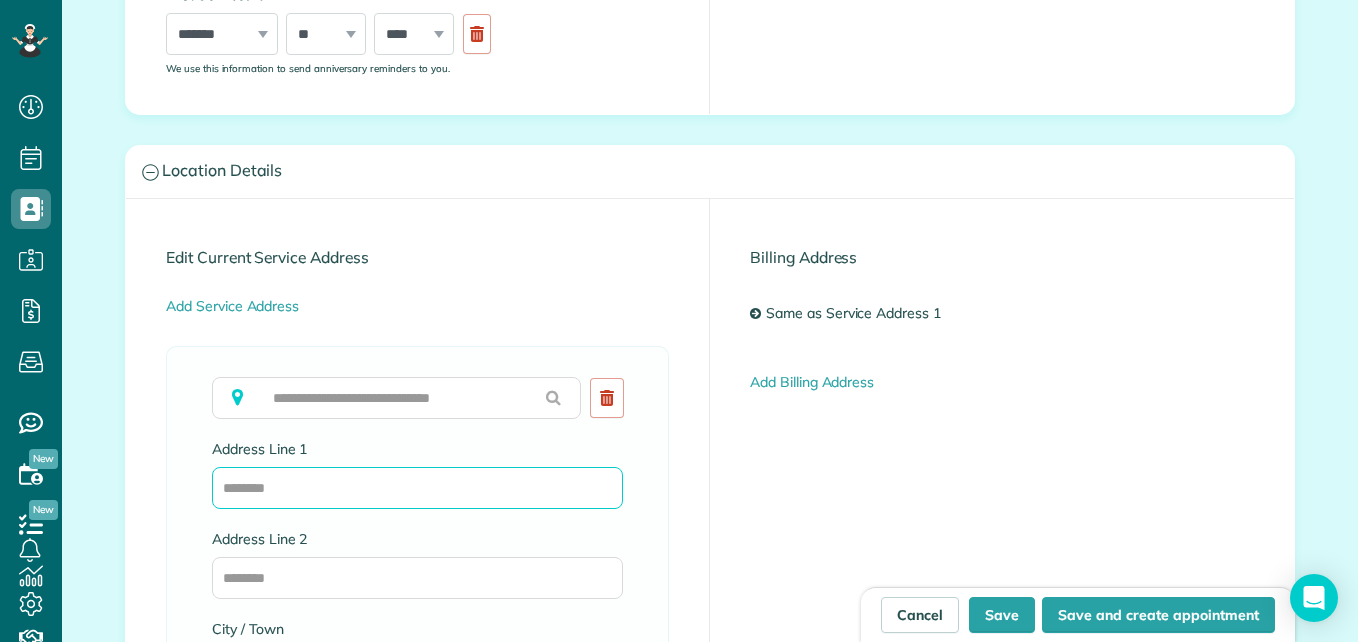 click on "Address Line 1" at bounding box center [417, 488] 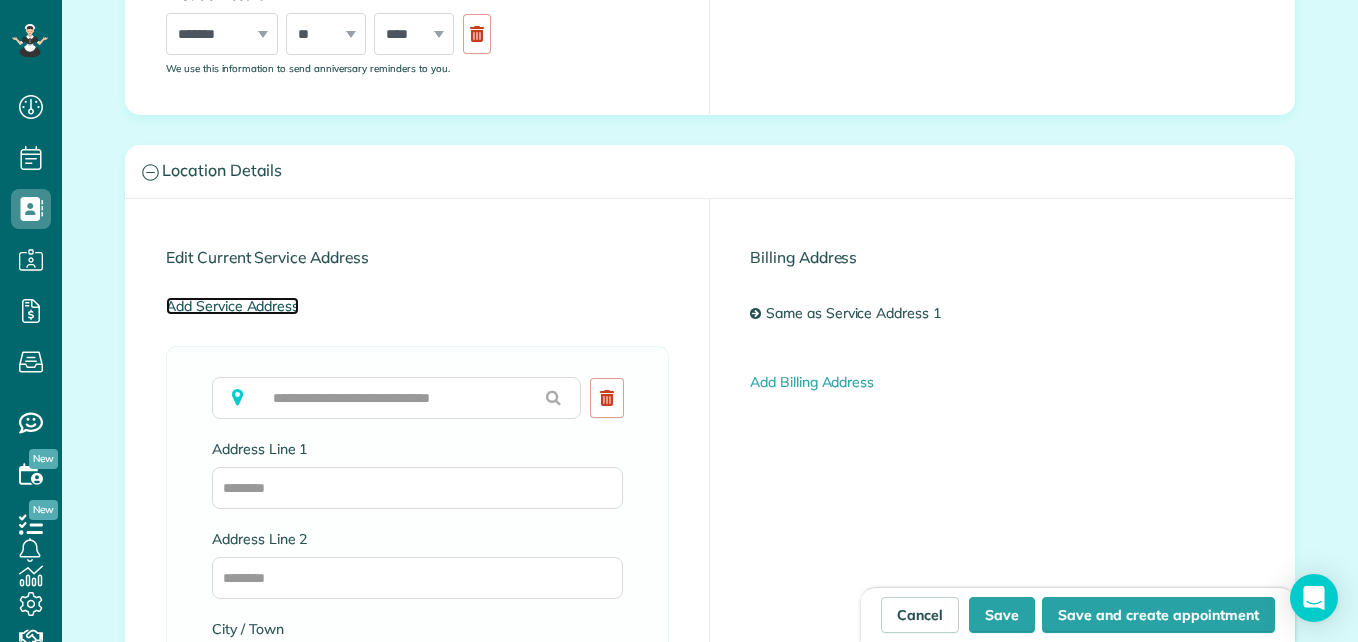 click on "Add Service Address" at bounding box center [232, 306] 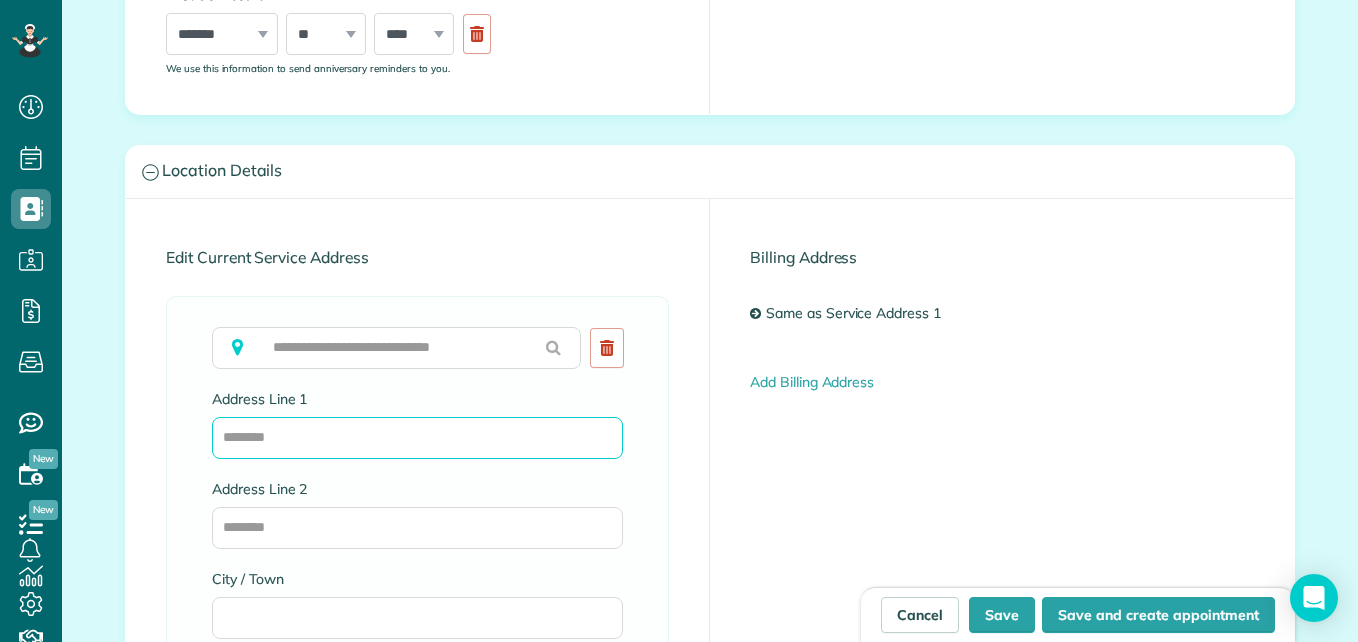 click on "Address Line 1" at bounding box center [417, 438] 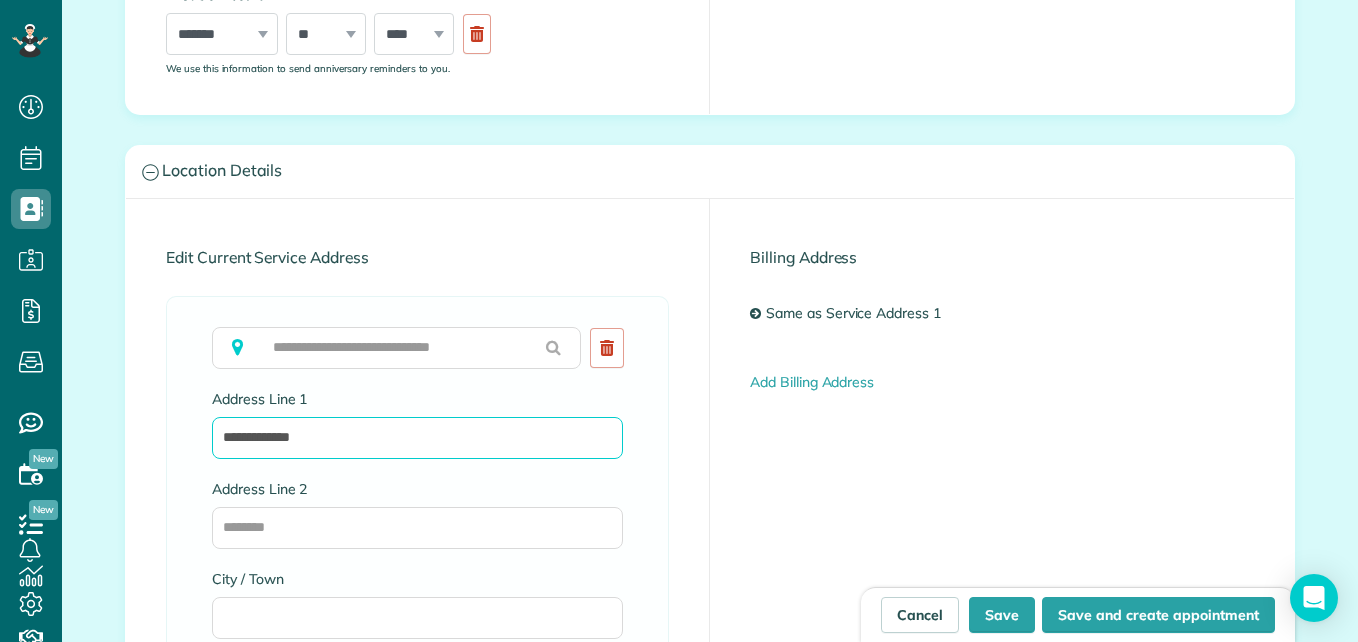 type on "**********" 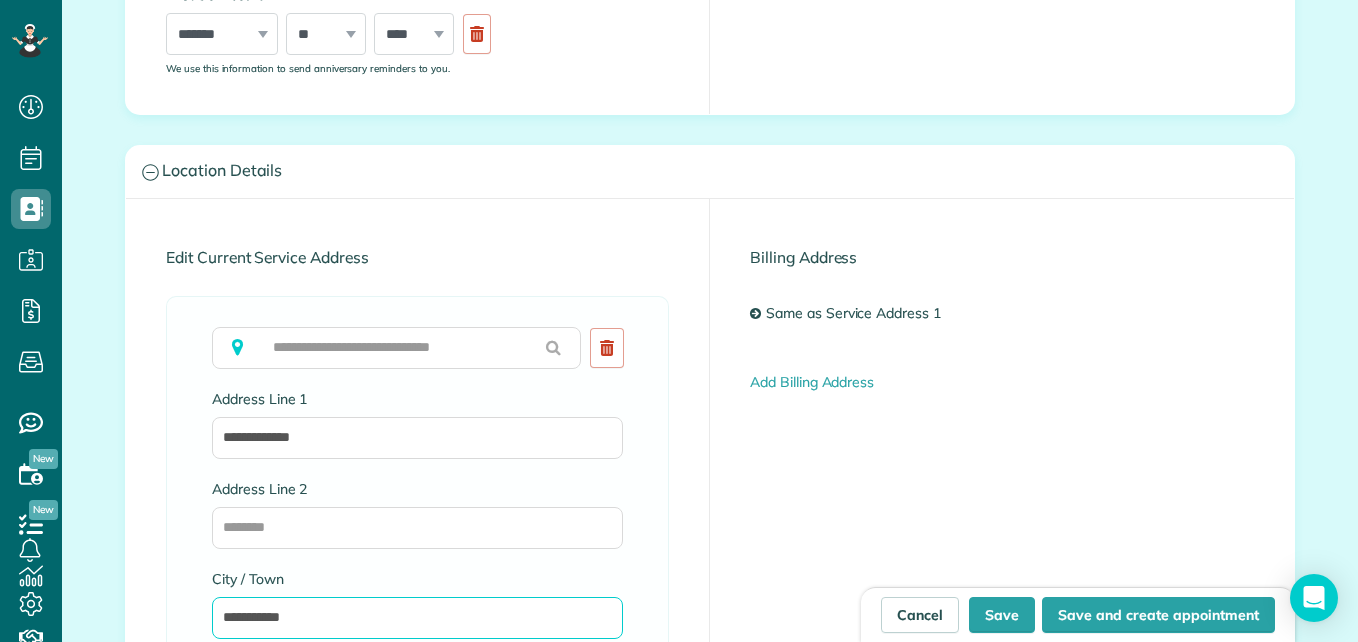 type on "**********" 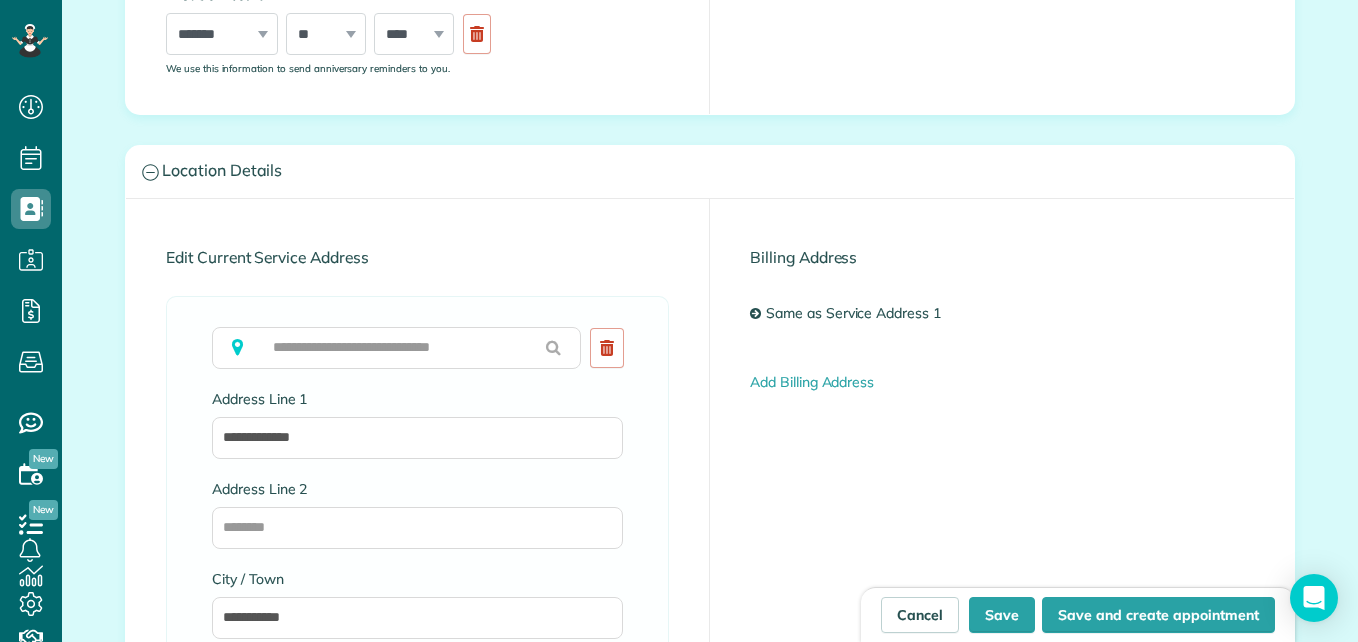 scroll, scrollTop: 1281, scrollLeft: 0, axis: vertical 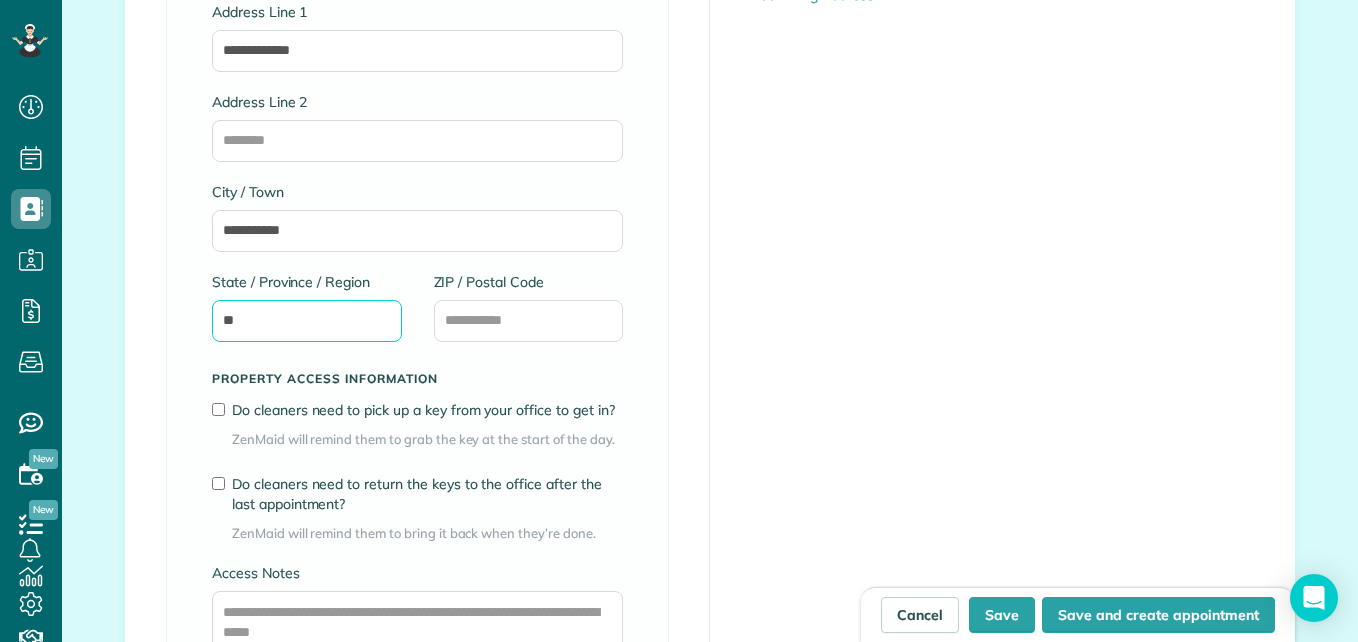 type on "**" 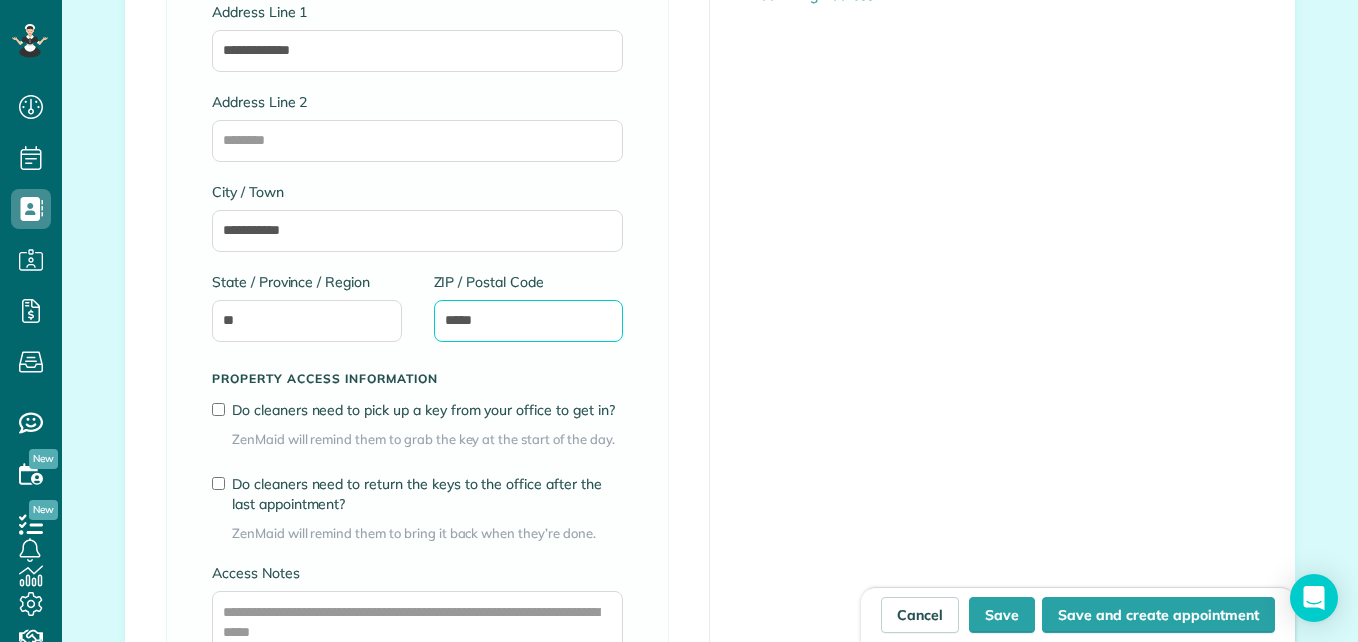 type on "*****" 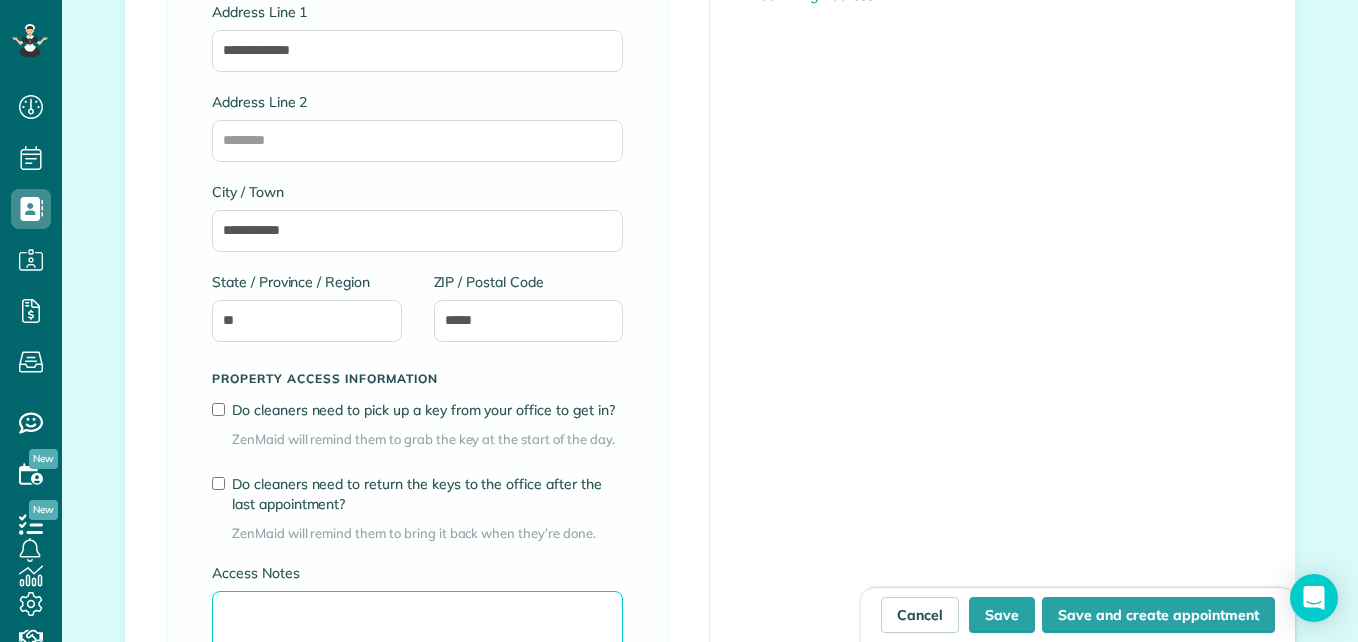 click on "Access Notes" at bounding box center [417, 622] 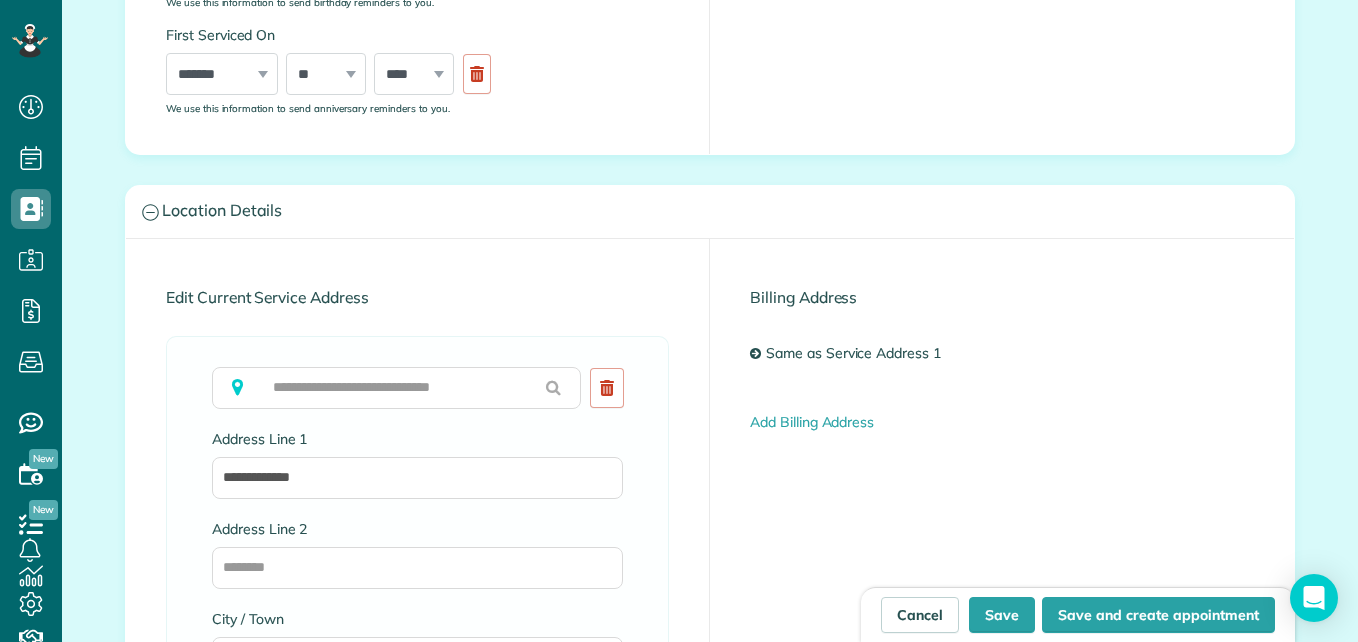 scroll, scrollTop: 849, scrollLeft: 0, axis: vertical 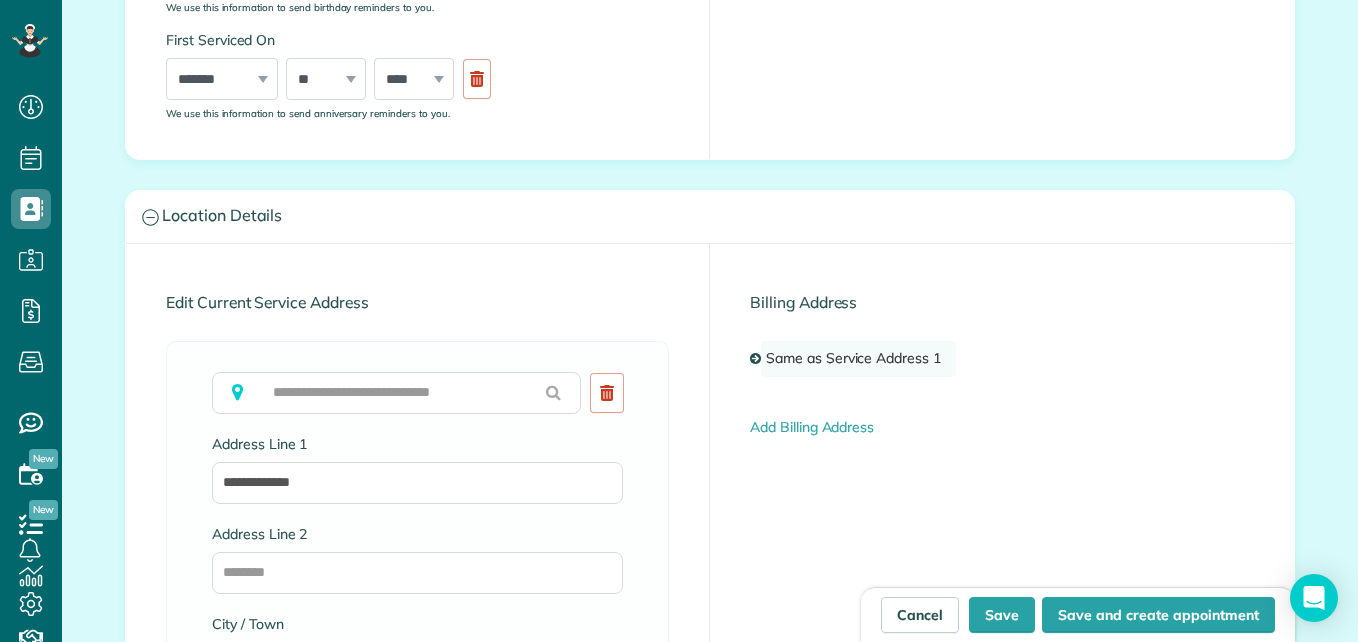 type on "*********" 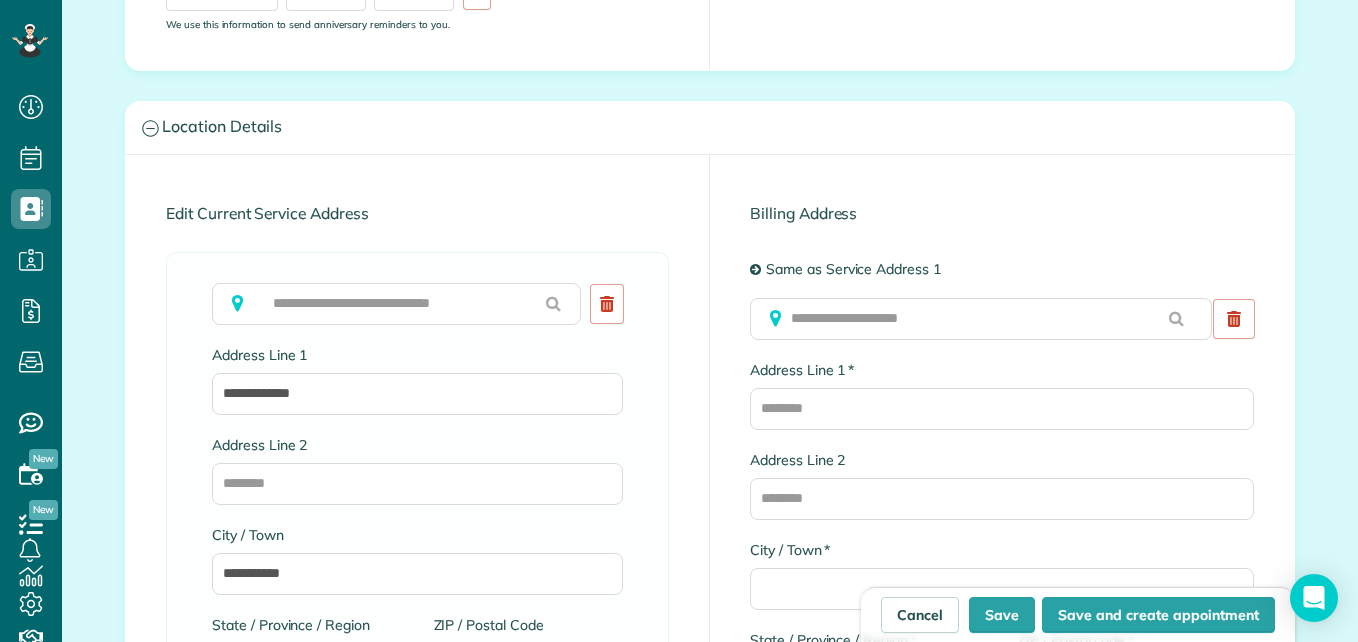 scroll, scrollTop: 933, scrollLeft: 0, axis: vertical 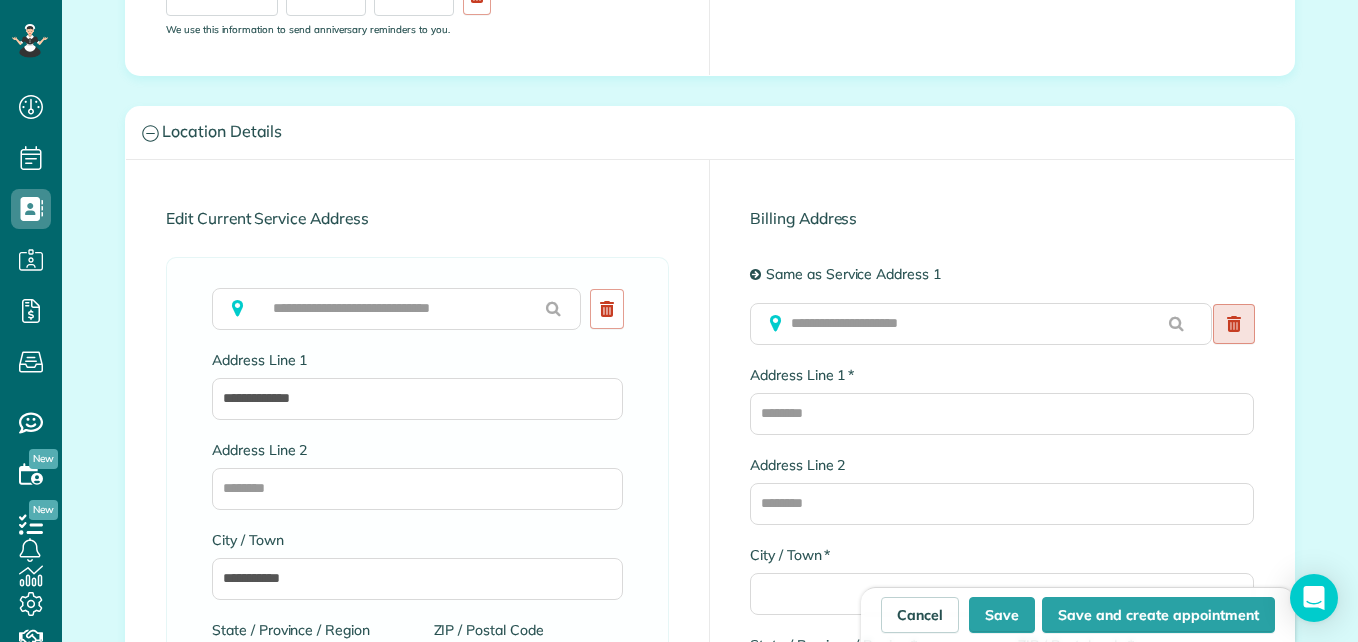 click 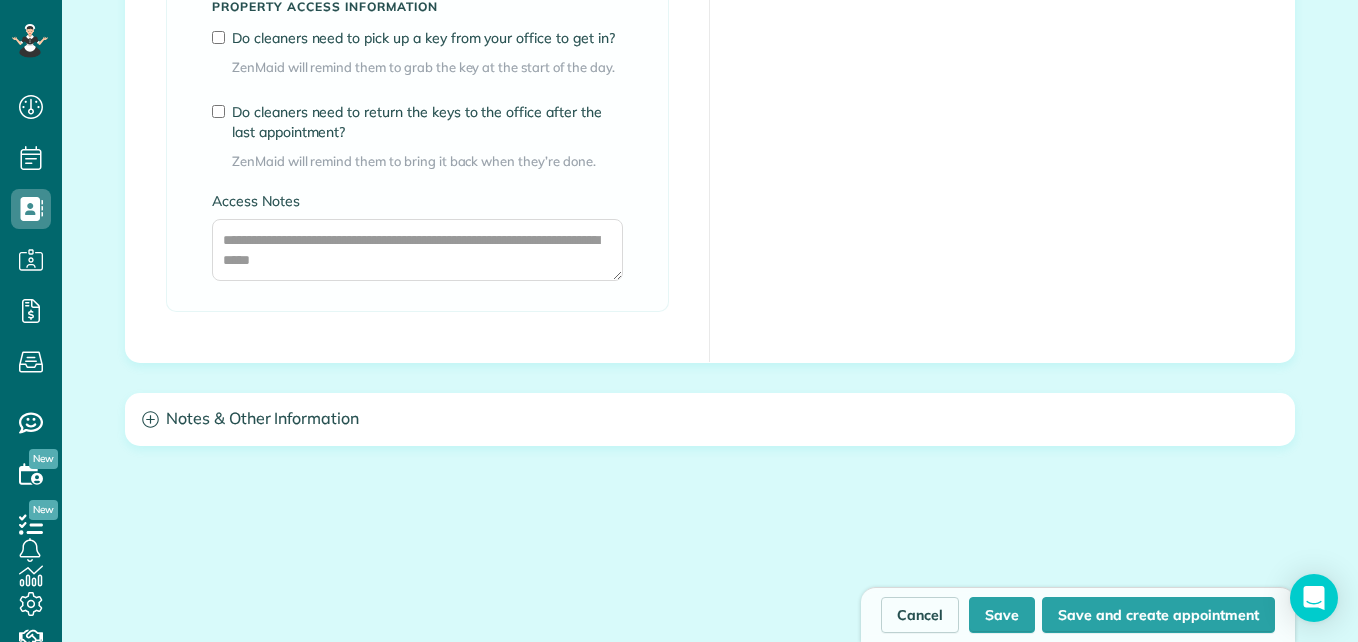 scroll, scrollTop: 2525, scrollLeft: 0, axis: vertical 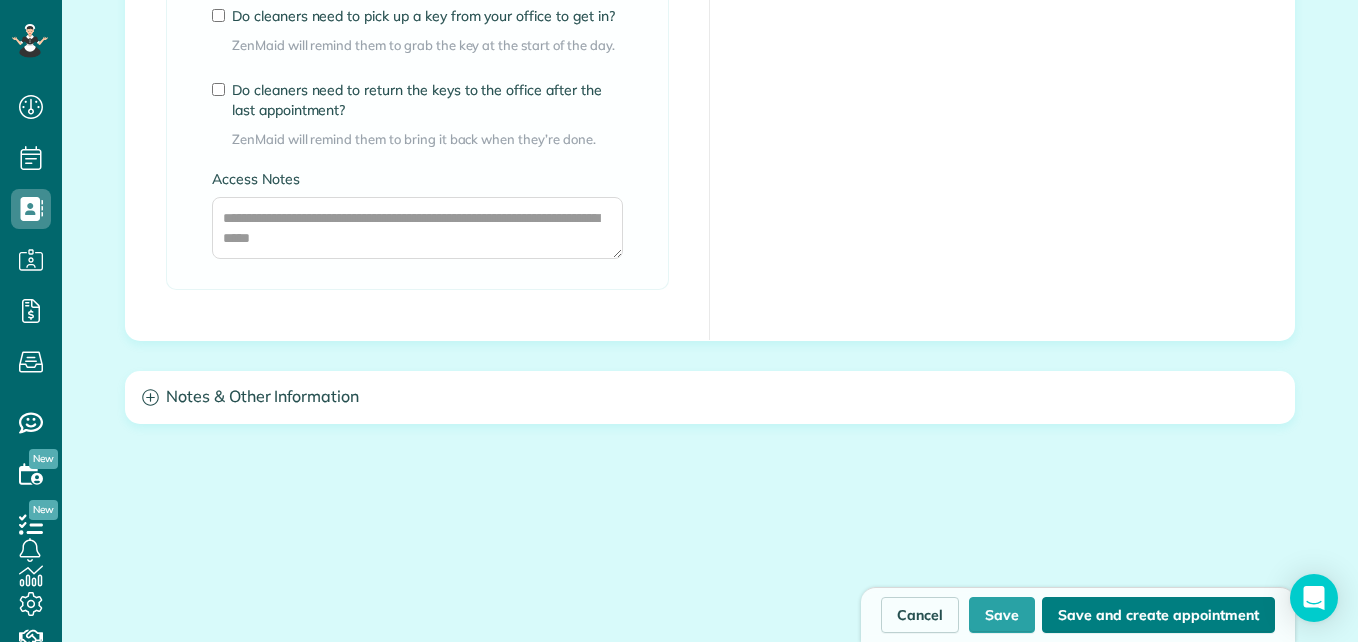 click on "Save and create appointment" at bounding box center [1158, 615] 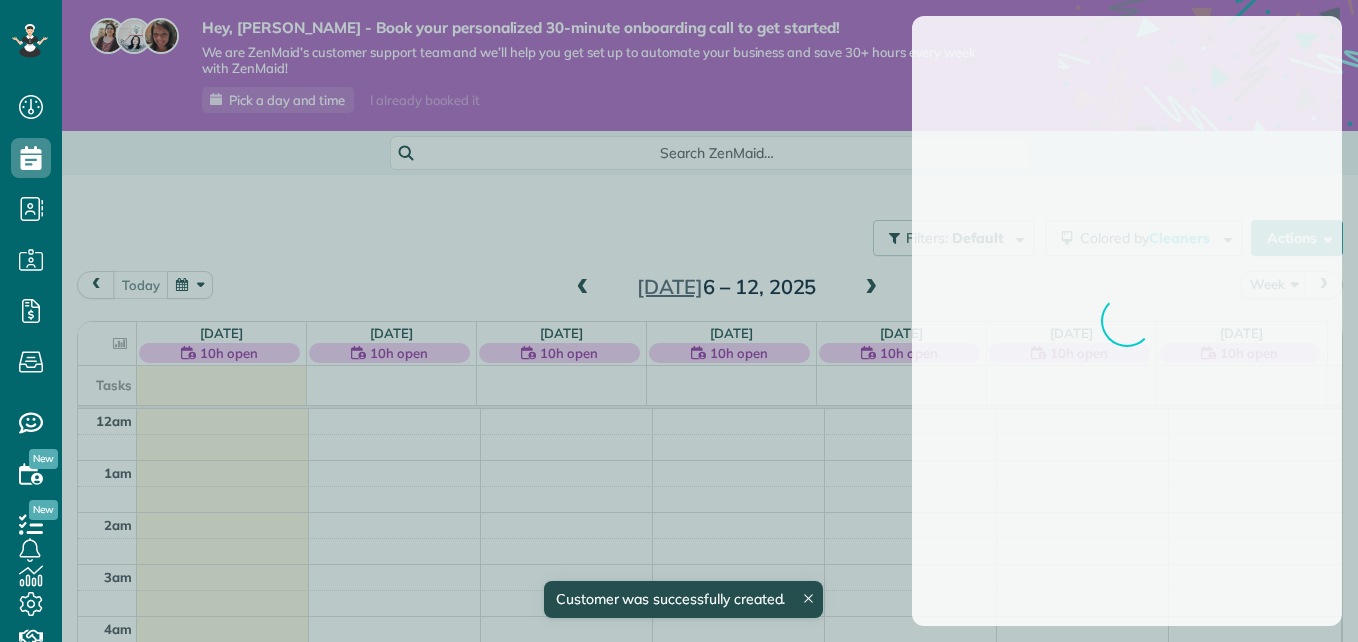 scroll, scrollTop: 0, scrollLeft: 0, axis: both 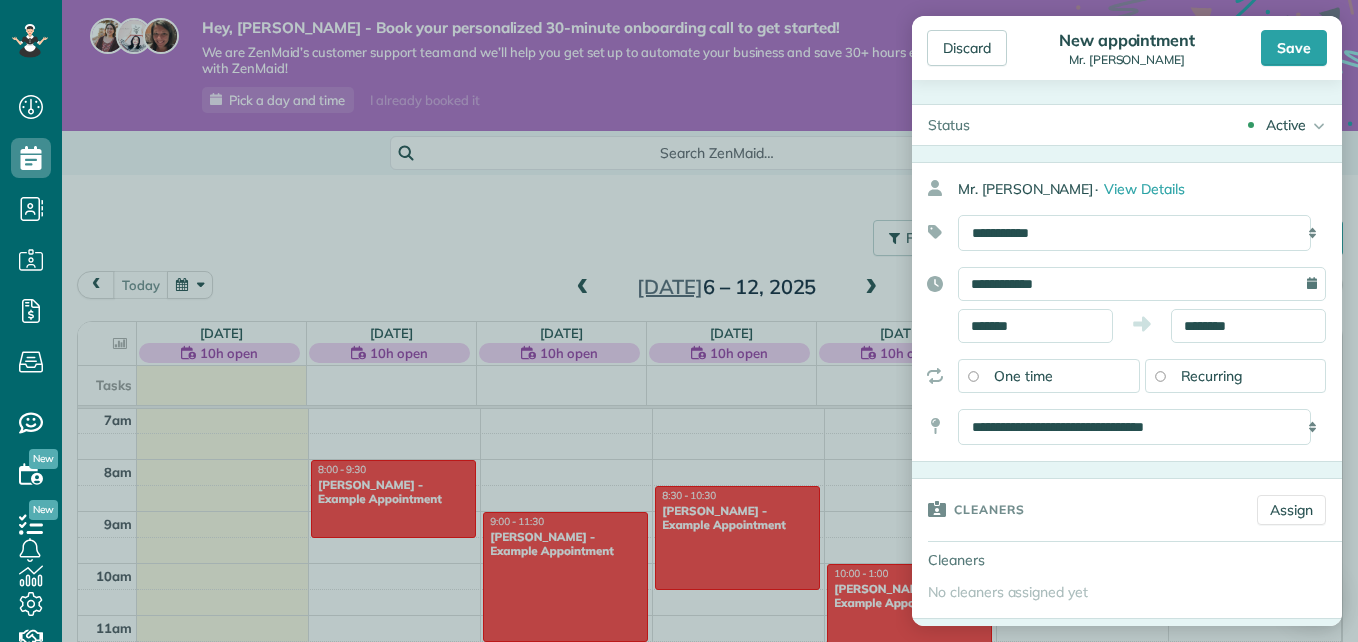 click on "**********" at bounding box center (1142, 284) 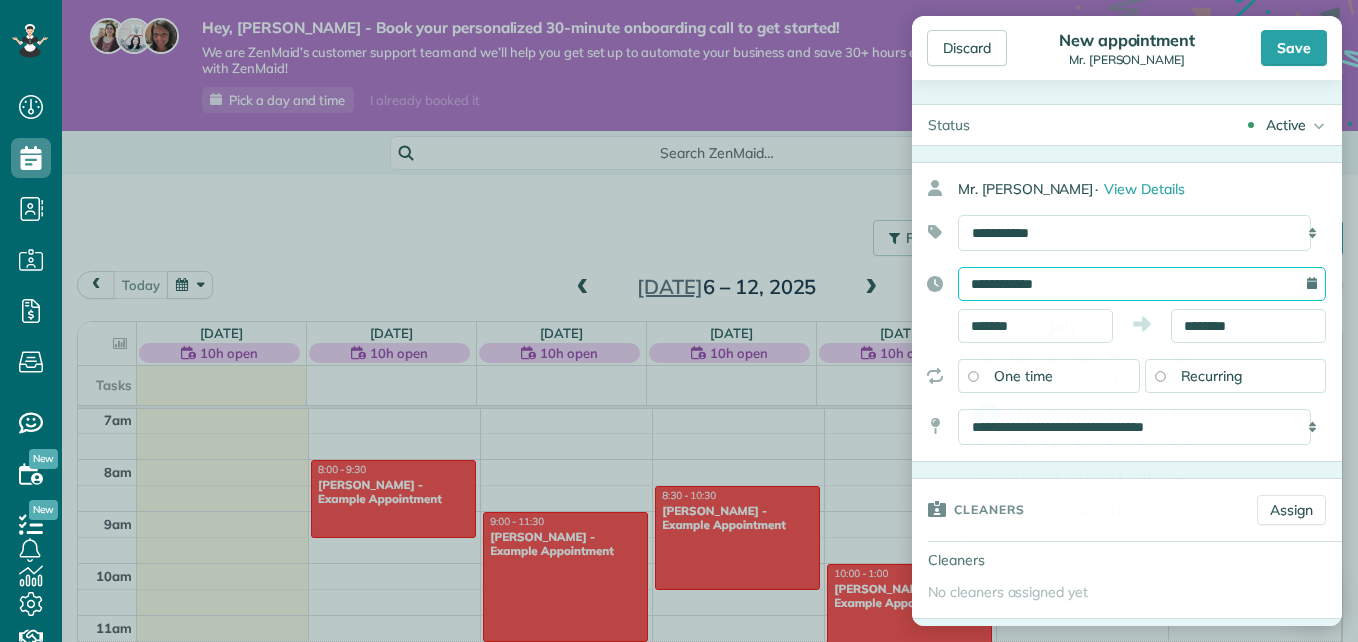 click on "**********" at bounding box center [1142, 284] 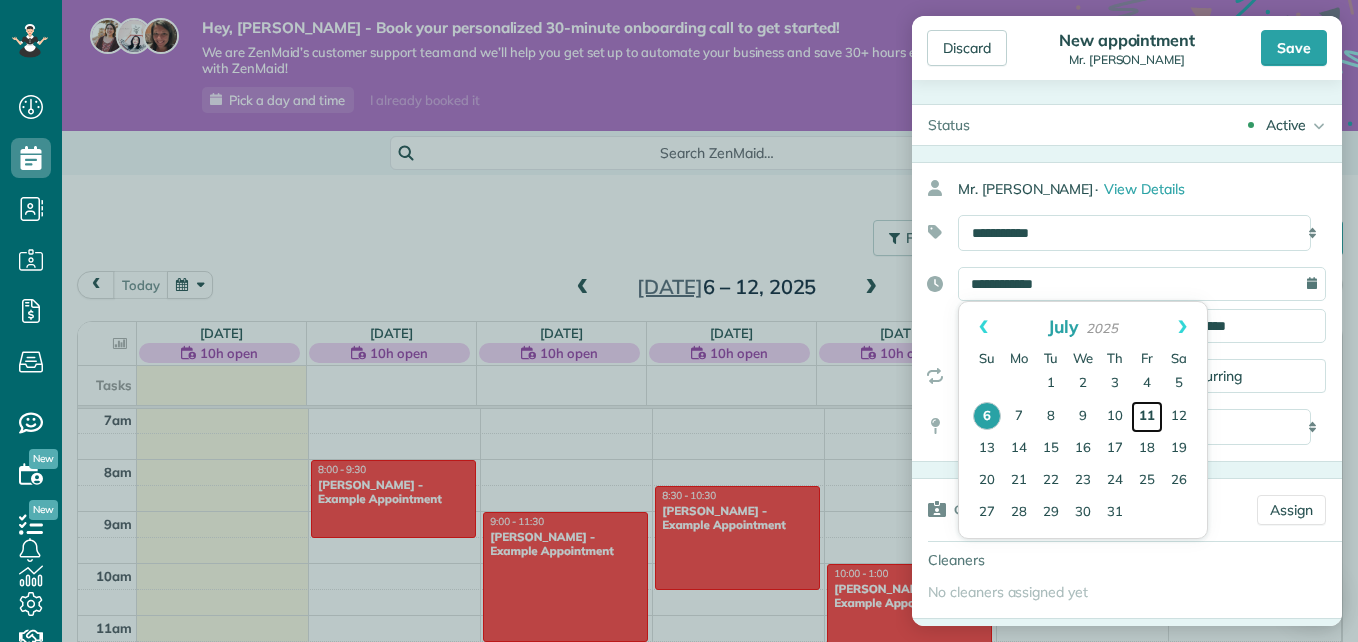 click on "11" at bounding box center [1147, 417] 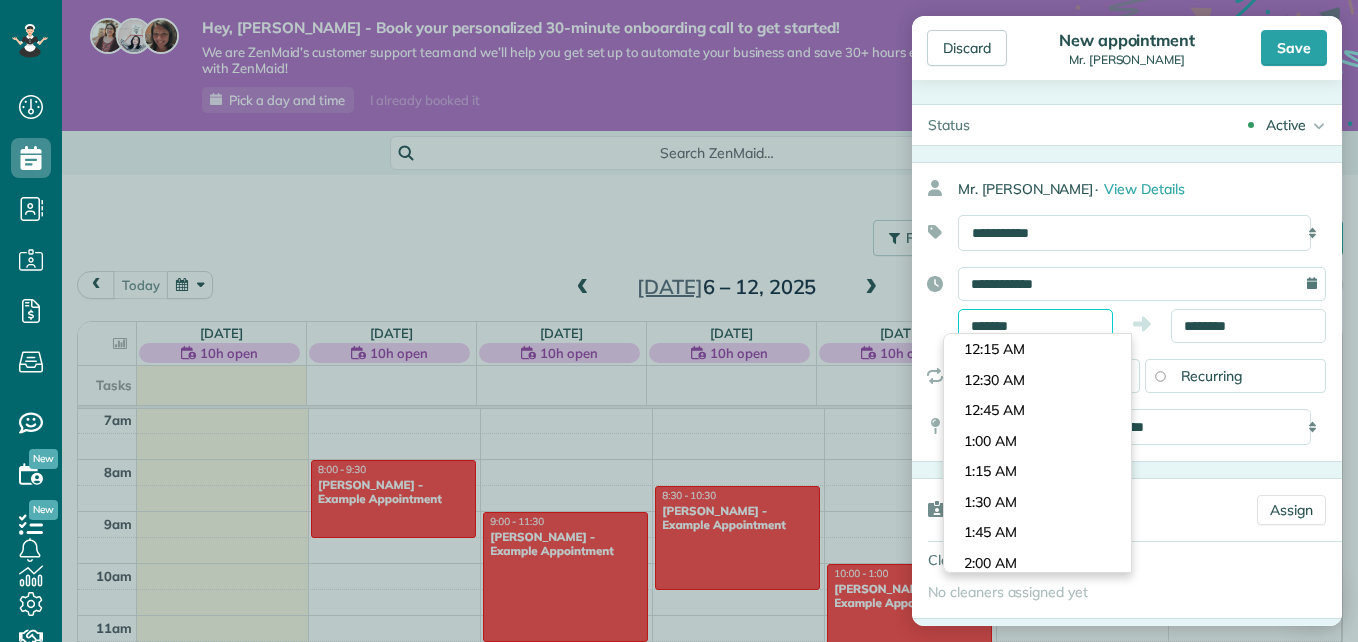 click on "*******" at bounding box center (1035, 326) 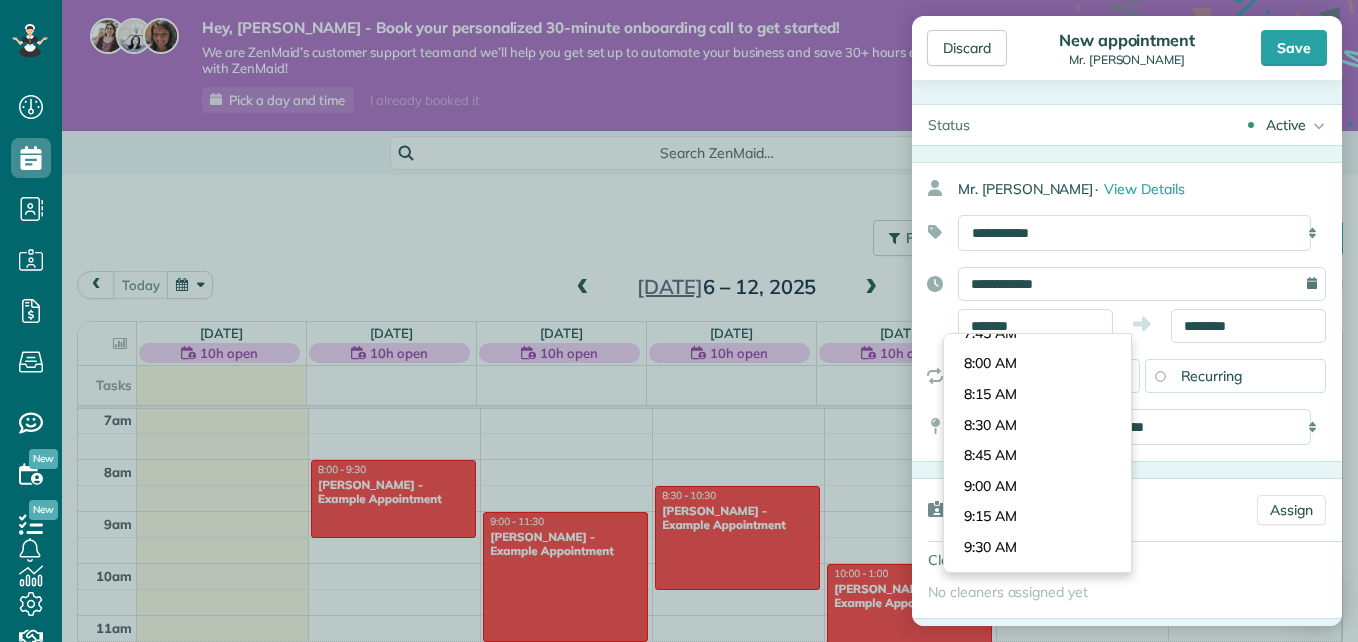 scroll, scrollTop: 918, scrollLeft: 0, axis: vertical 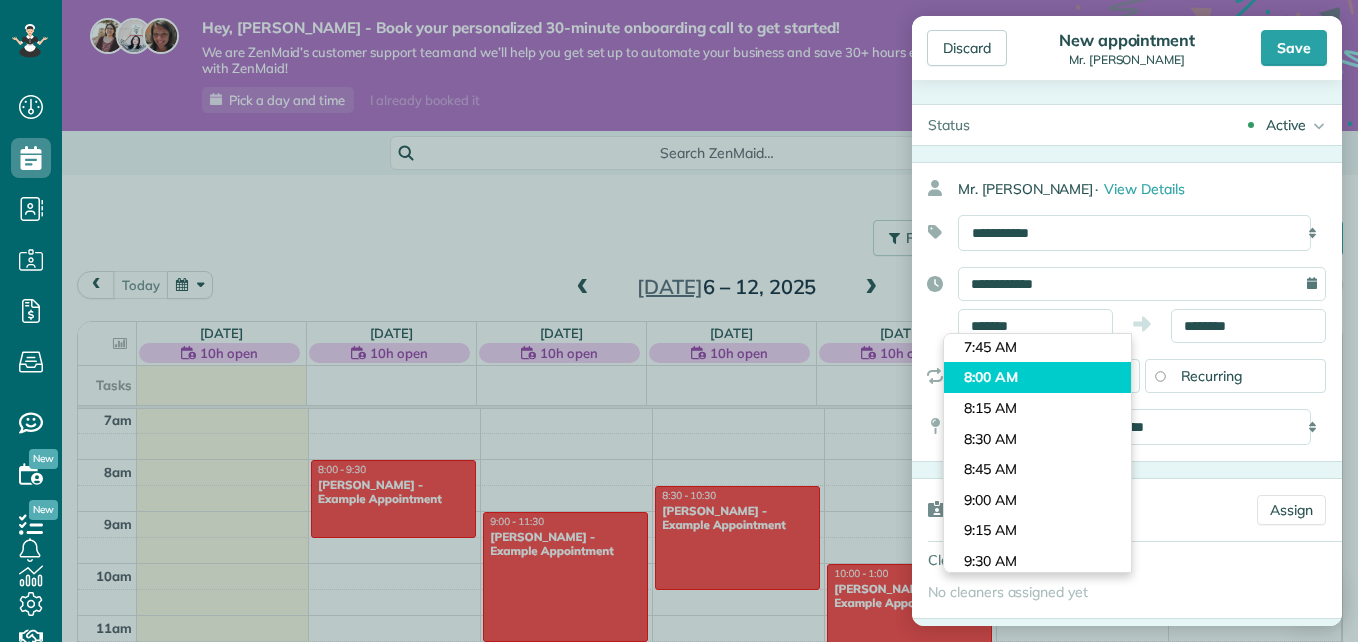 type on "*******" 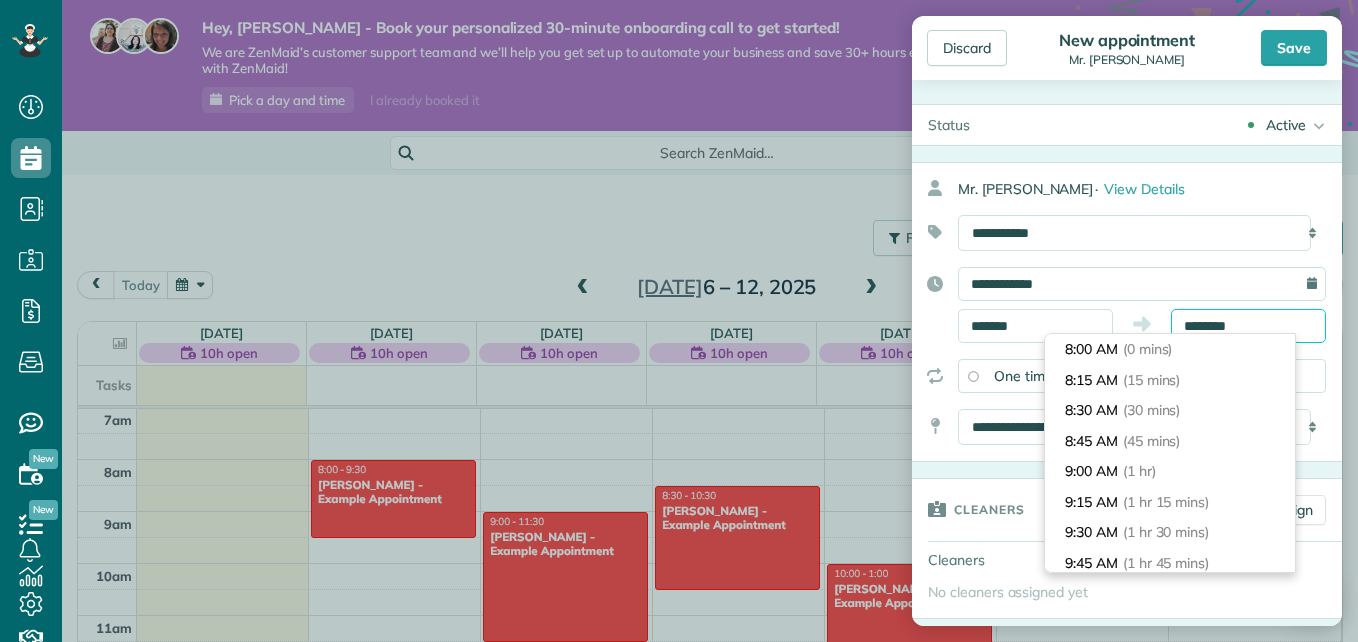 click on "********" at bounding box center [1248, 326] 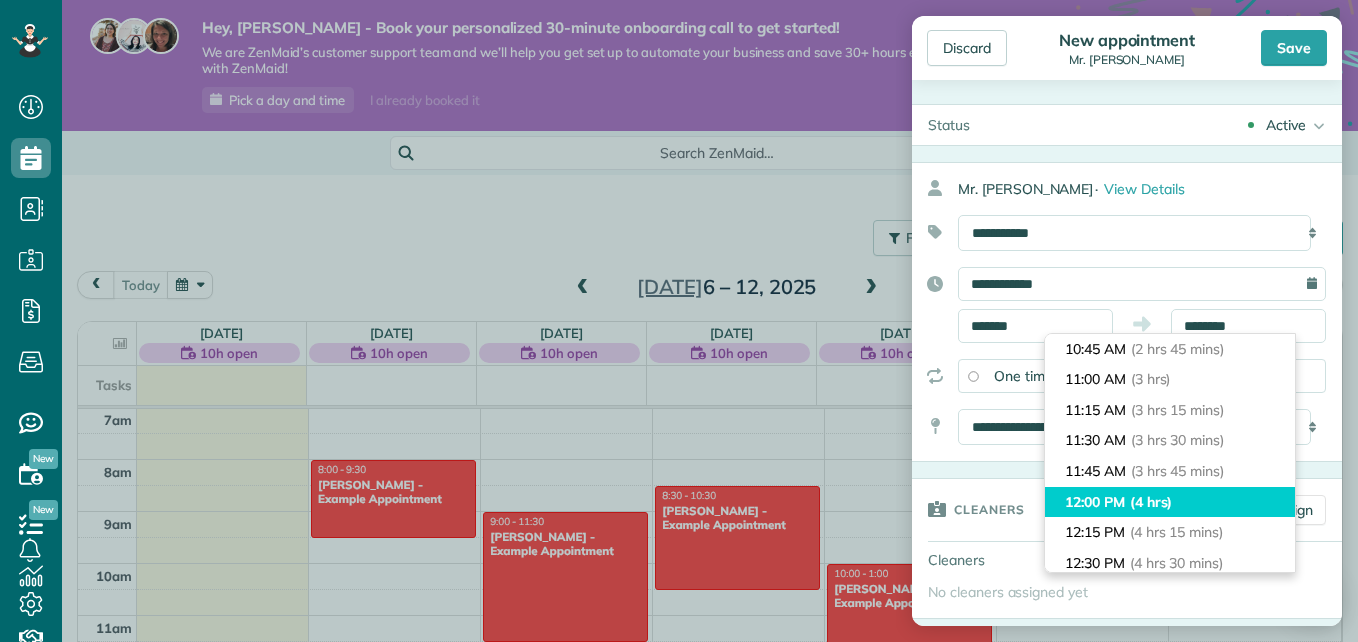 type on "********" 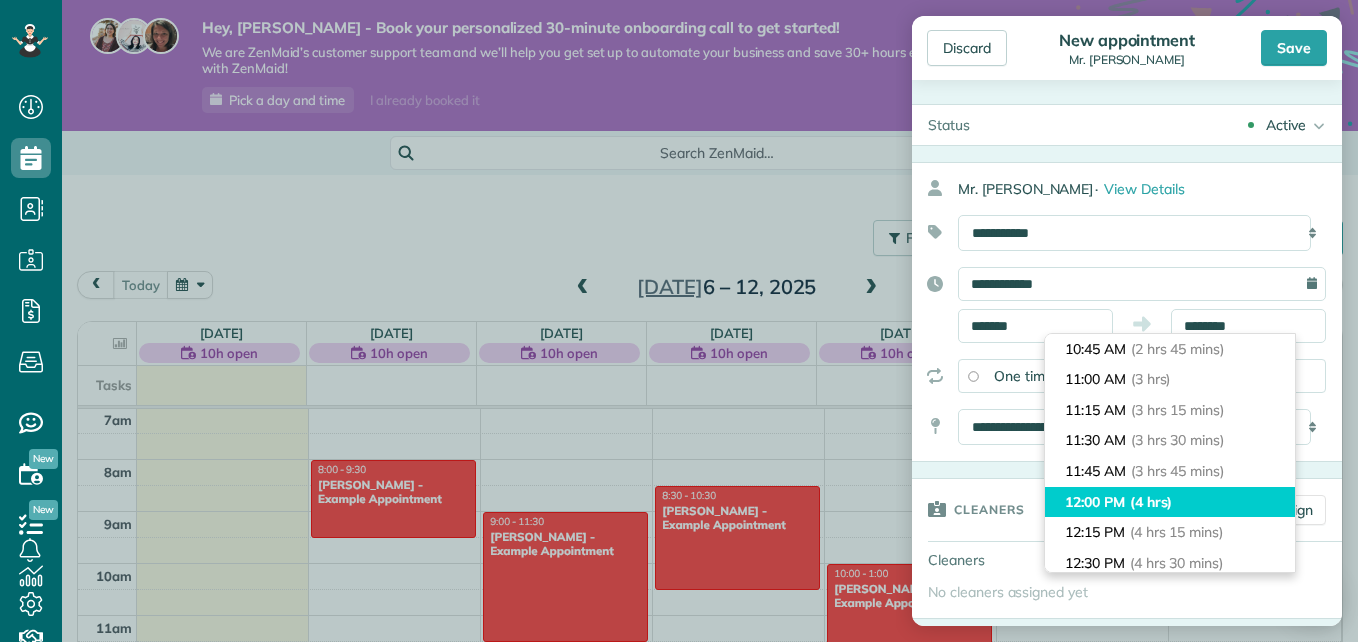 click on "12:00 PM  (4 hrs)" at bounding box center [1170, 502] 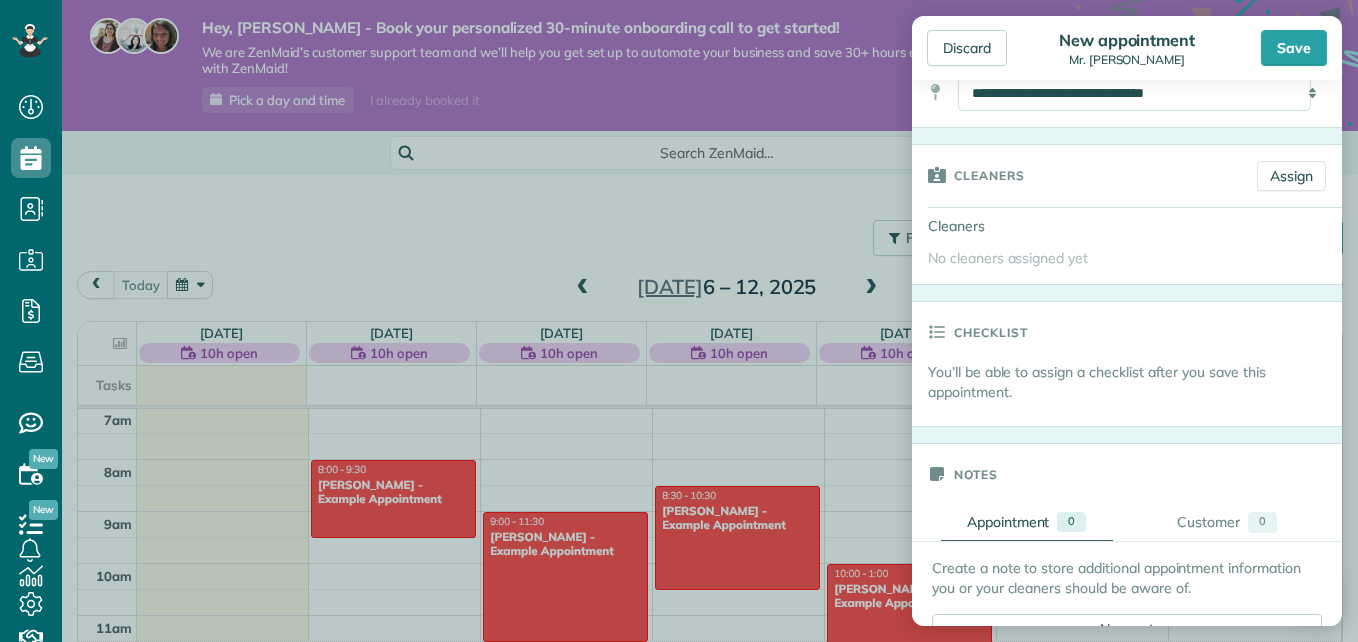scroll, scrollTop: 337, scrollLeft: 0, axis: vertical 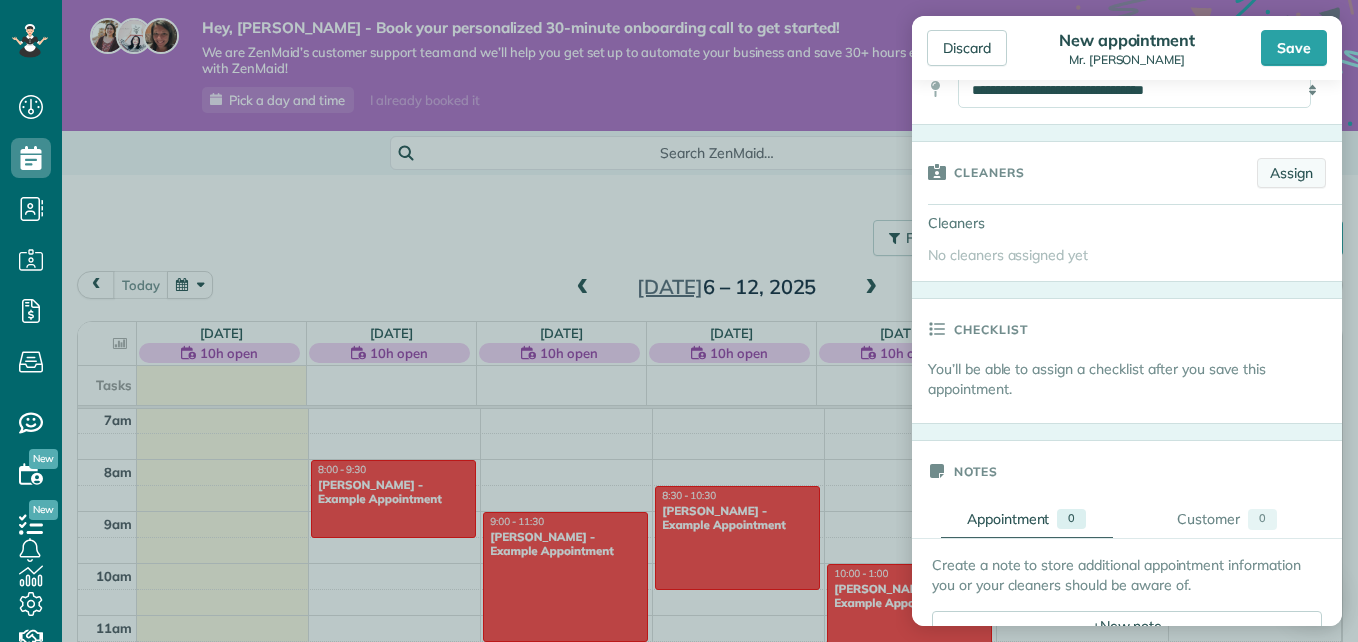 click on "Assign" at bounding box center [1291, 173] 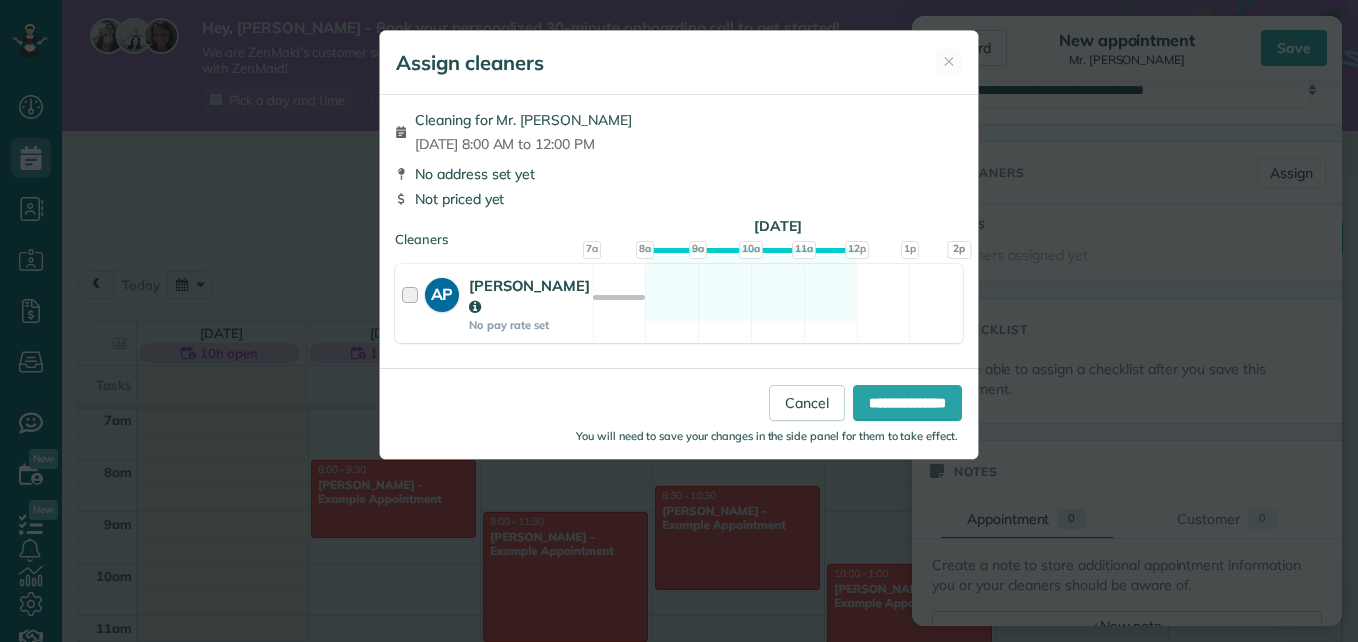 click at bounding box center (413, 303) 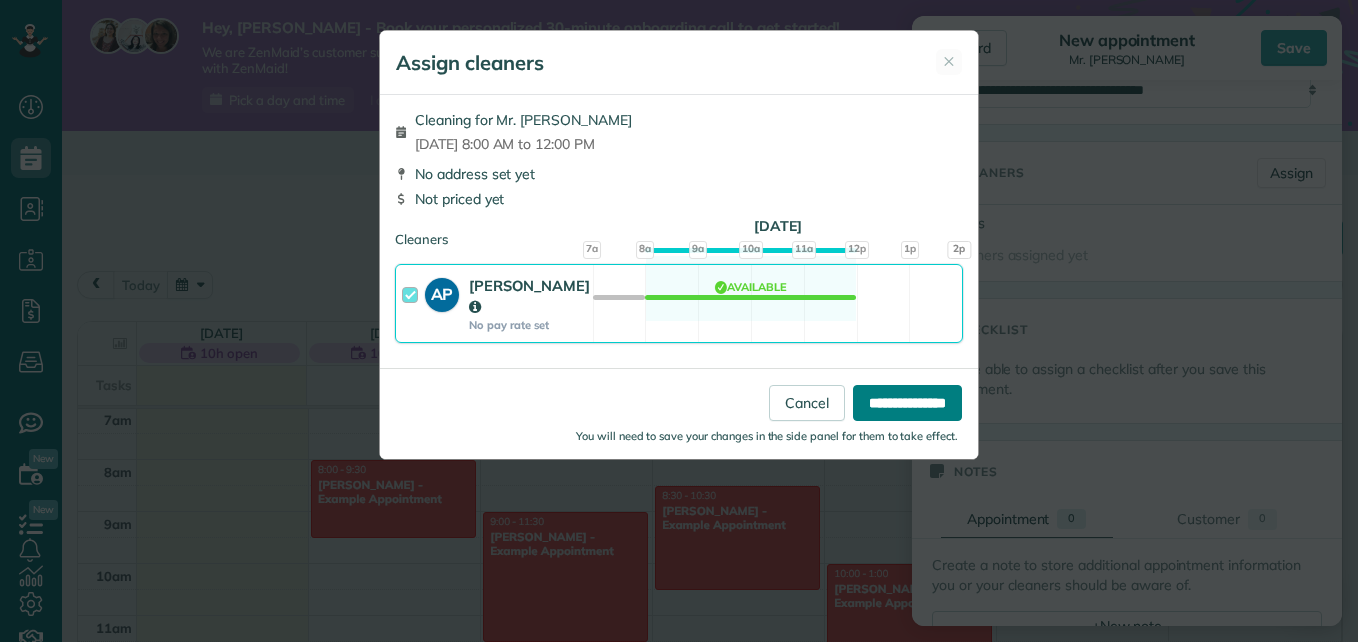 click on "**********" at bounding box center [907, 403] 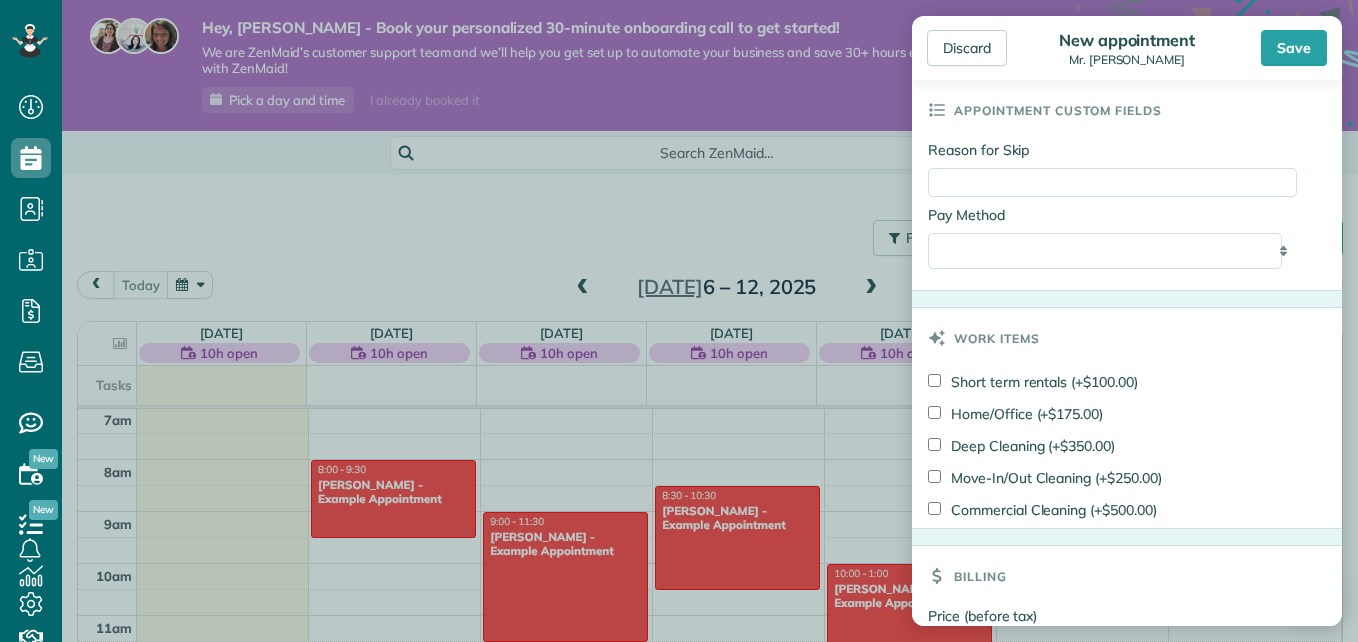 scroll, scrollTop: 1033, scrollLeft: 0, axis: vertical 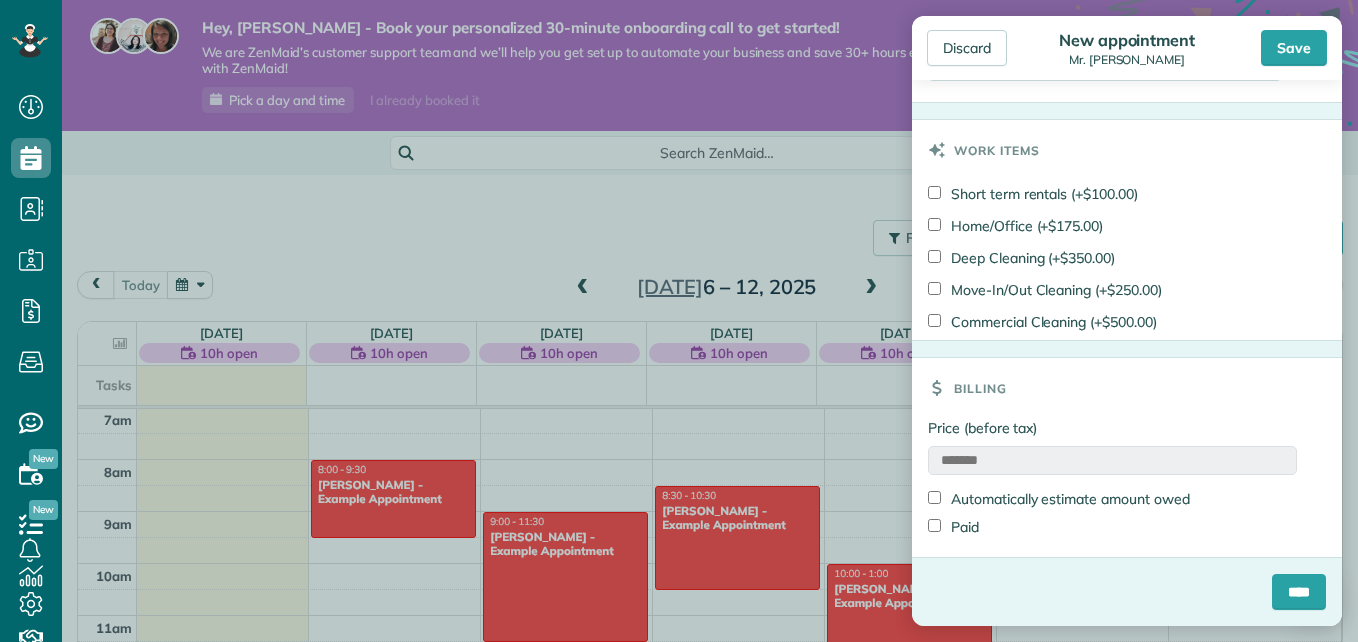 click on "*******" at bounding box center (1112, 460) 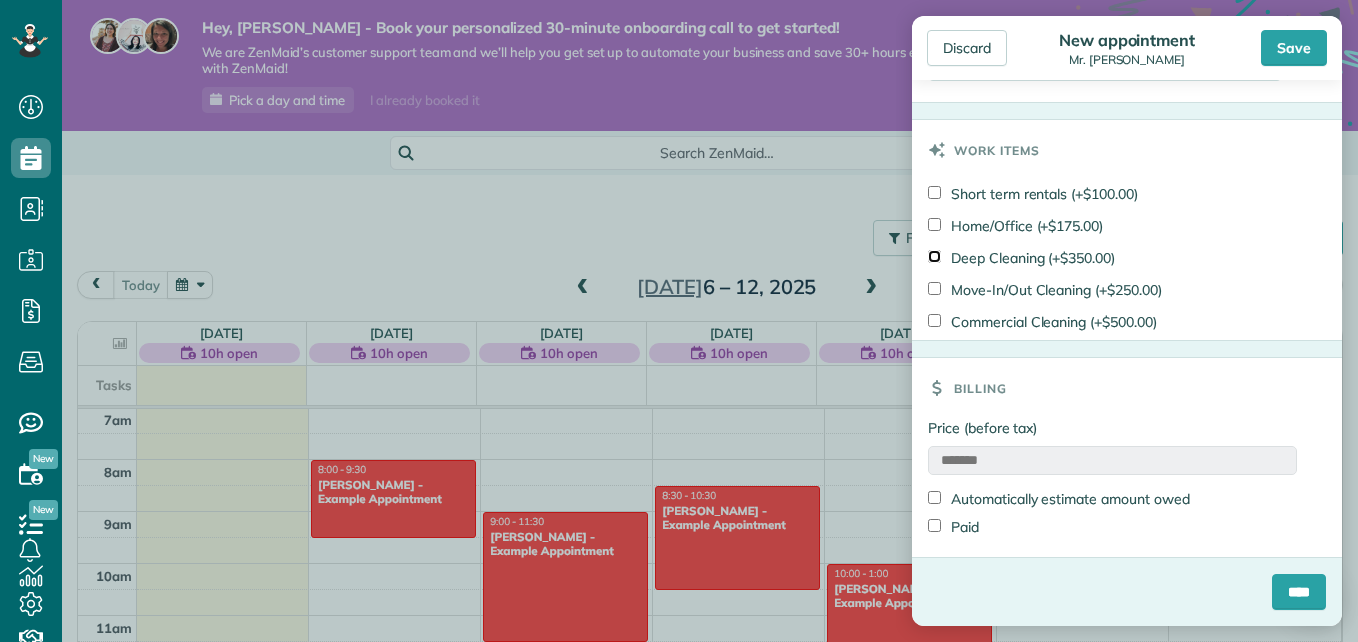 type on "*******" 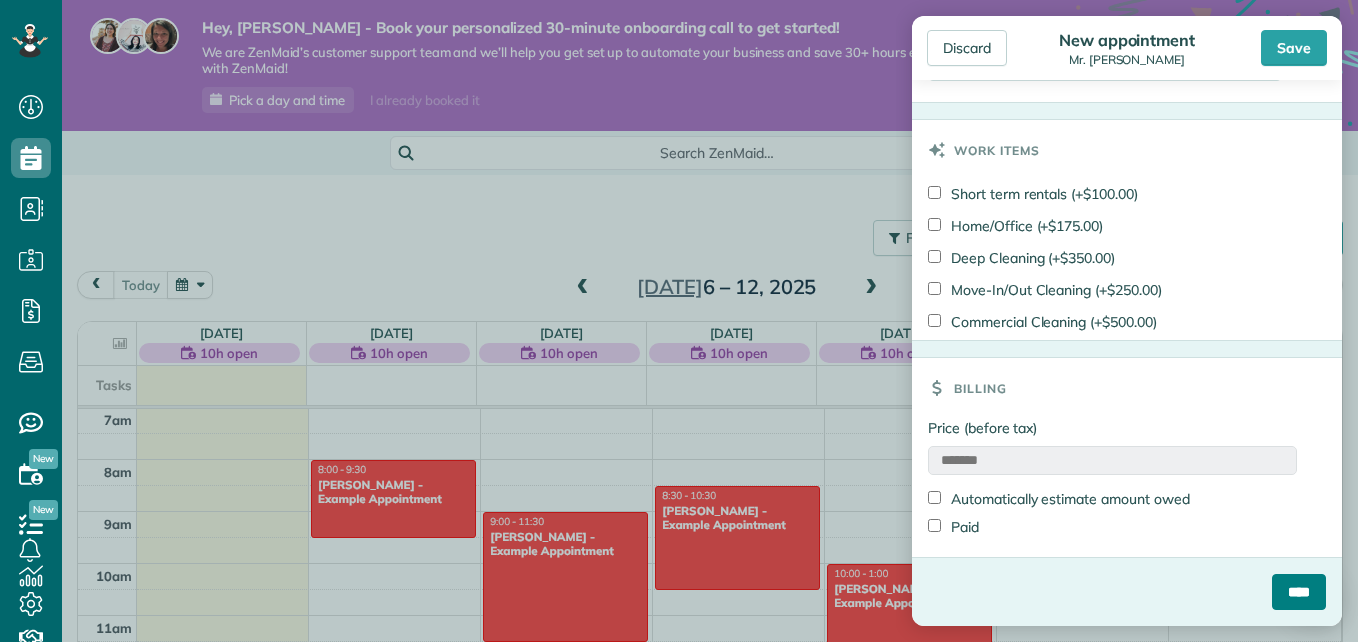 click on "****" at bounding box center (1299, 592) 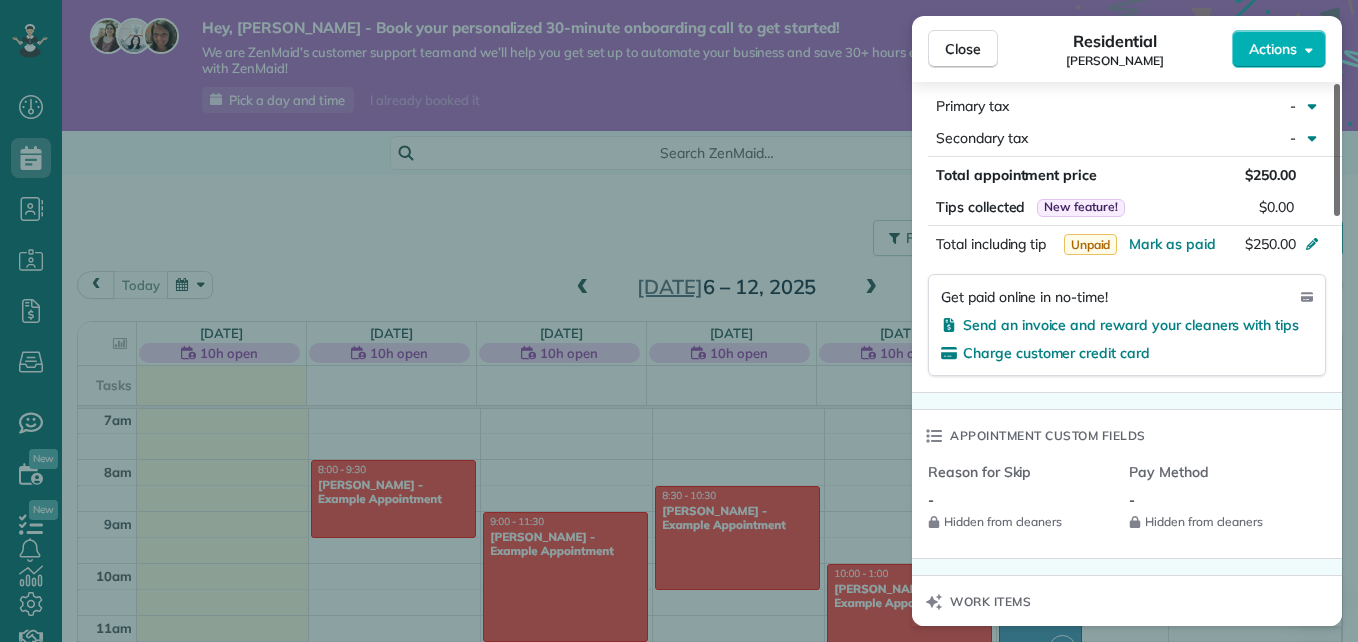 scroll, scrollTop: 1051, scrollLeft: 0, axis: vertical 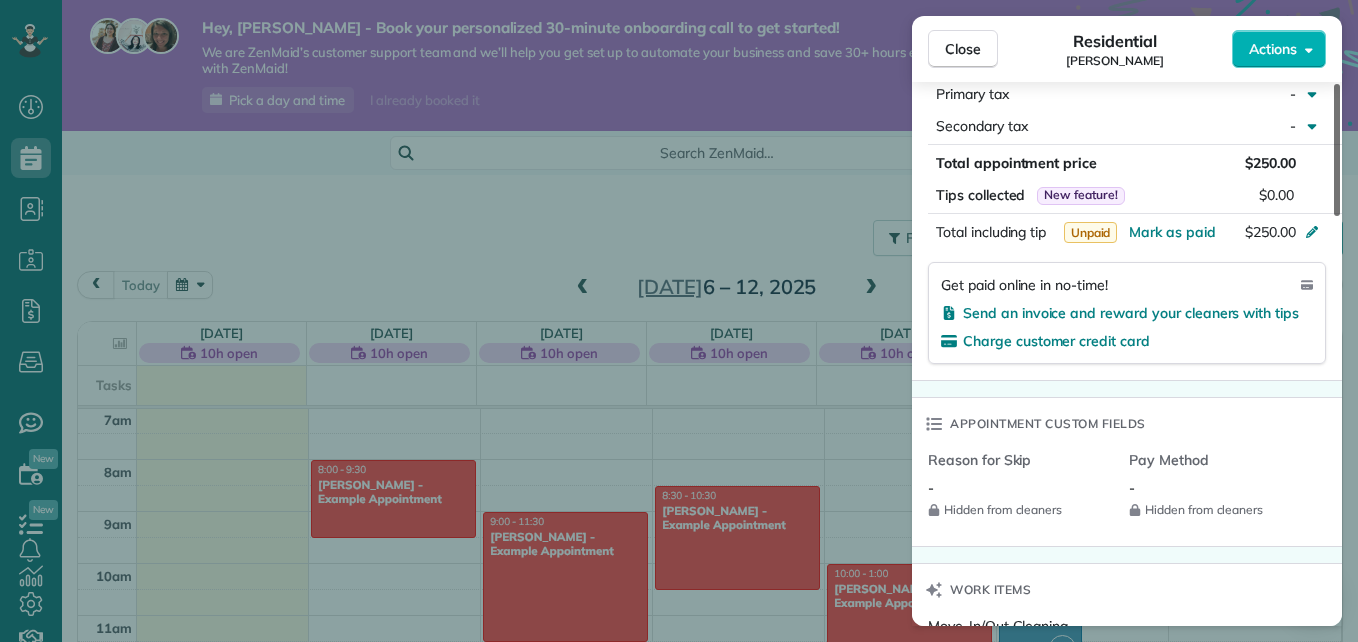 drag, startPoint x: 1336, startPoint y: 215, endPoint x: 1361, endPoint y: 470, distance: 256.22256 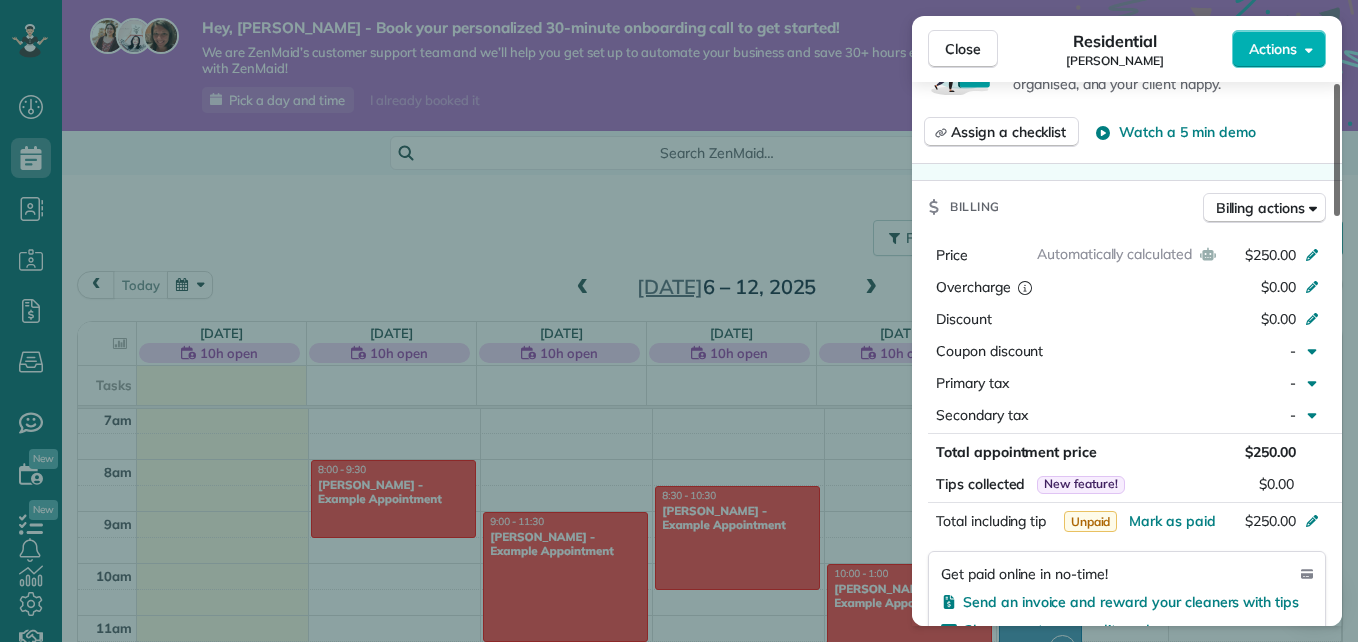 scroll, scrollTop: 643, scrollLeft: 0, axis: vertical 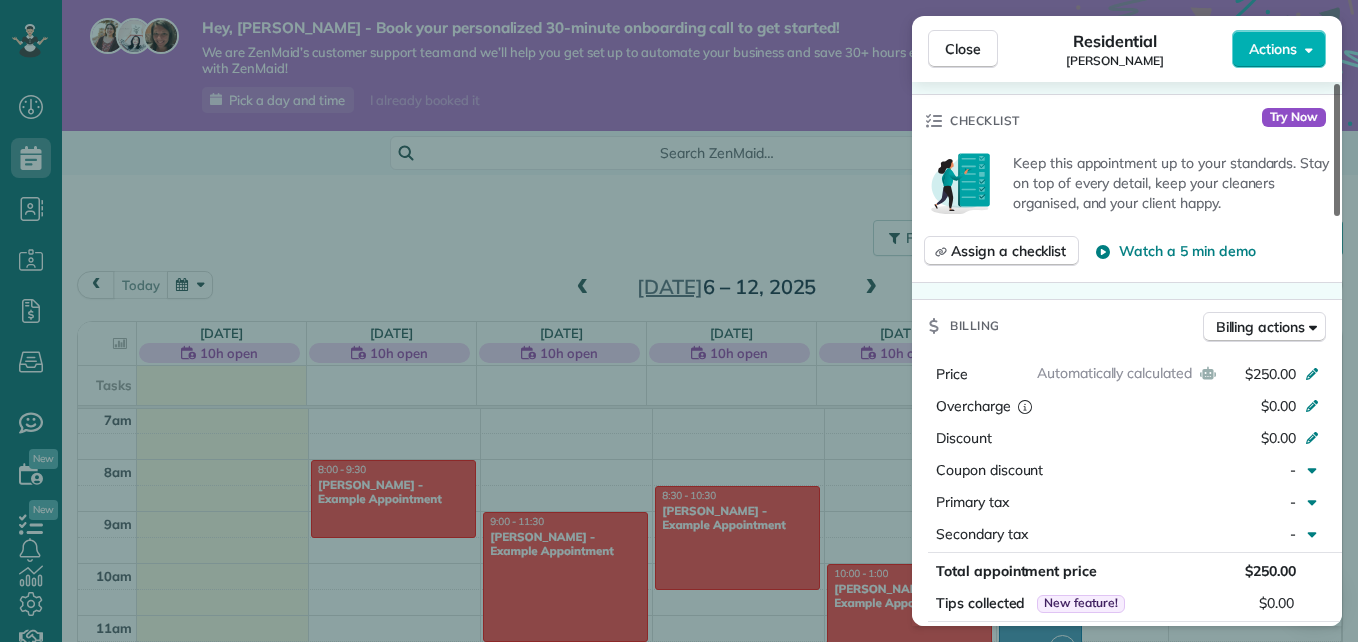 drag, startPoint x: 1339, startPoint y: 467, endPoint x: 1361, endPoint y: 368, distance: 101.414986 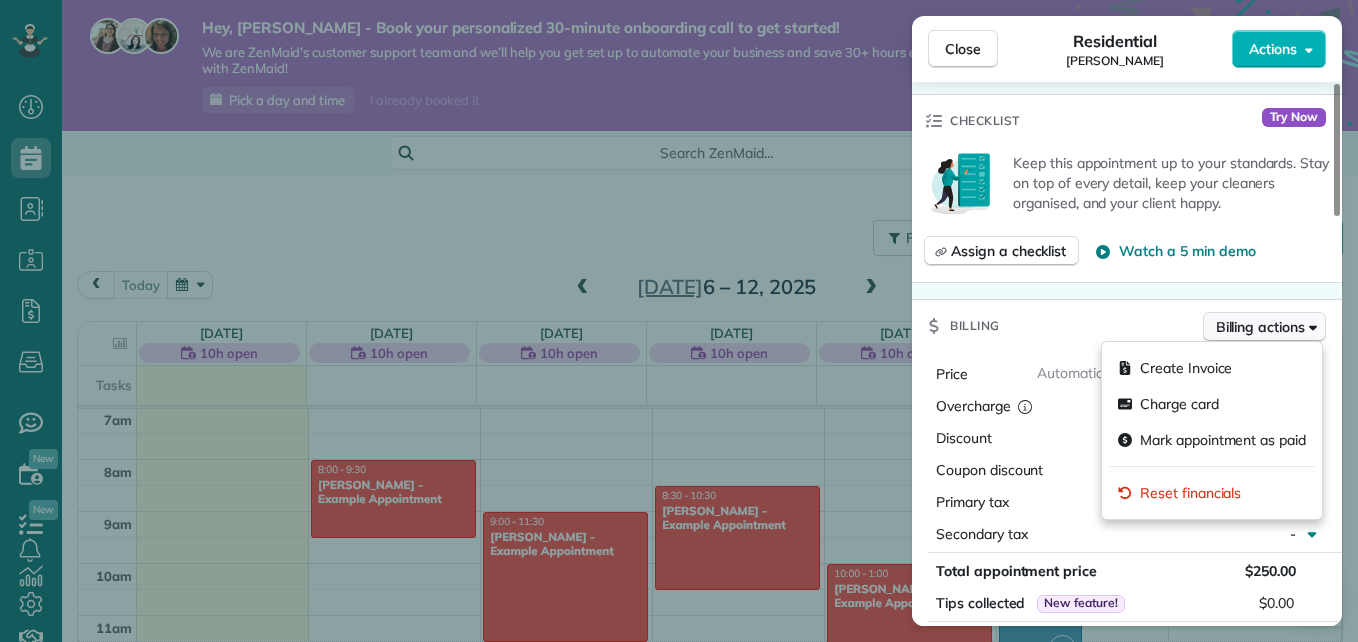 click 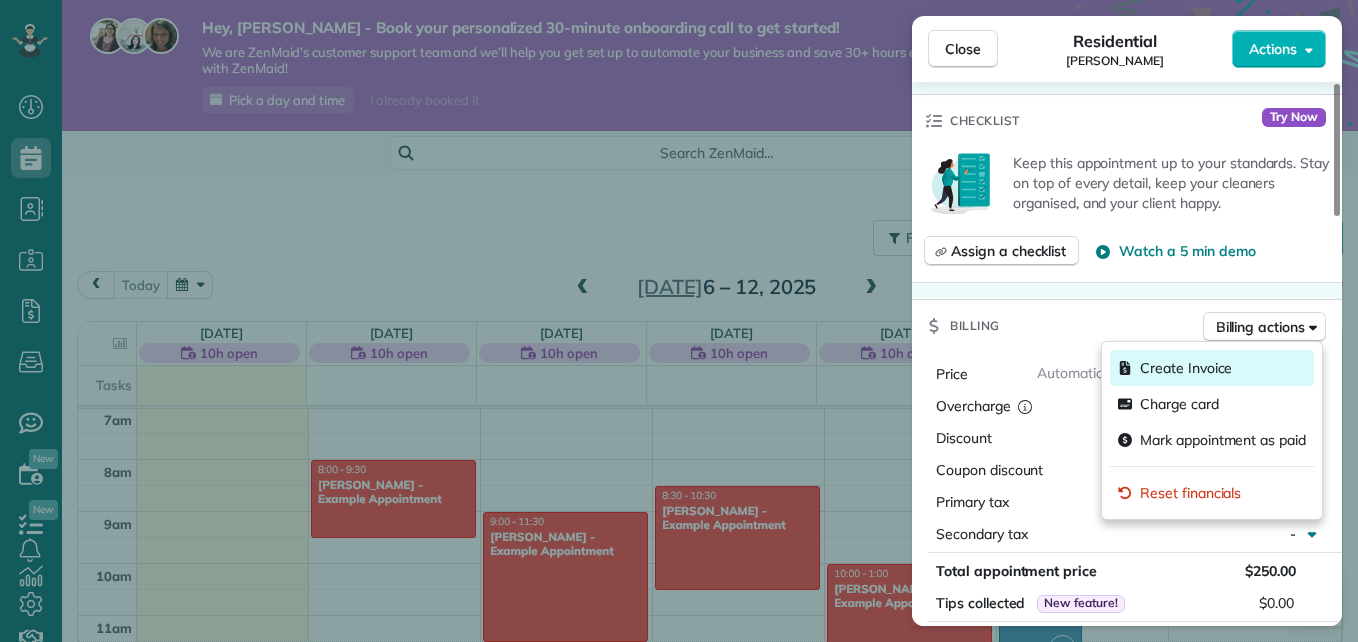 click on "Create Invoice" at bounding box center [1212, 368] 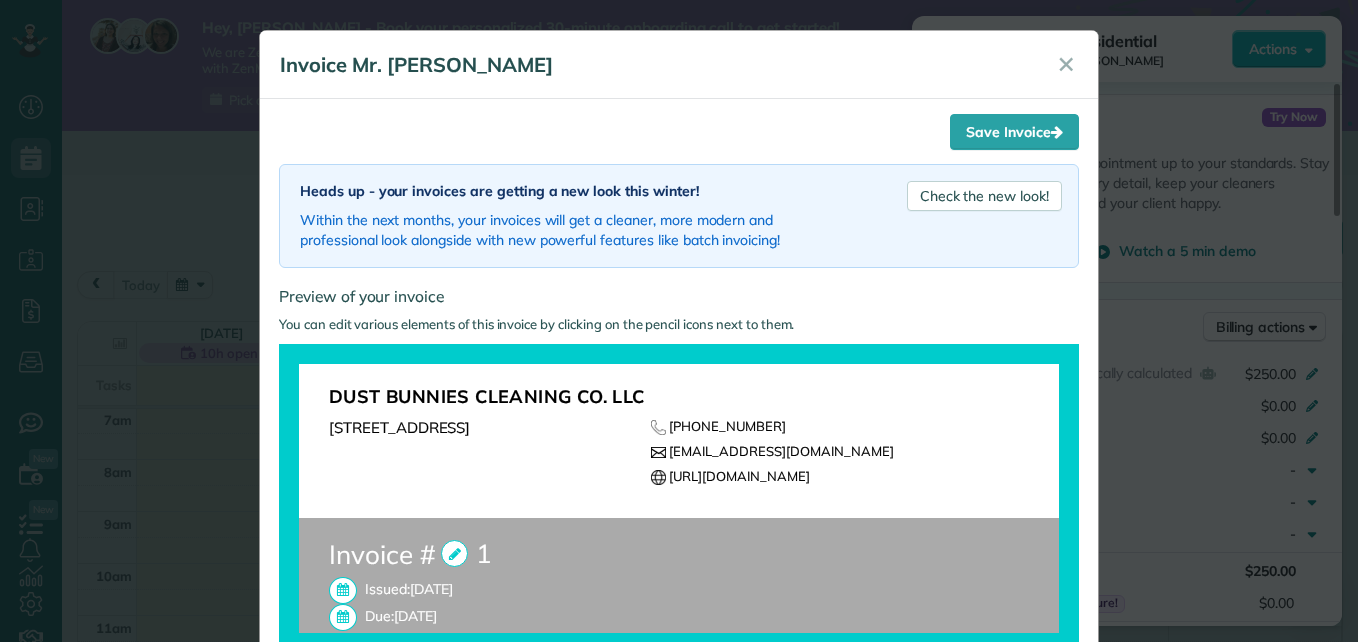 type 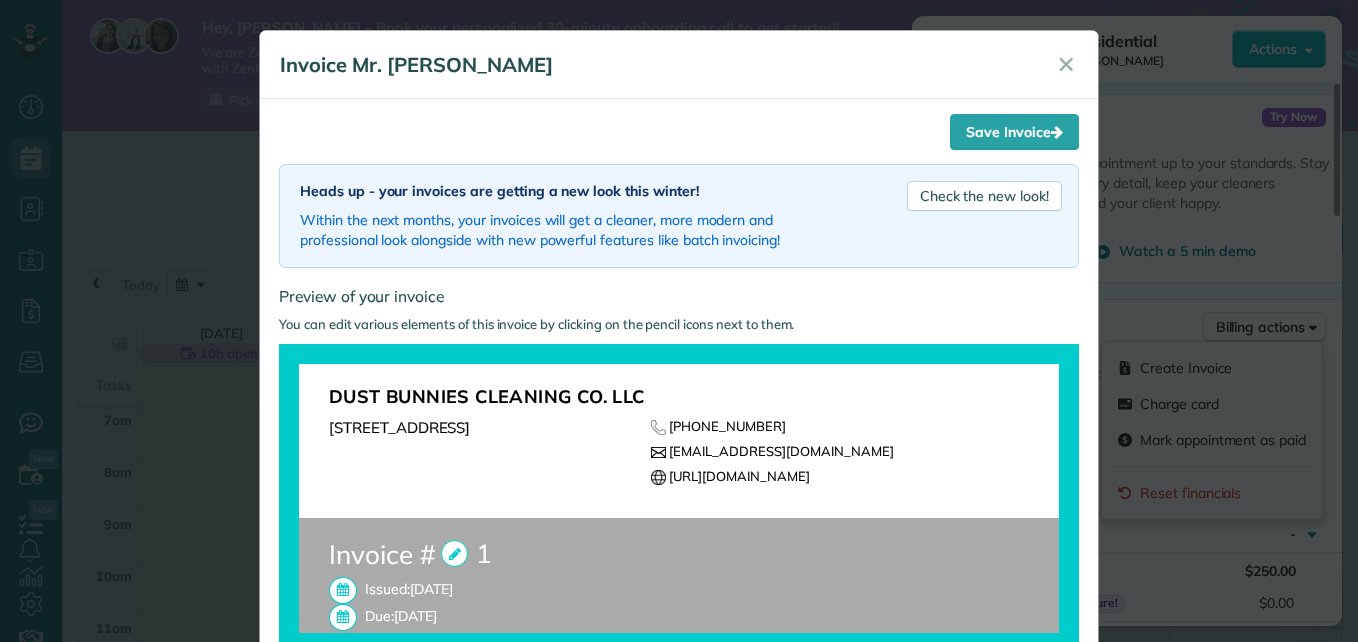 click on "Save Invoice
Heads up - your invoices are getting a new look this winter!
Within the next months, your invoices will get a cleaner, more modern and professional look alongside with new powerful features like batch invoicing!
Check the new look!
Preview of your invoice
You can edit various elements of this invoice by clicking on the pencil icons next to them.
Dust Bunnies Cleaning Co. LLC
628 East 4th Street Hopkinsville KY 42240
(270) 666-1302
dustbunniescleaningcollc@gmail.com
1" at bounding box center (679, 641) 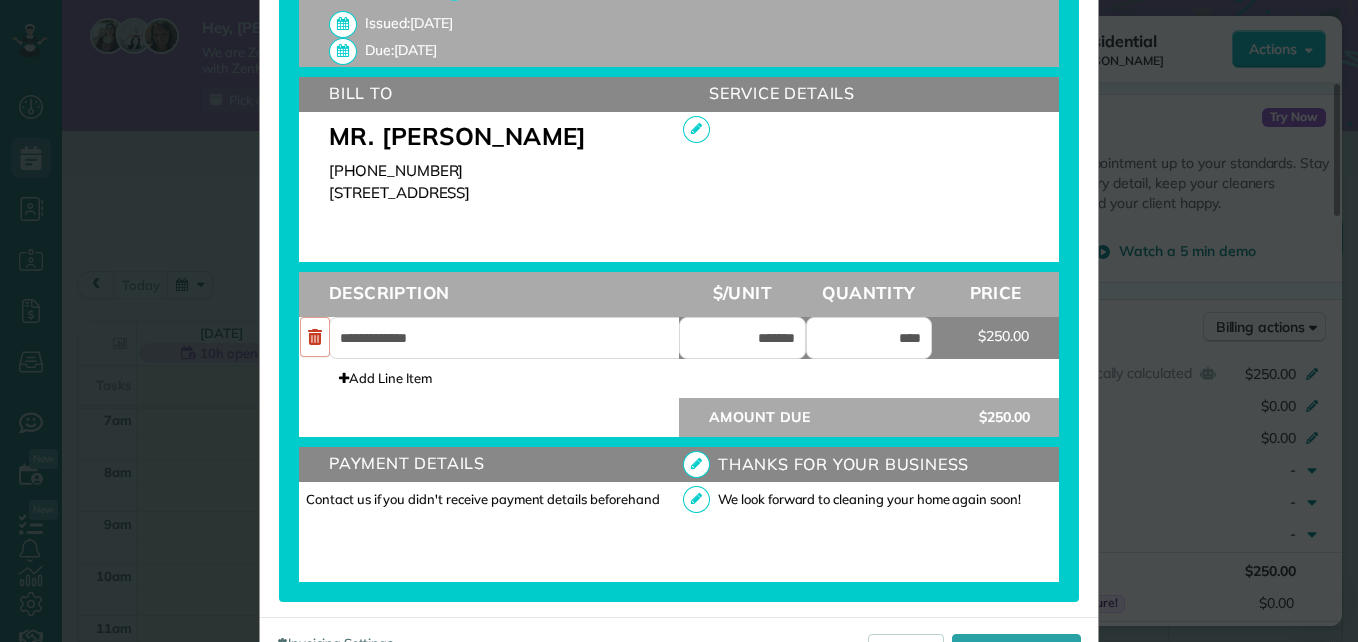 scroll, scrollTop: 640, scrollLeft: 0, axis: vertical 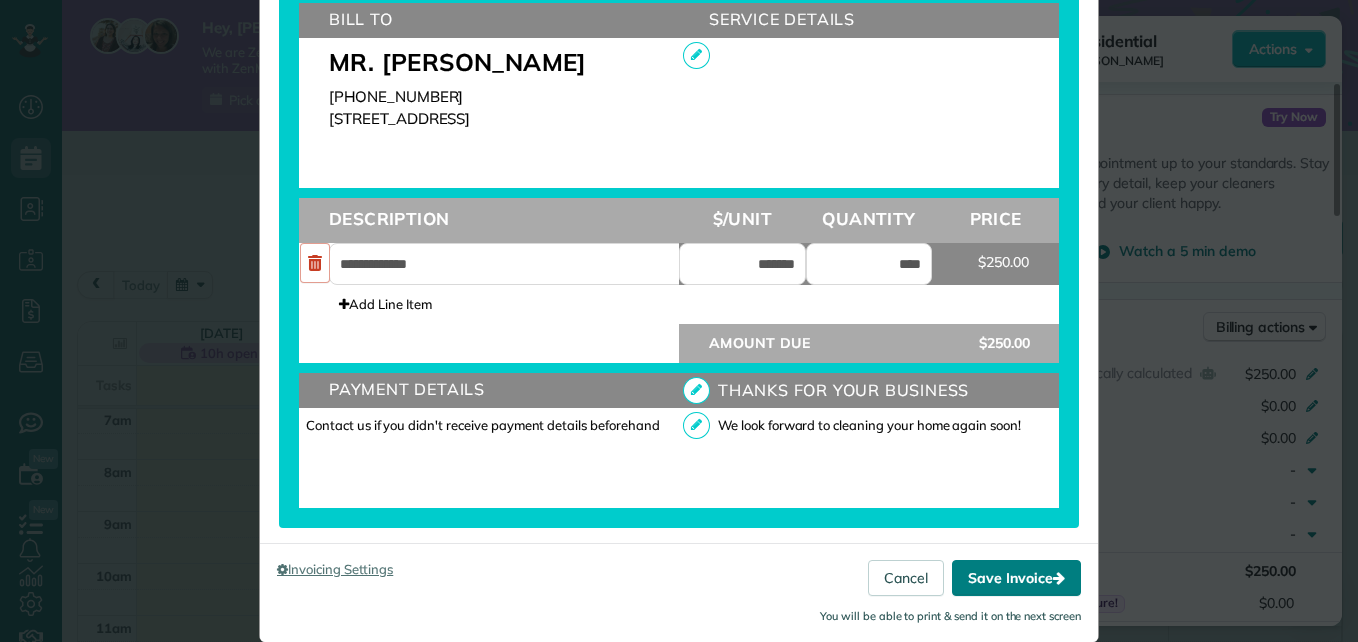 click on "Save Invoice" at bounding box center [1016, 578] 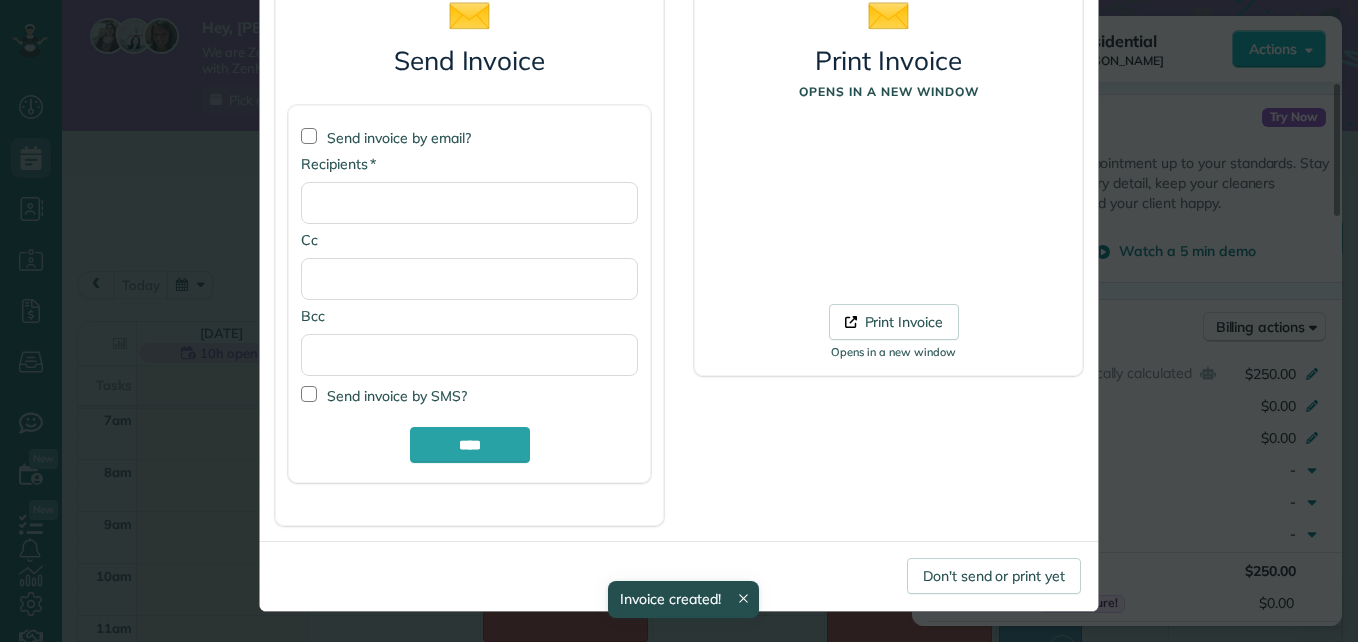 scroll, scrollTop: 168, scrollLeft: 0, axis: vertical 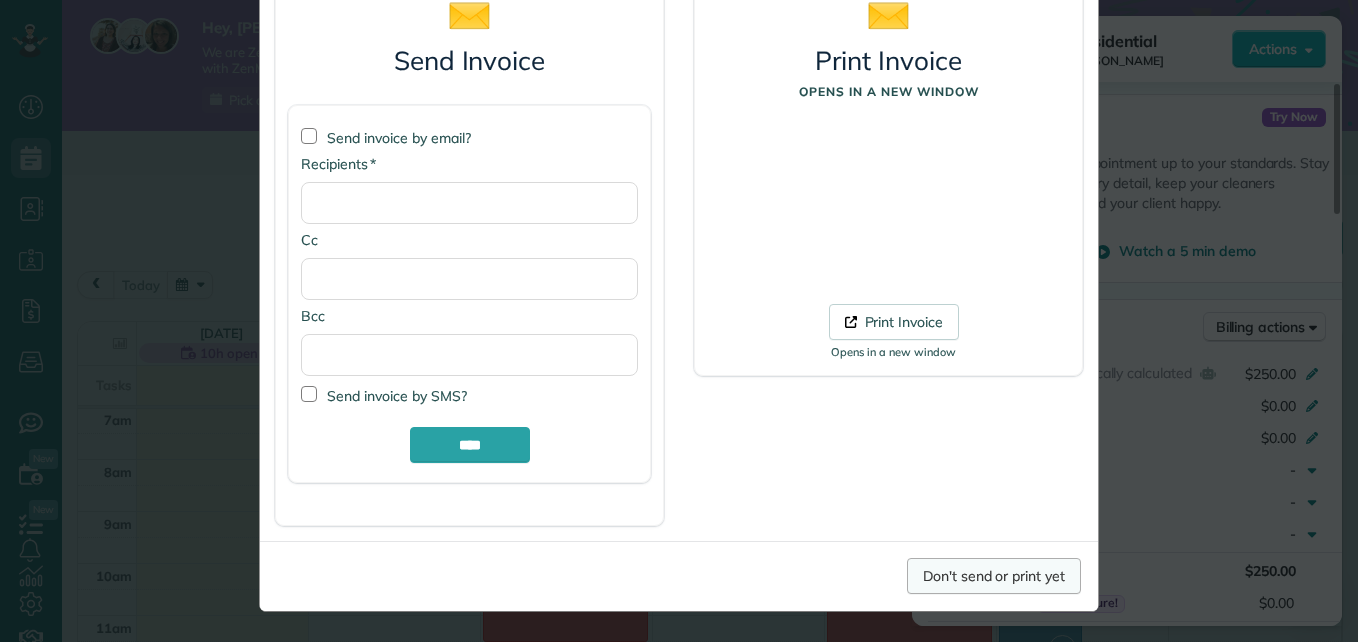 click on "Don't send or print yet" at bounding box center (994, 576) 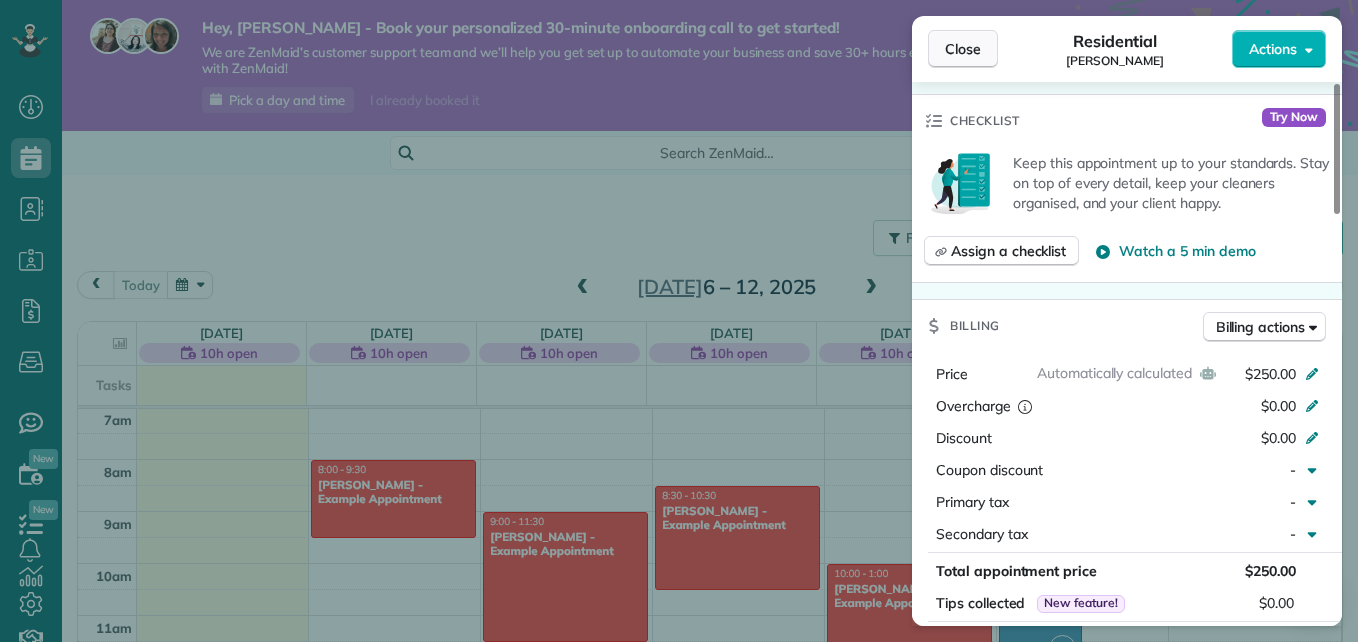 click on "Close" at bounding box center [963, 49] 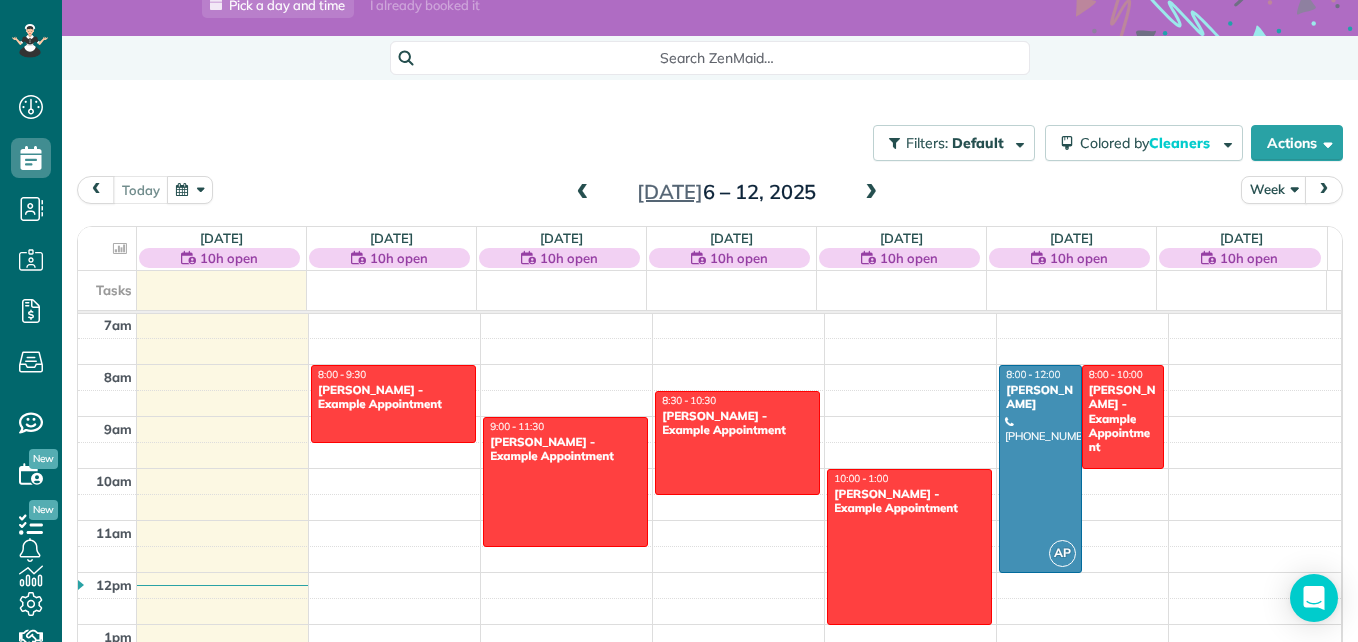 scroll, scrollTop: 187, scrollLeft: 0, axis: vertical 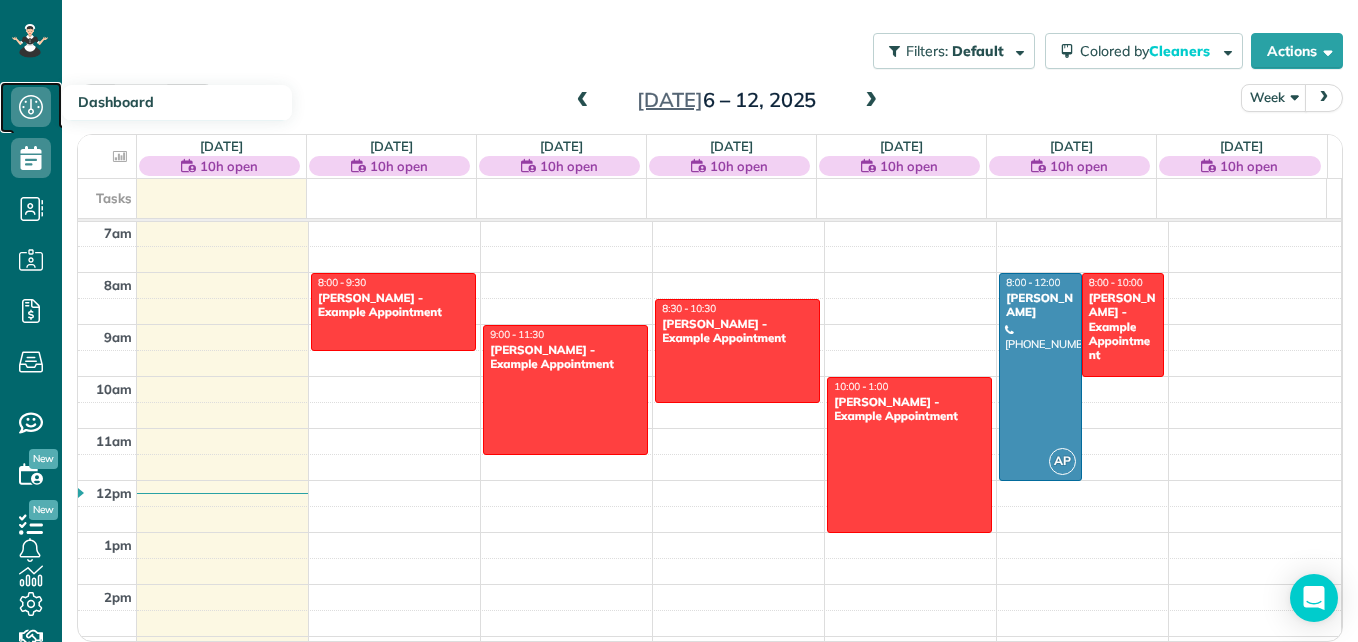 click 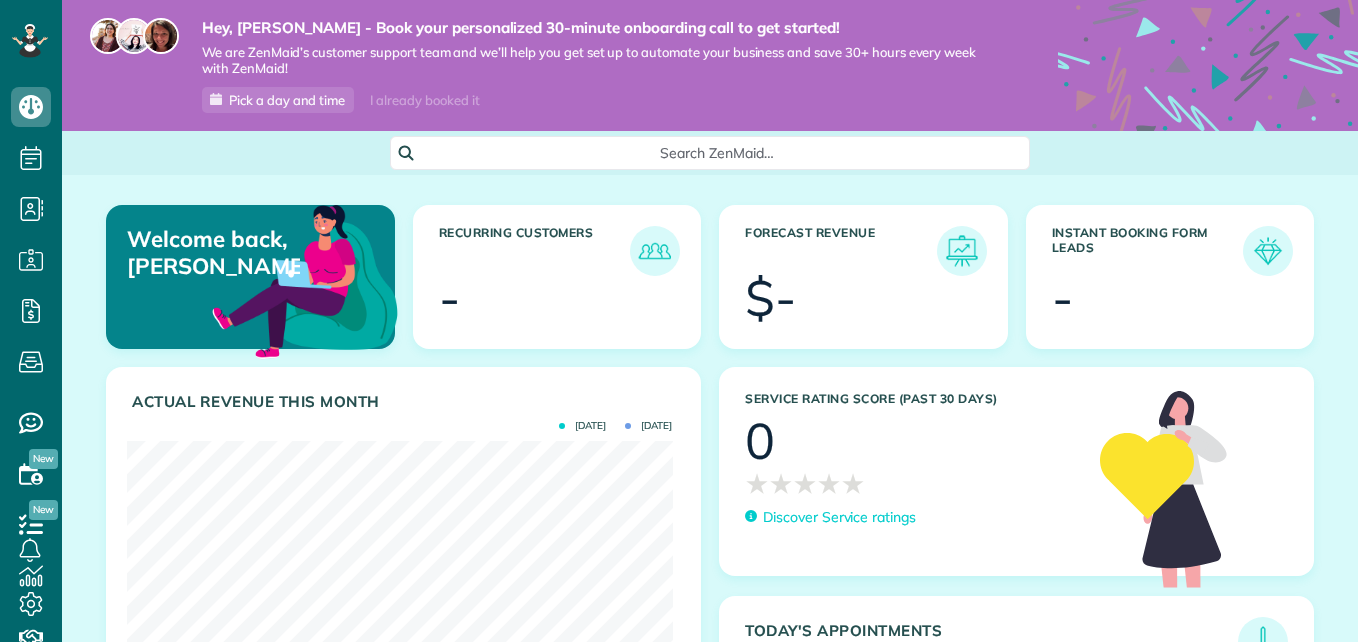 scroll, scrollTop: 0, scrollLeft: 0, axis: both 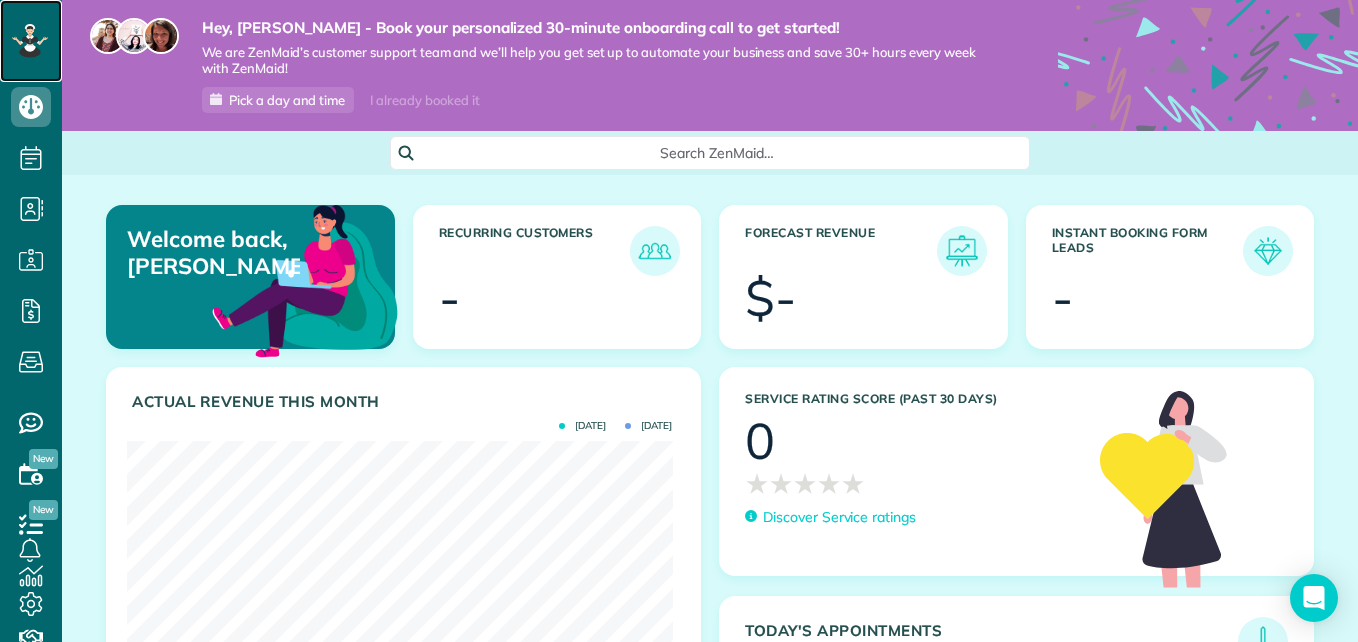 click 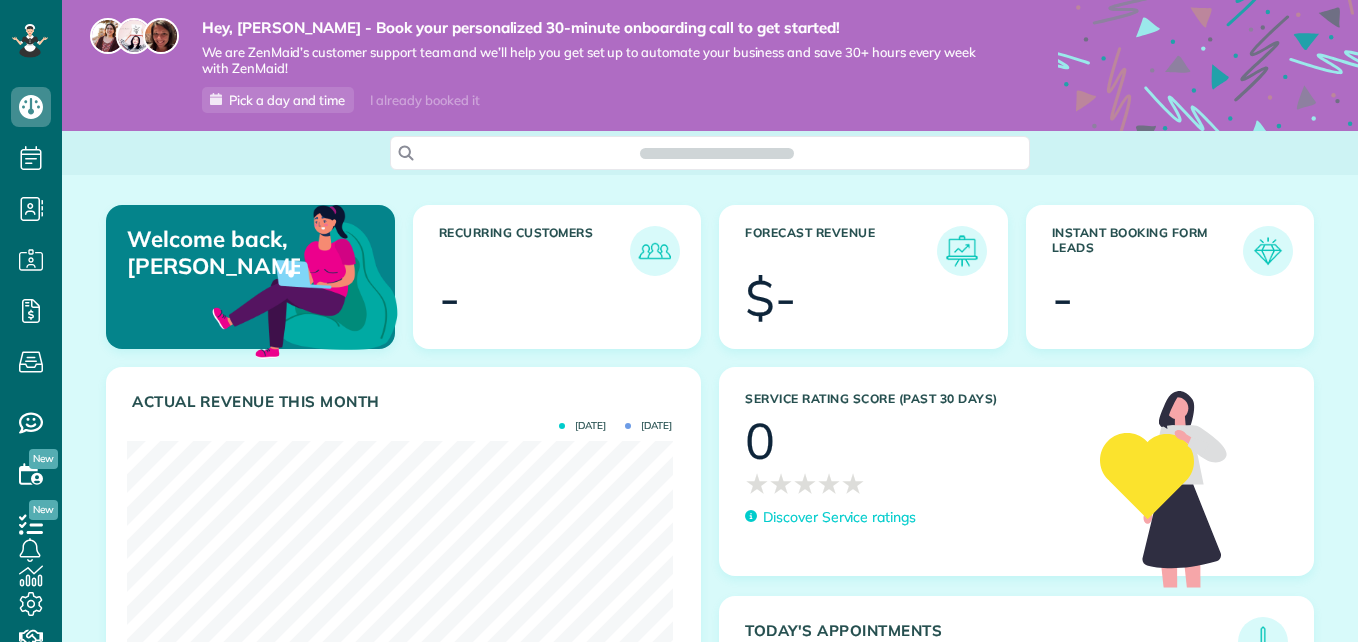 scroll, scrollTop: 0, scrollLeft: 0, axis: both 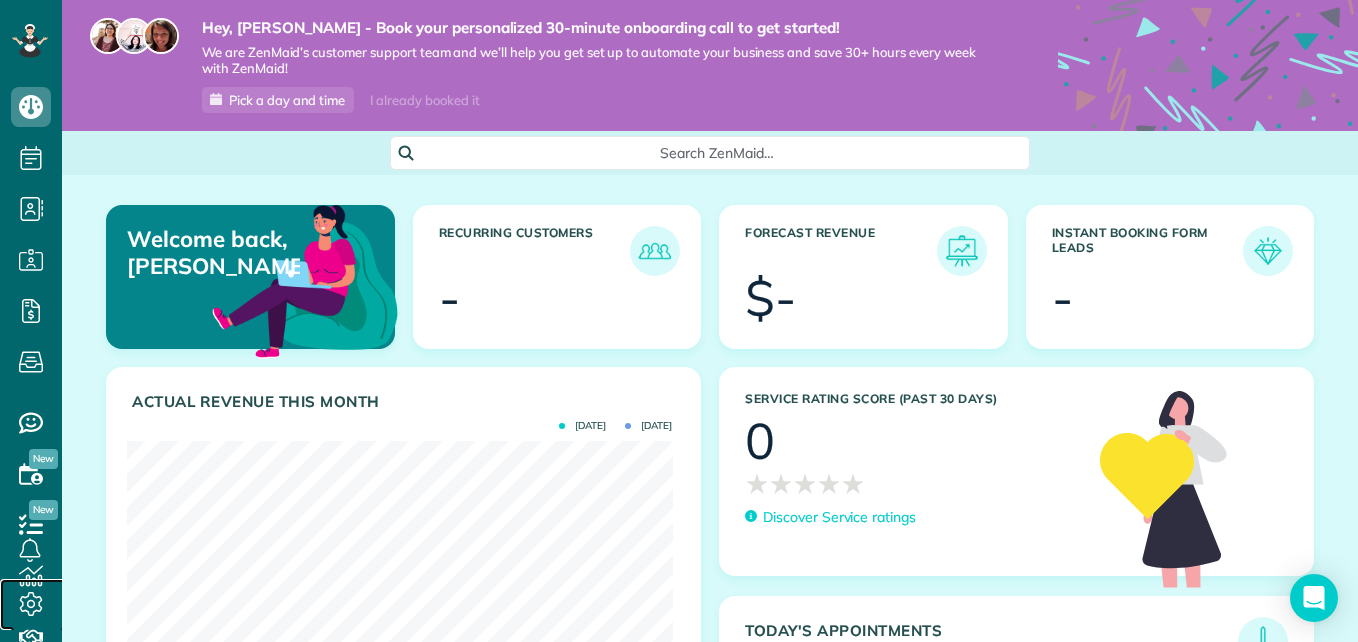 click 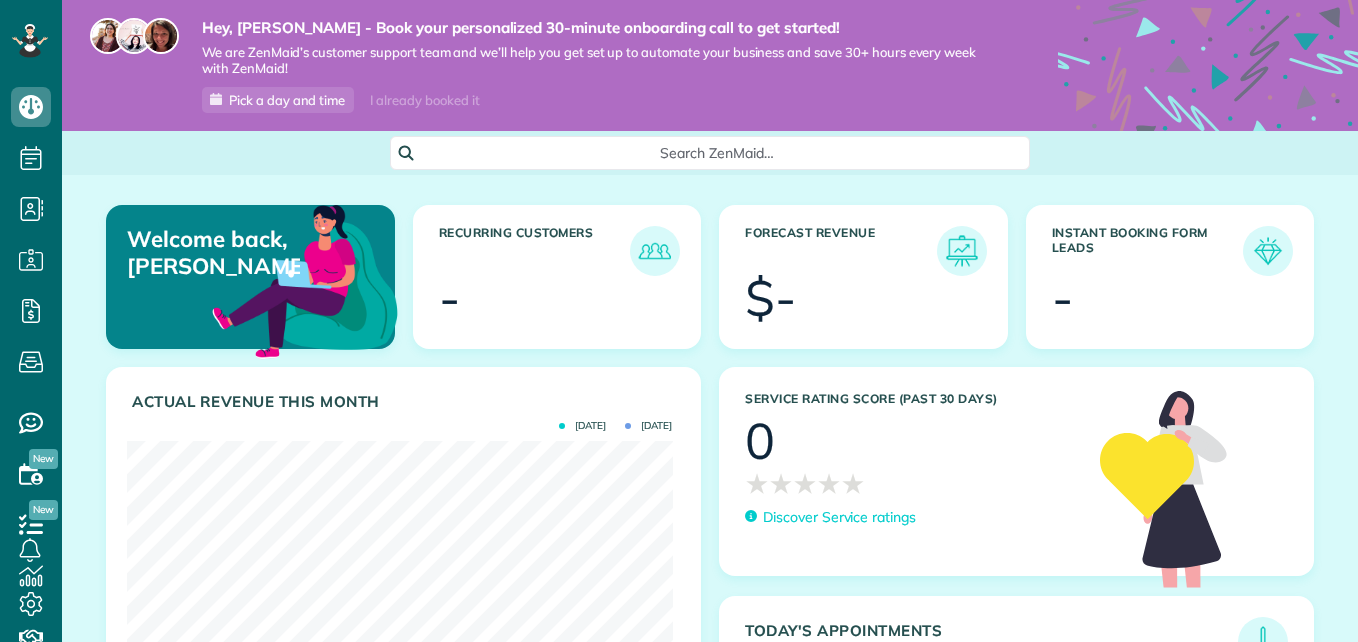 scroll, scrollTop: 0, scrollLeft: 0, axis: both 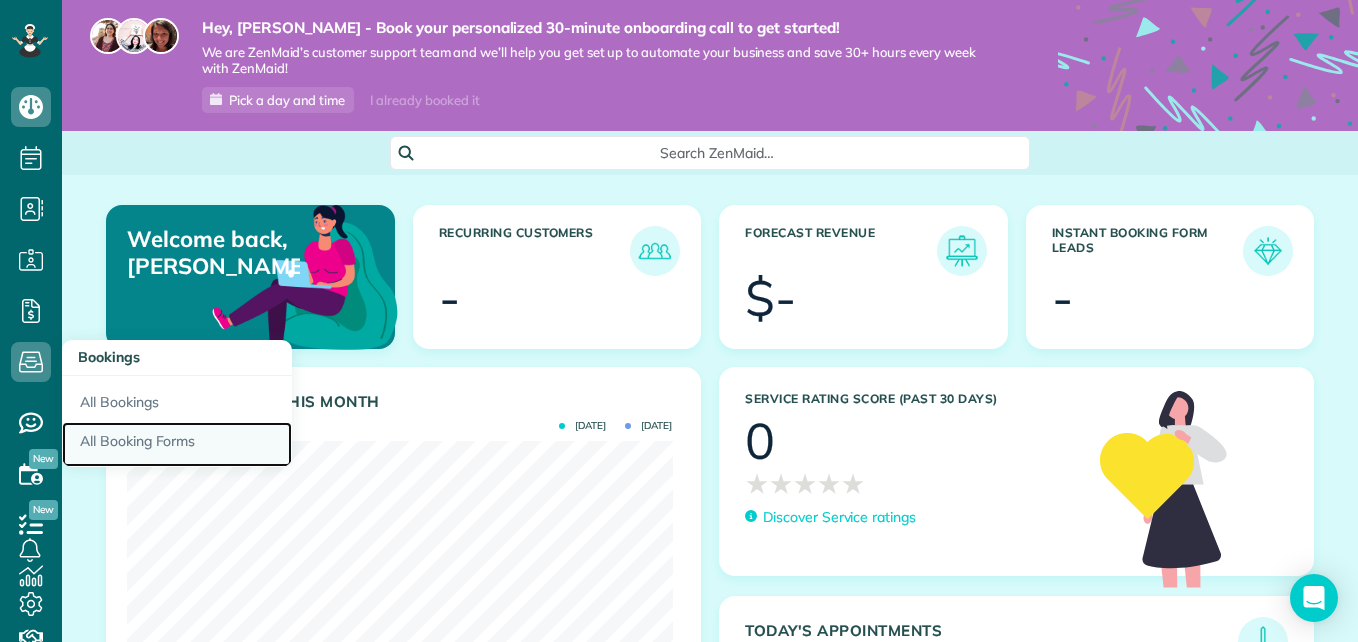 click on "All Booking Forms" at bounding box center (177, 445) 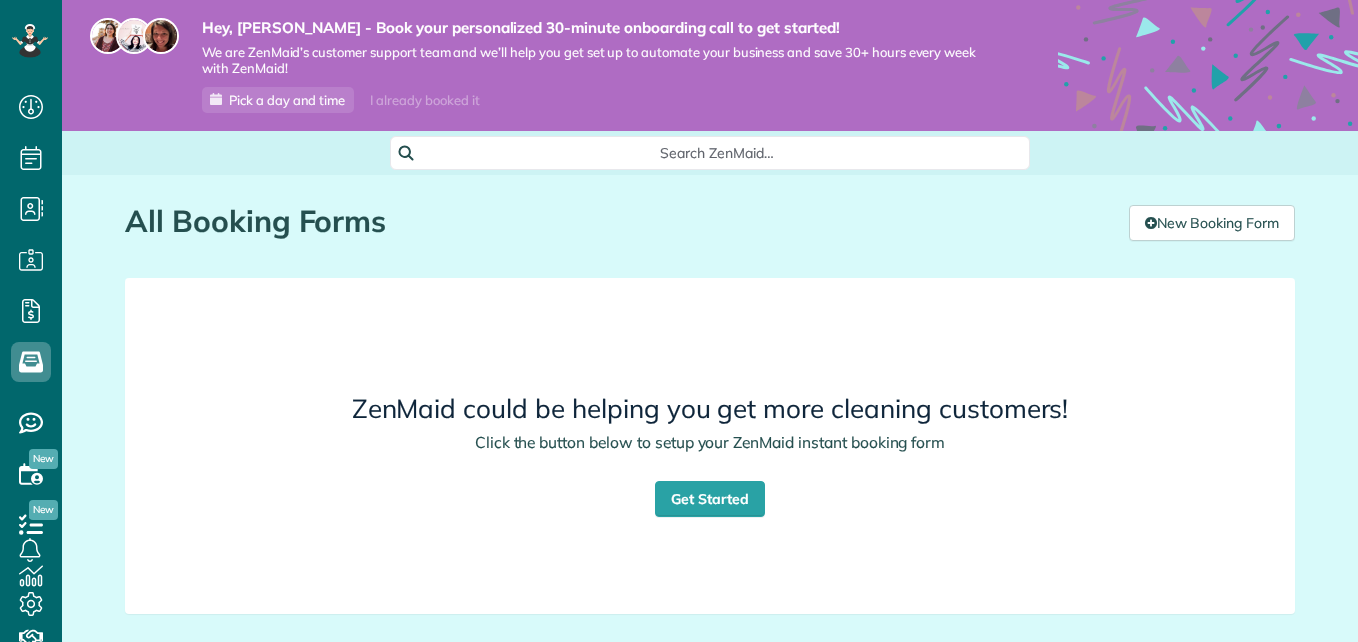 scroll, scrollTop: 0, scrollLeft: 0, axis: both 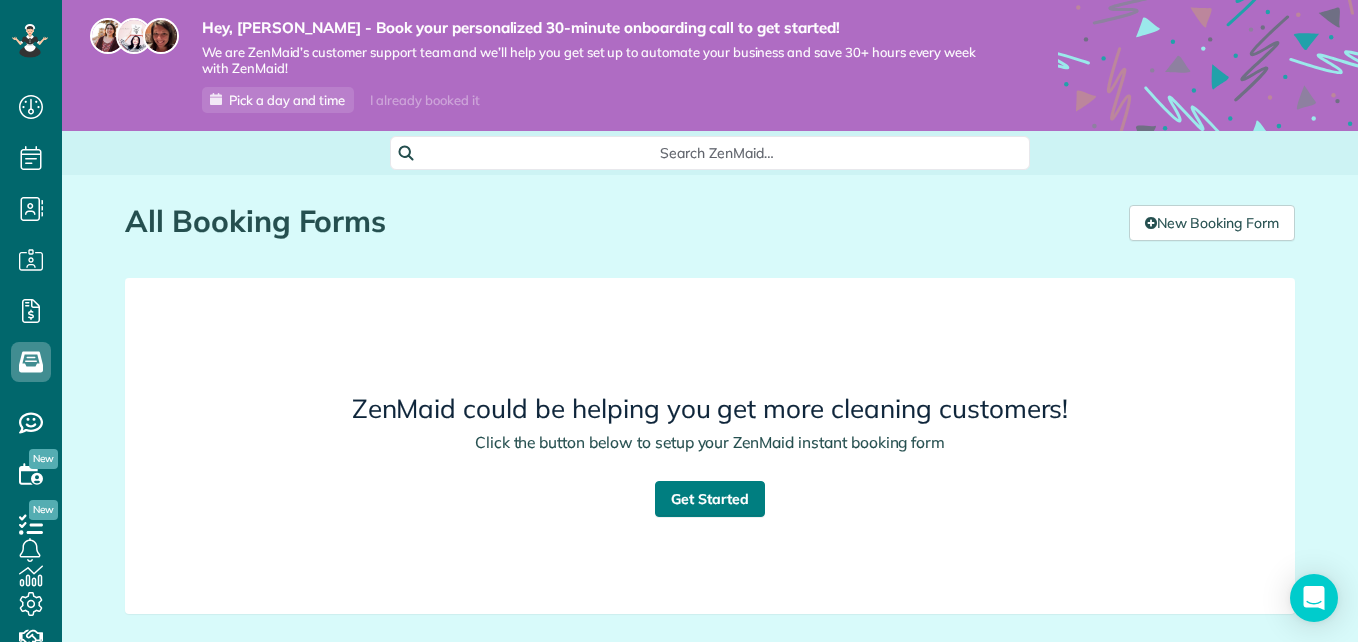 click on "Get Started" at bounding box center (710, 499) 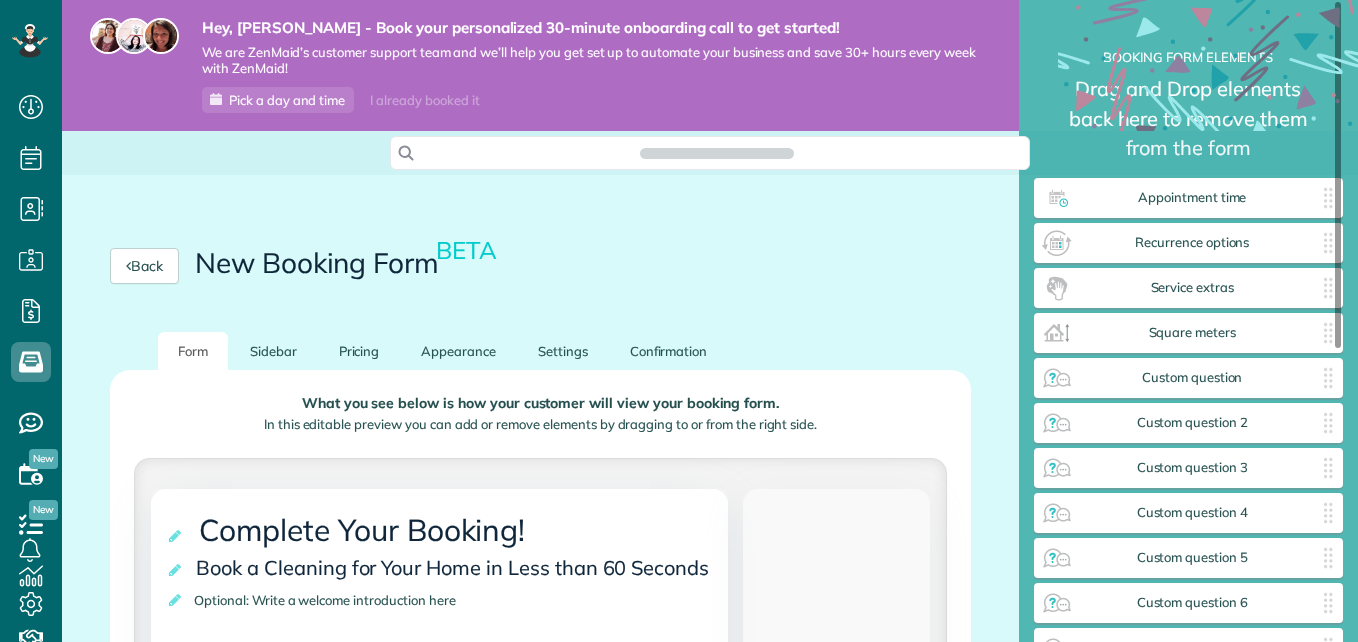 scroll, scrollTop: 0, scrollLeft: 0, axis: both 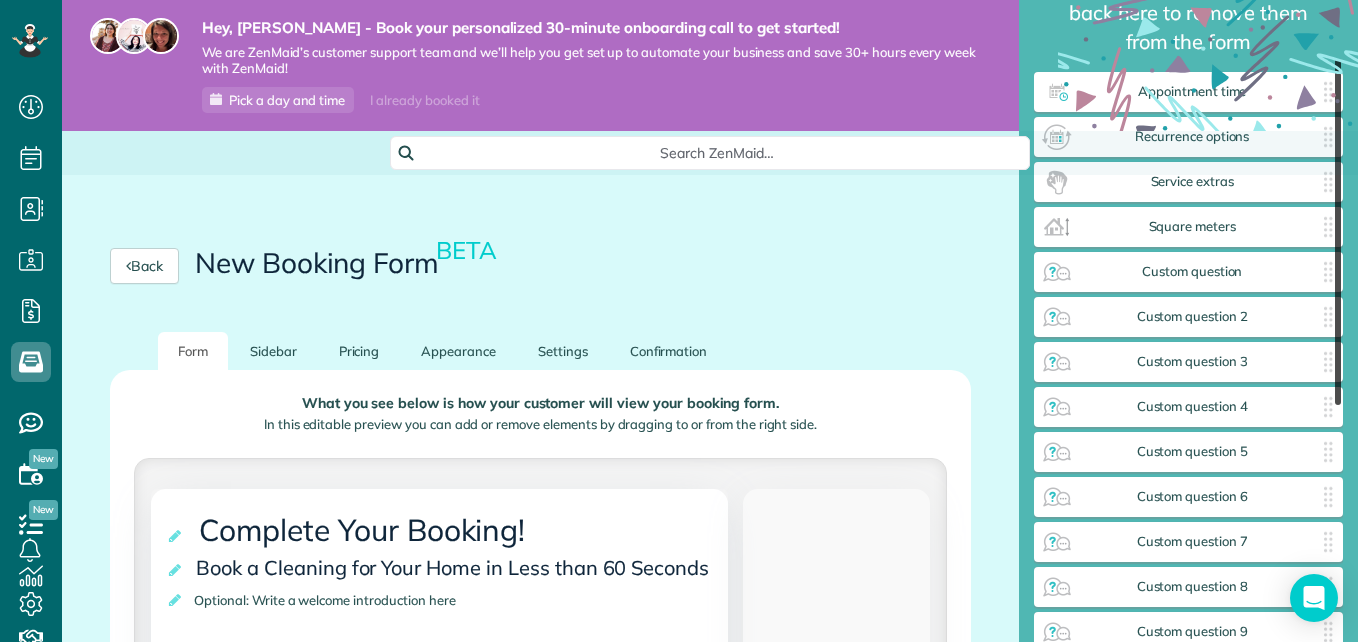 drag, startPoint x: 1336, startPoint y: 217, endPoint x: 1351, endPoint y: 274, distance: 58.940647 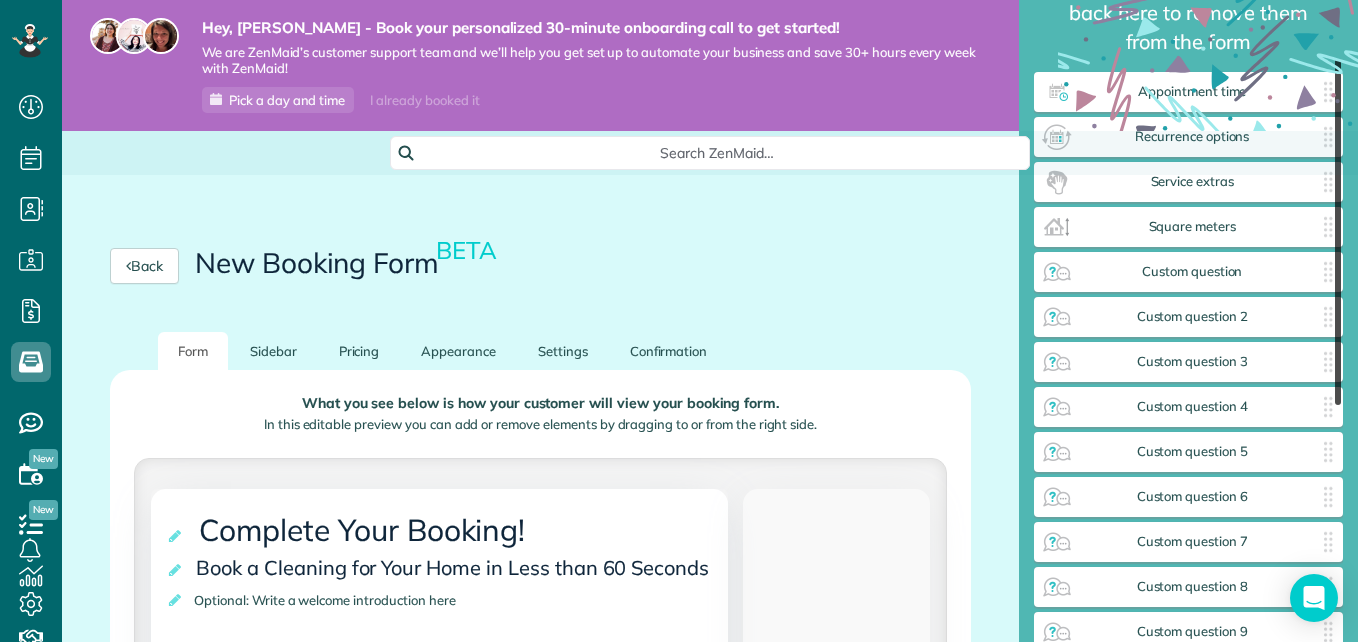 click on "**********" at bounding box center [1189, 321] 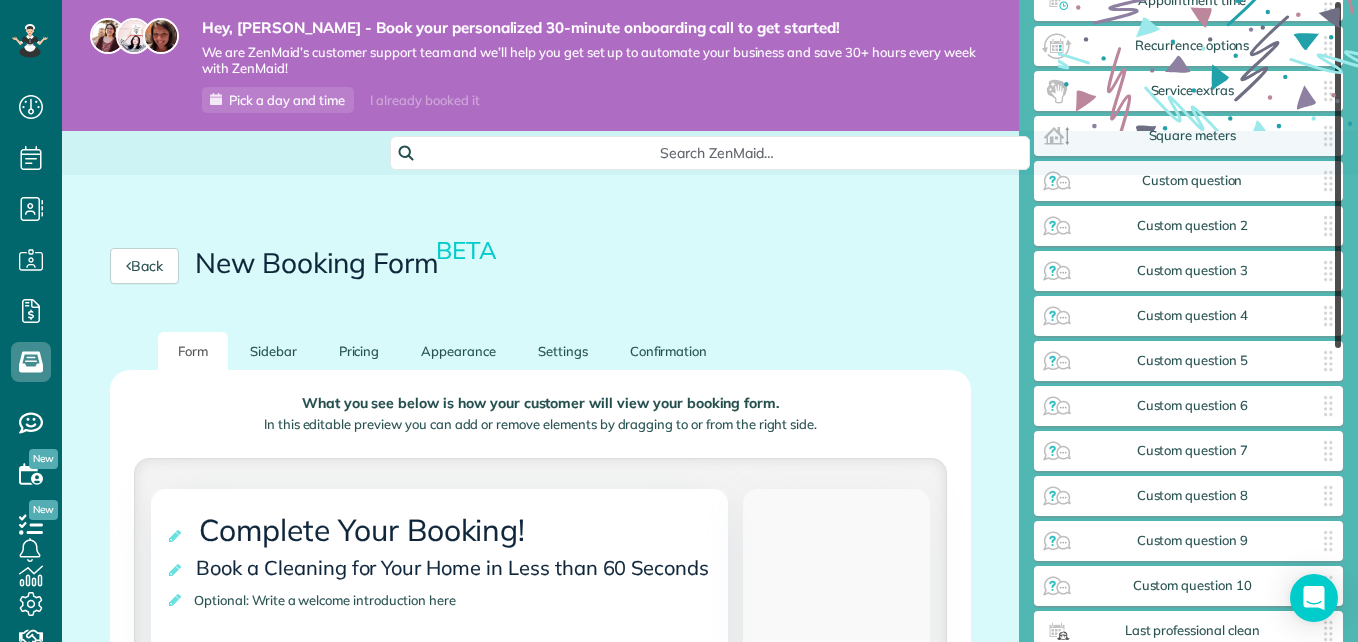 scroll, scrollTop: 0, scrollLeft: 0, axis: both 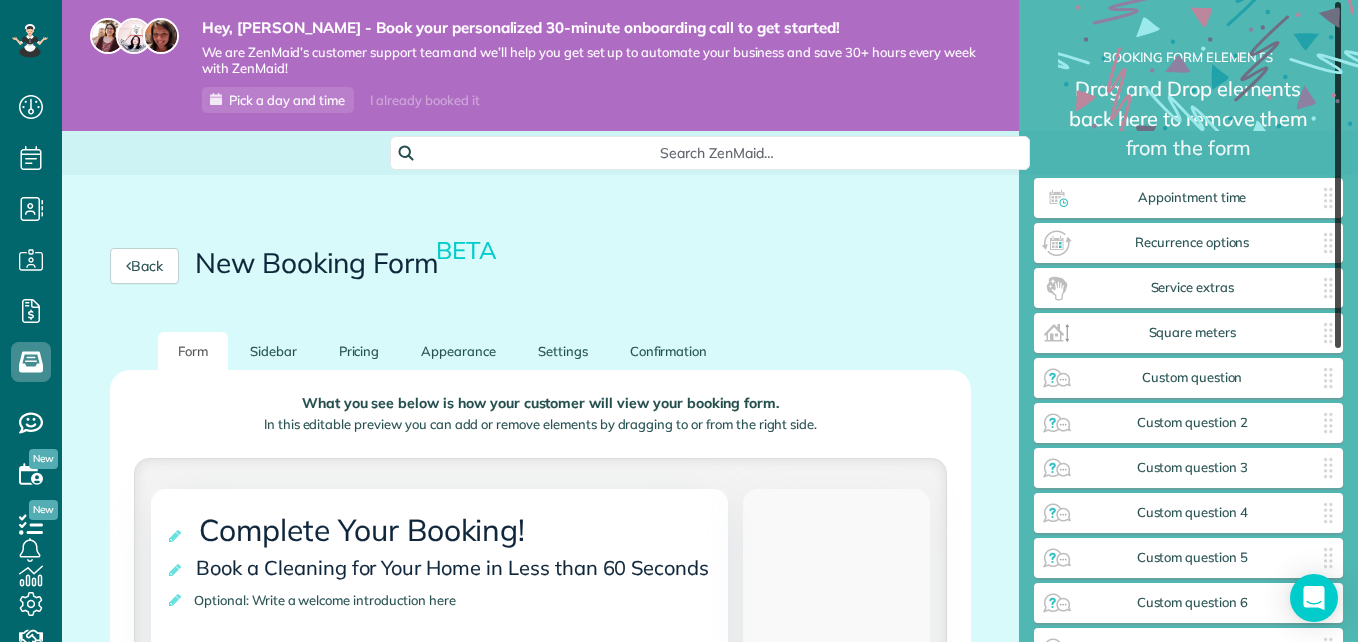drag, startPoint x: 1337, startPoint y: 249, endPoint x: 1352, endPoint y: 163, distance: 87.29834 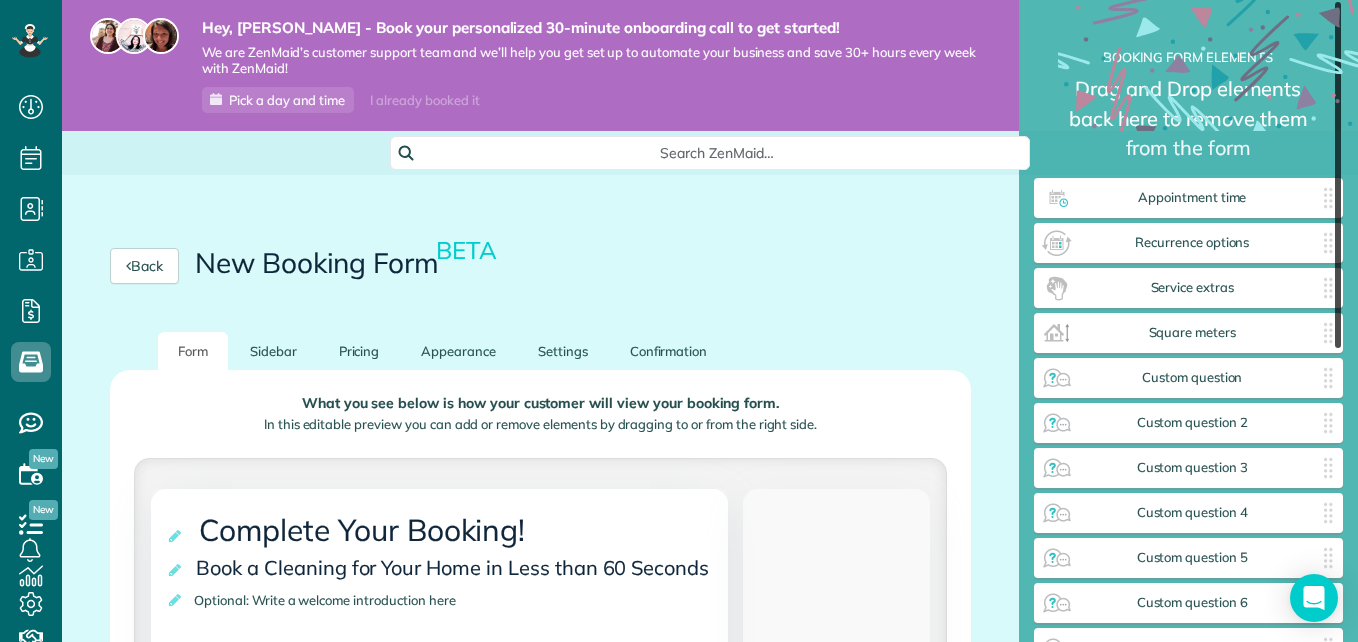 click on "**********" at bounding box center [1189, 321] 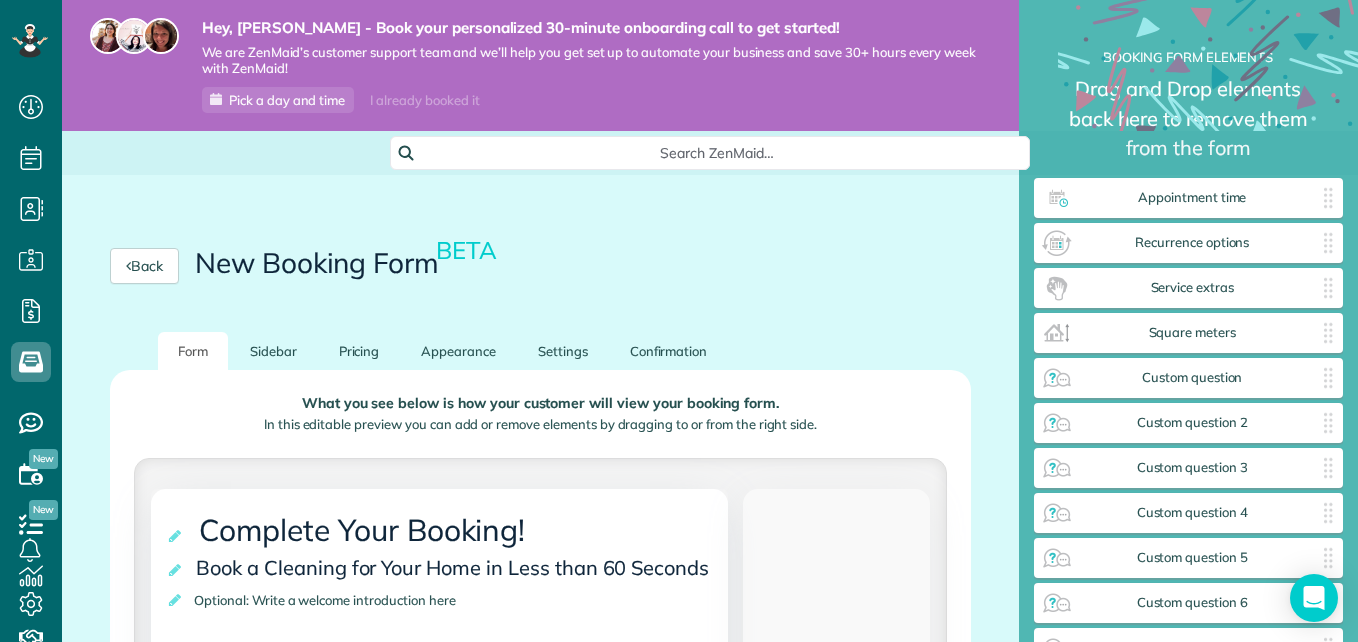 click on "Form
Sidebar
Pricing
Appearance
Settings
Confirmation" at bounding box center [540, 351] 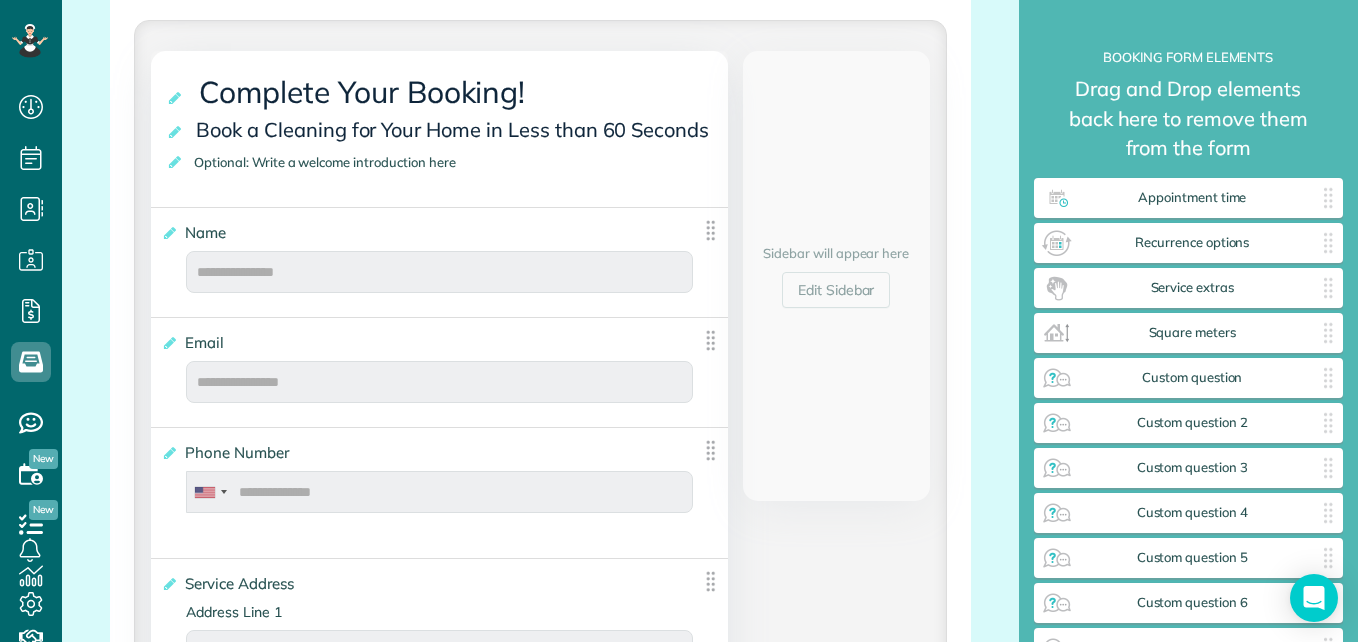 scroll, scrollTop: 440, scrollLeft: 0, axis: vertical 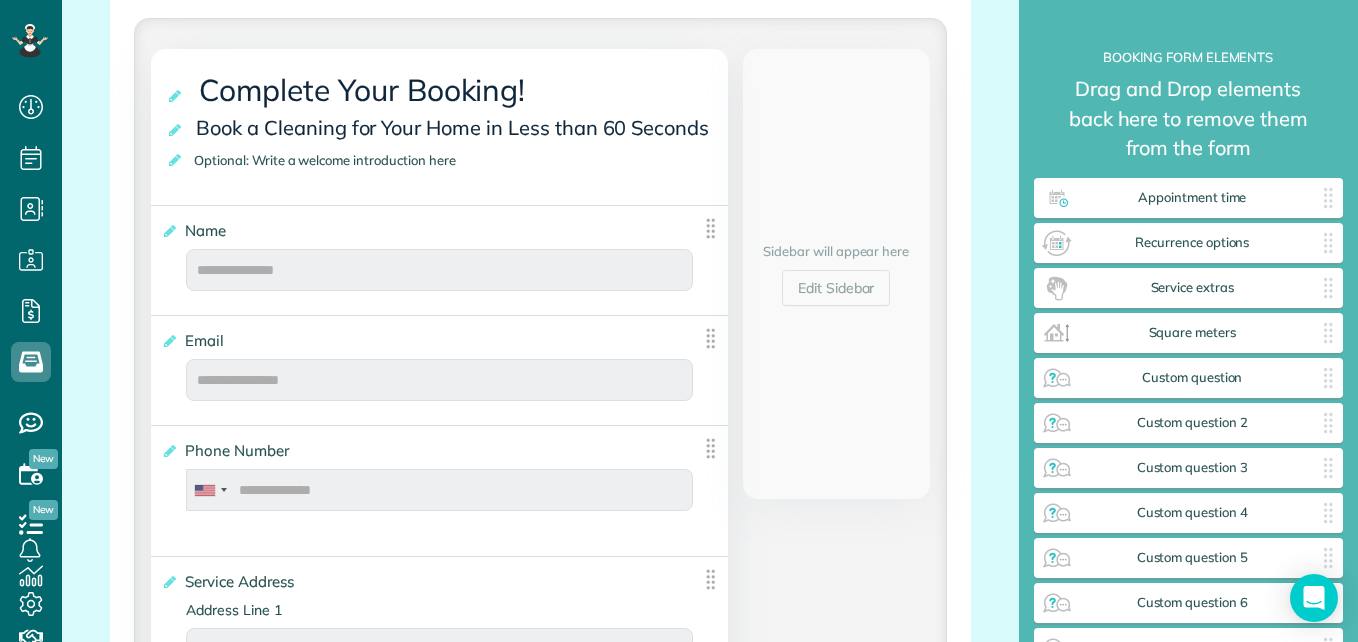 click on "Optional: Write a welcome introduction here" at bounding box center [328, 160] 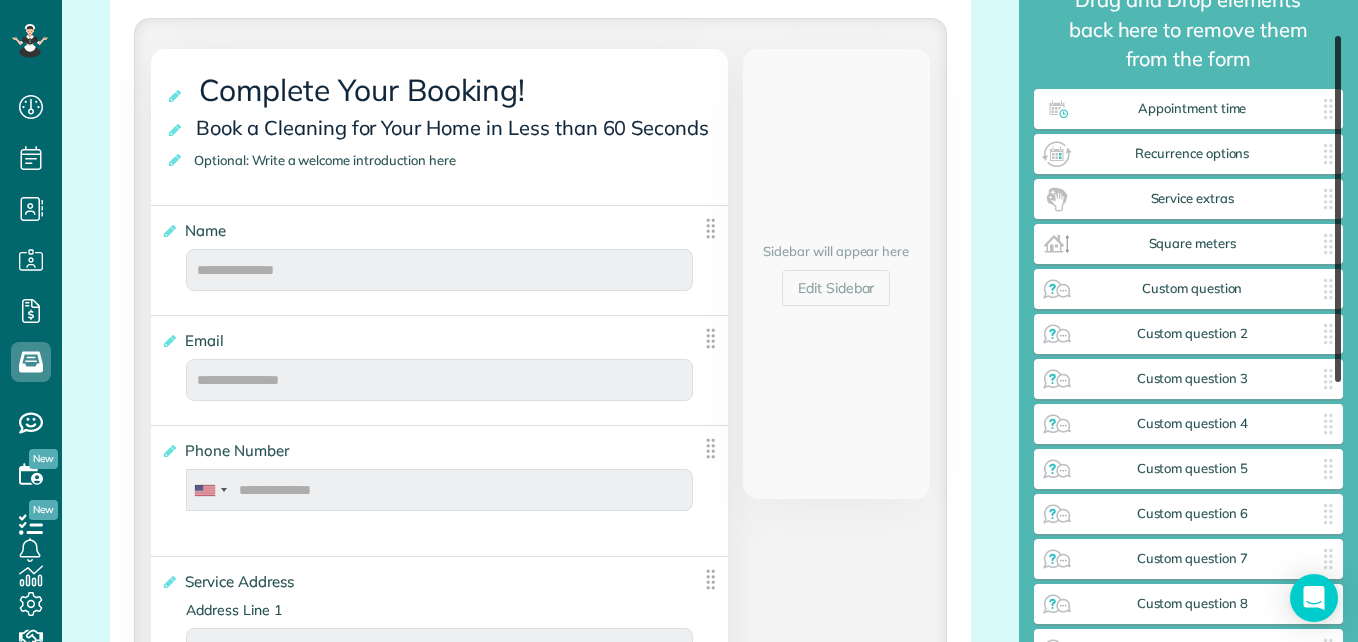 scroll, scrollTop: 124, scrollLeft: 0, axis: vertical 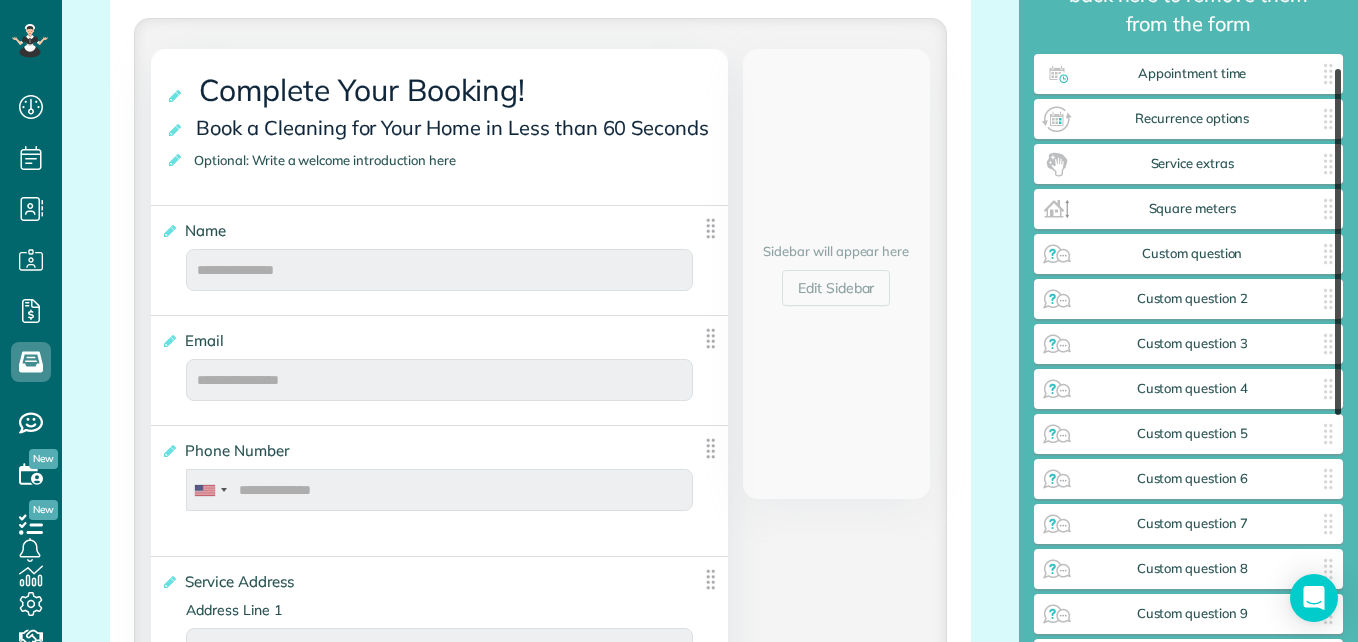 drag, startPoint x: 1339, startPoint y: 283, endPoint x: 1343, endPoint y: 350, distance: 67.11929 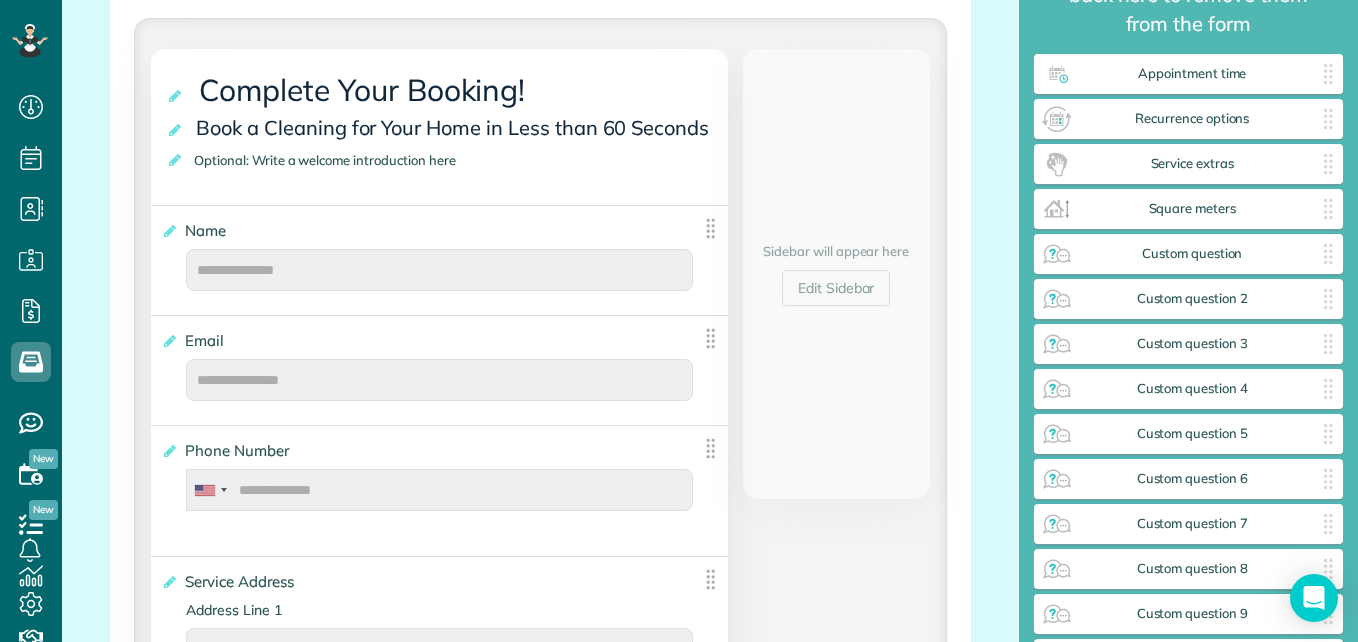 click on "**********" at bounding box center [540, 1100] 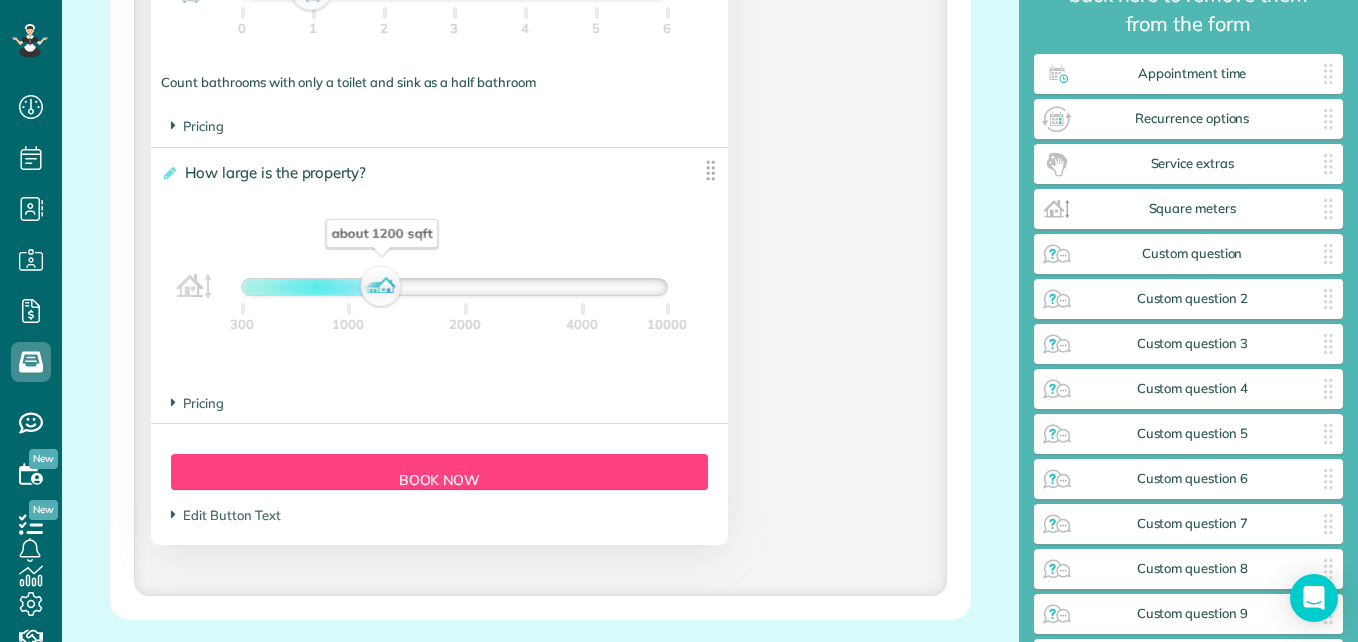scroll, scrollTop: 2128, scrollLeft: 0, axis: vertical 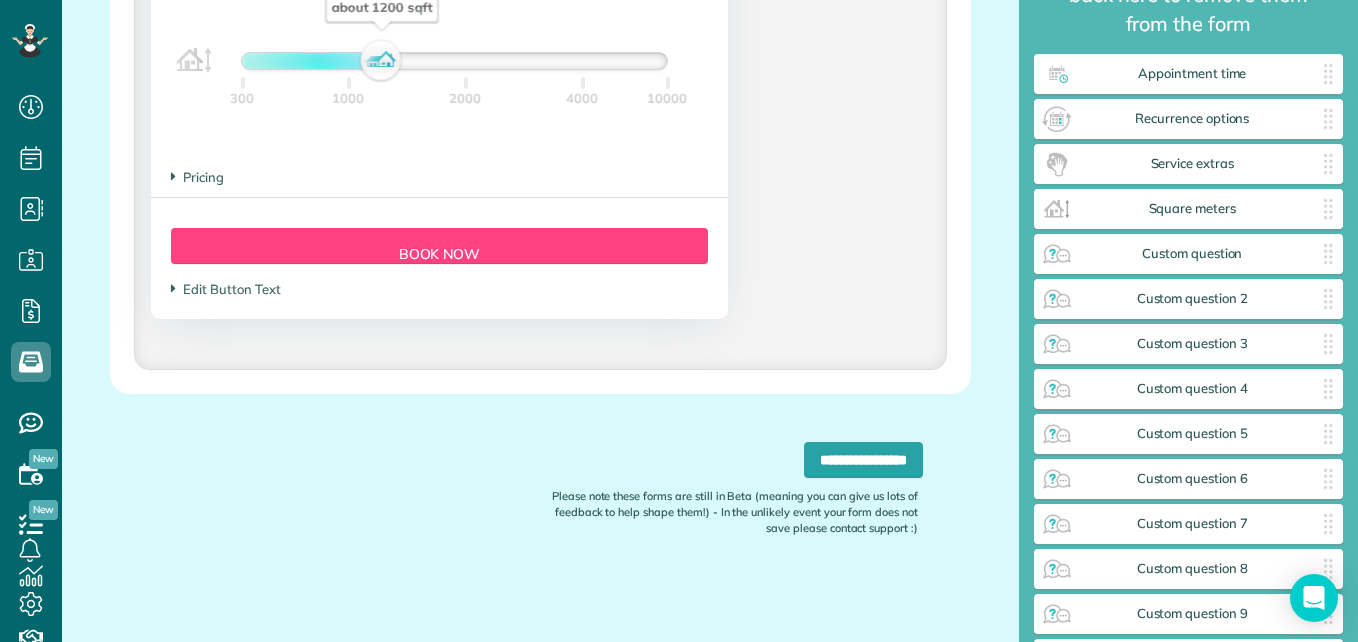 click on "**********" at bounding box center (540, -566) 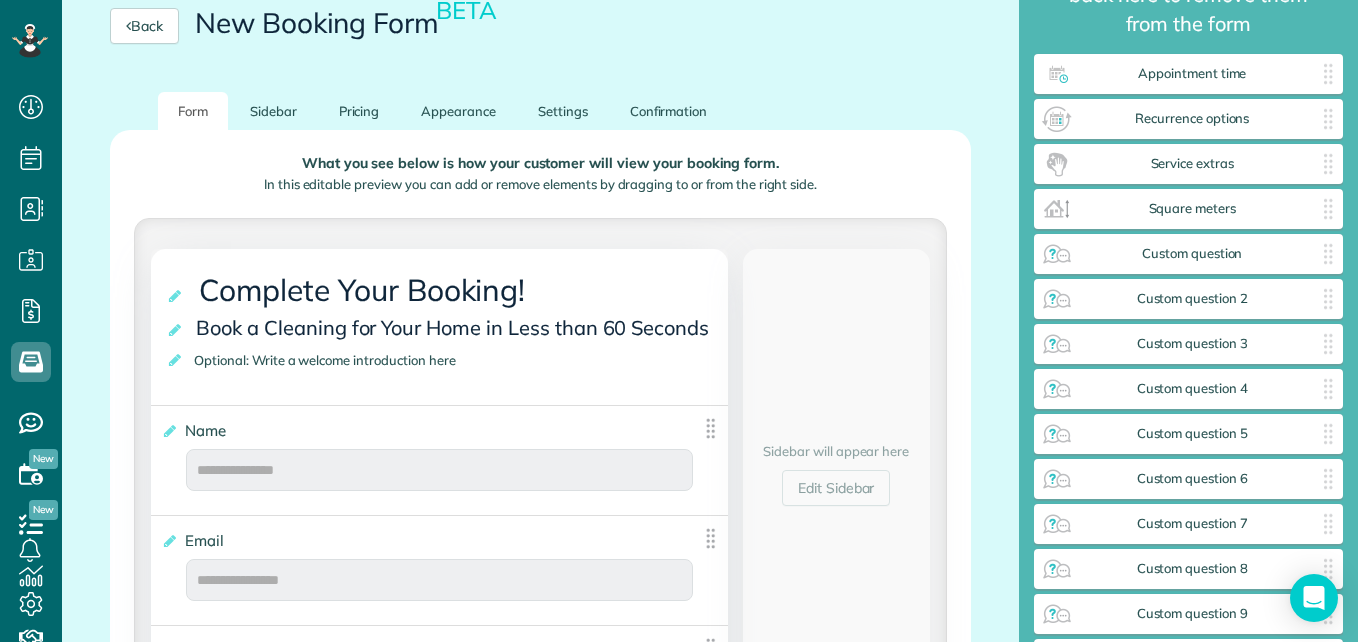 scroll, scrollTop: 280, scrollLeft: 0, axis: vertical 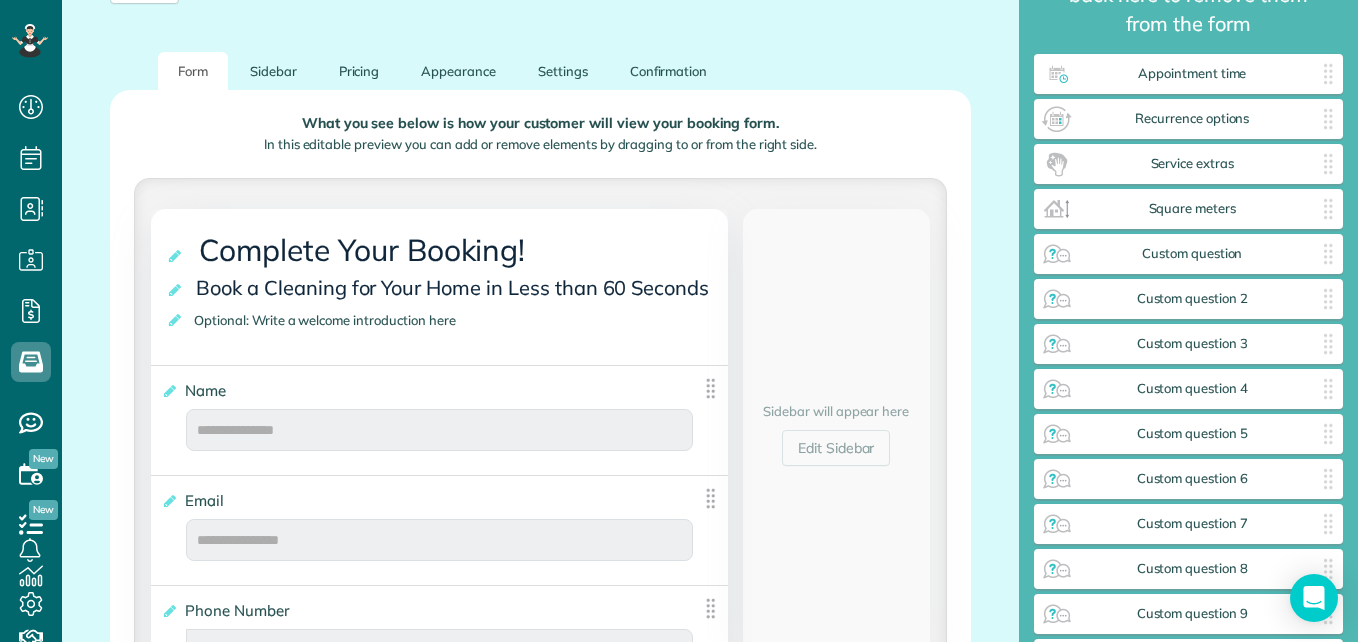 click on "**********" at bounding box center [446, 320] 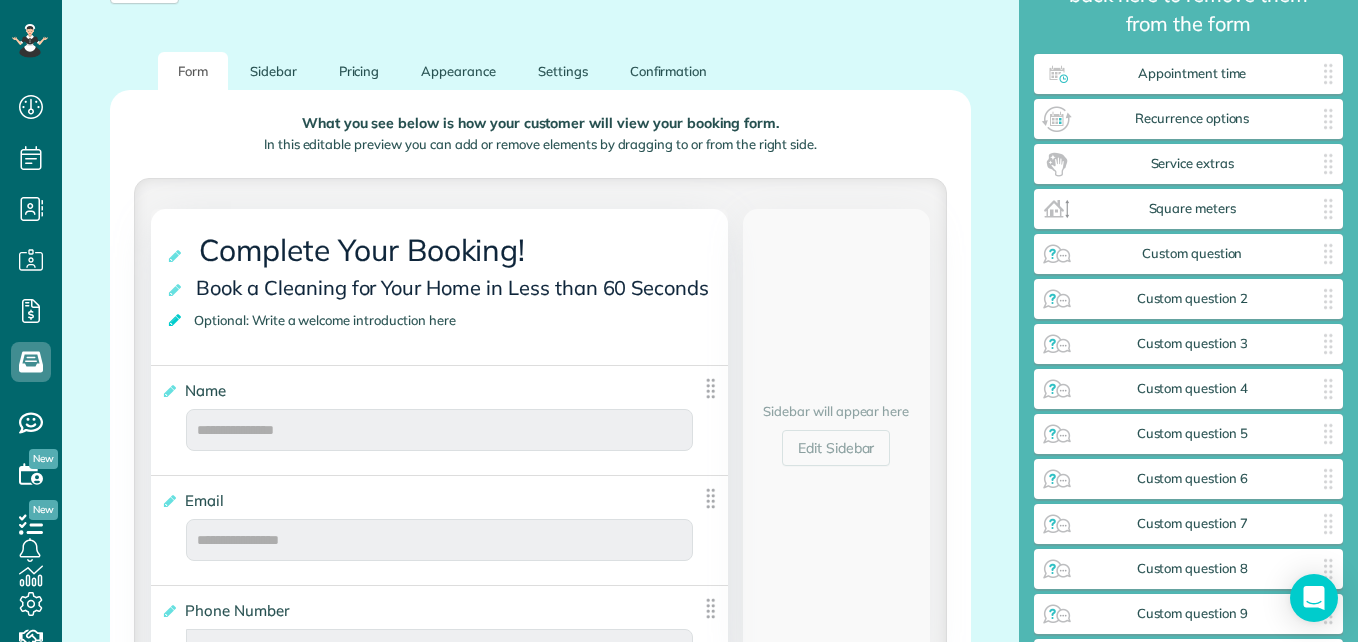 click at bounding box center [176, 320] 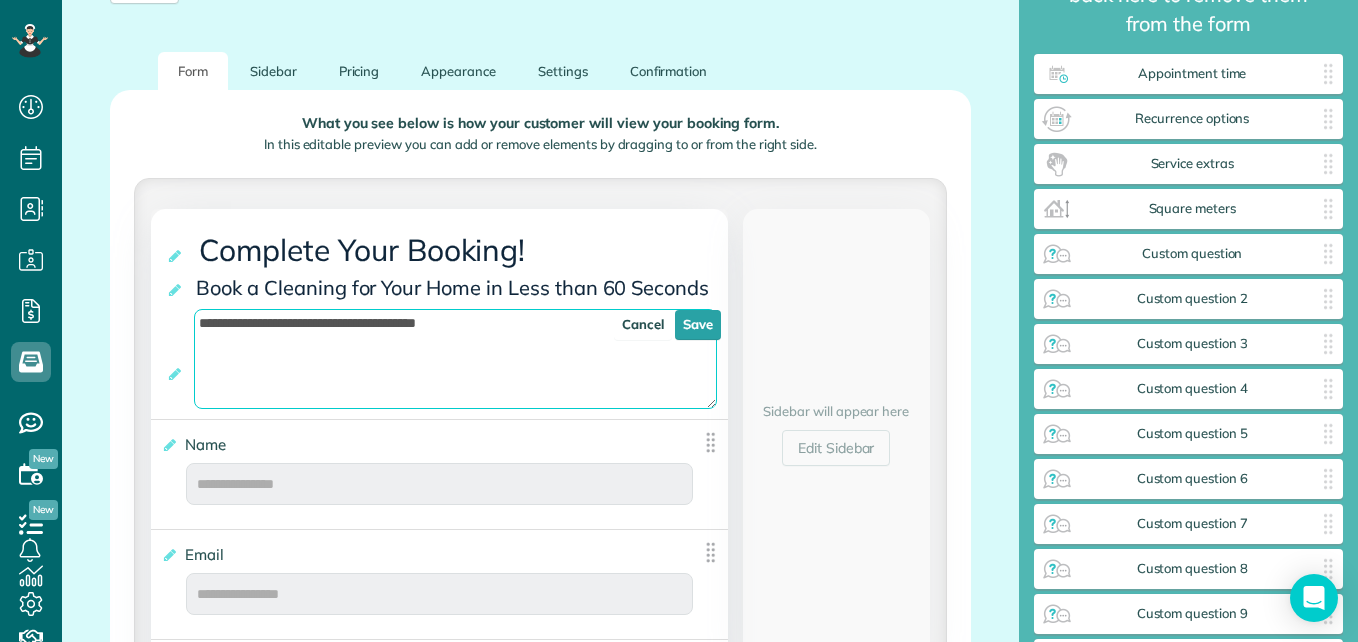 drag, startPoint x: 486, startPoint y: 348, endPoint x: 174, endPoint y: 348, distance: 312 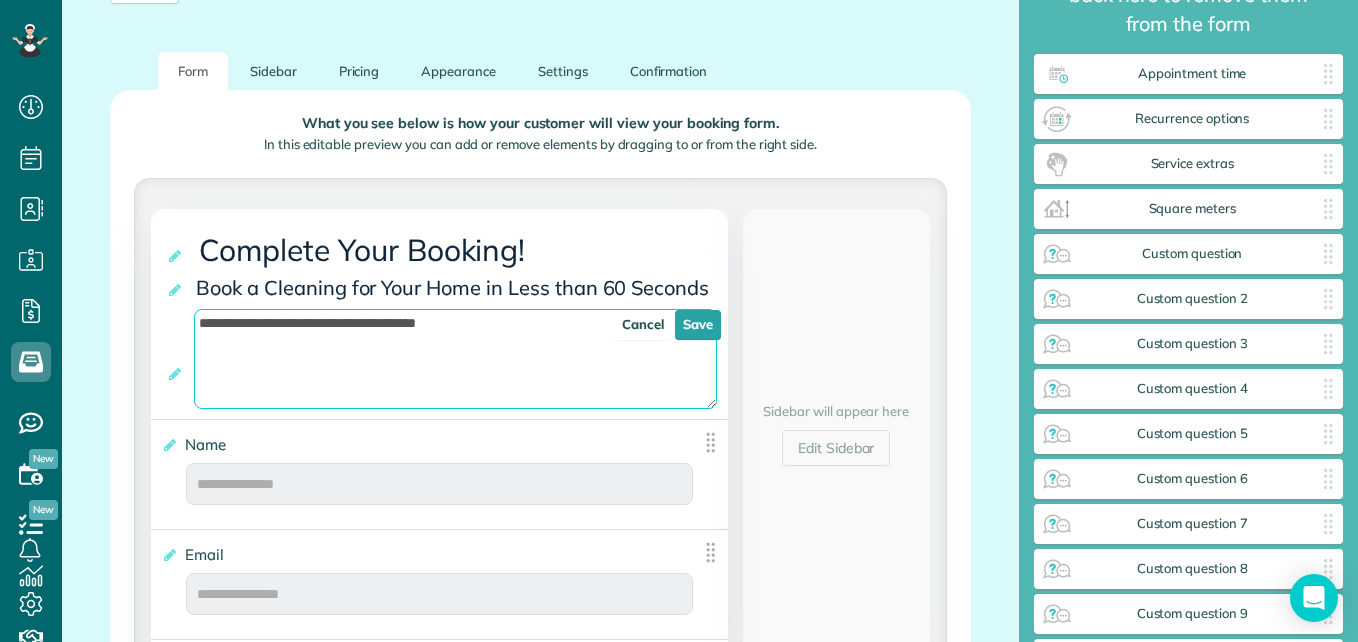 click on "**********" at bounding box center (446, 347) 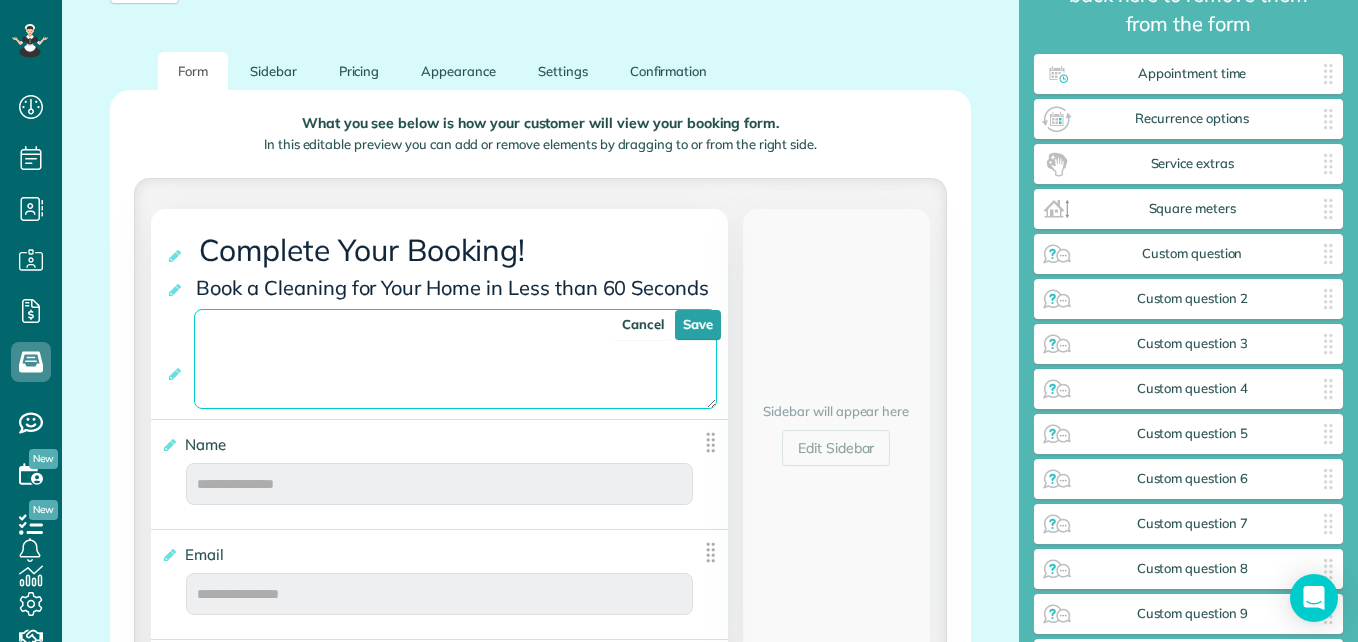 click on "**********" at bounding box center [455, 359] 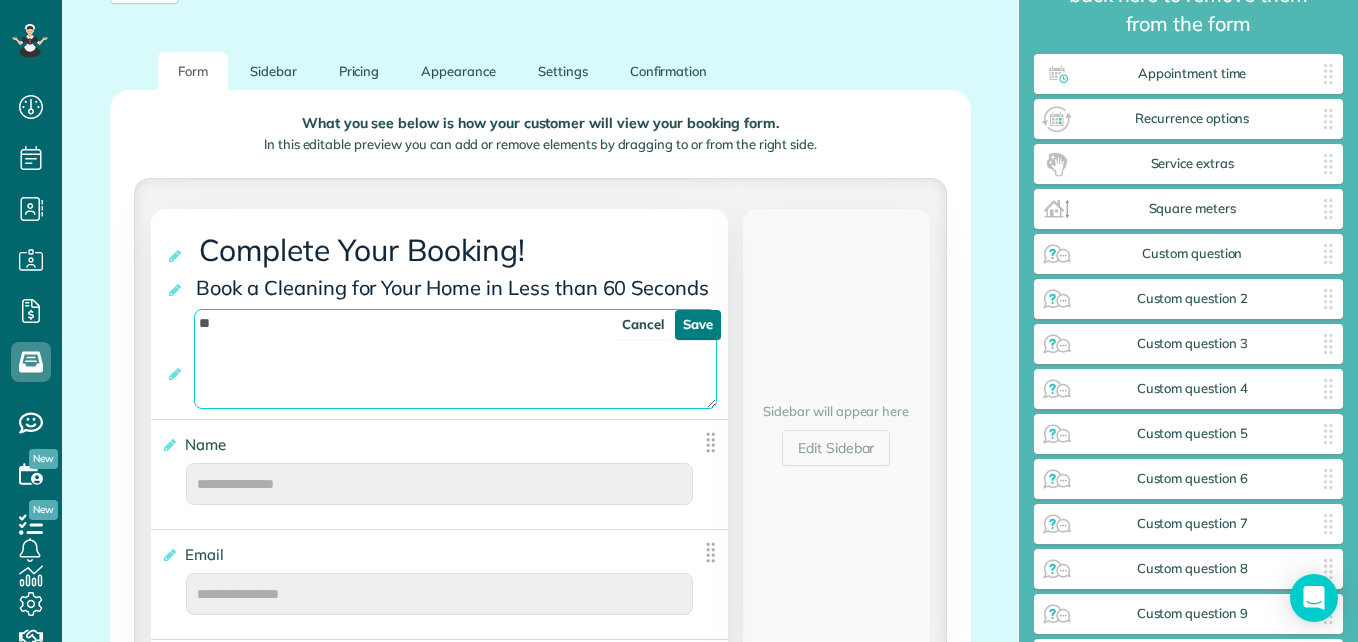 type on "*" 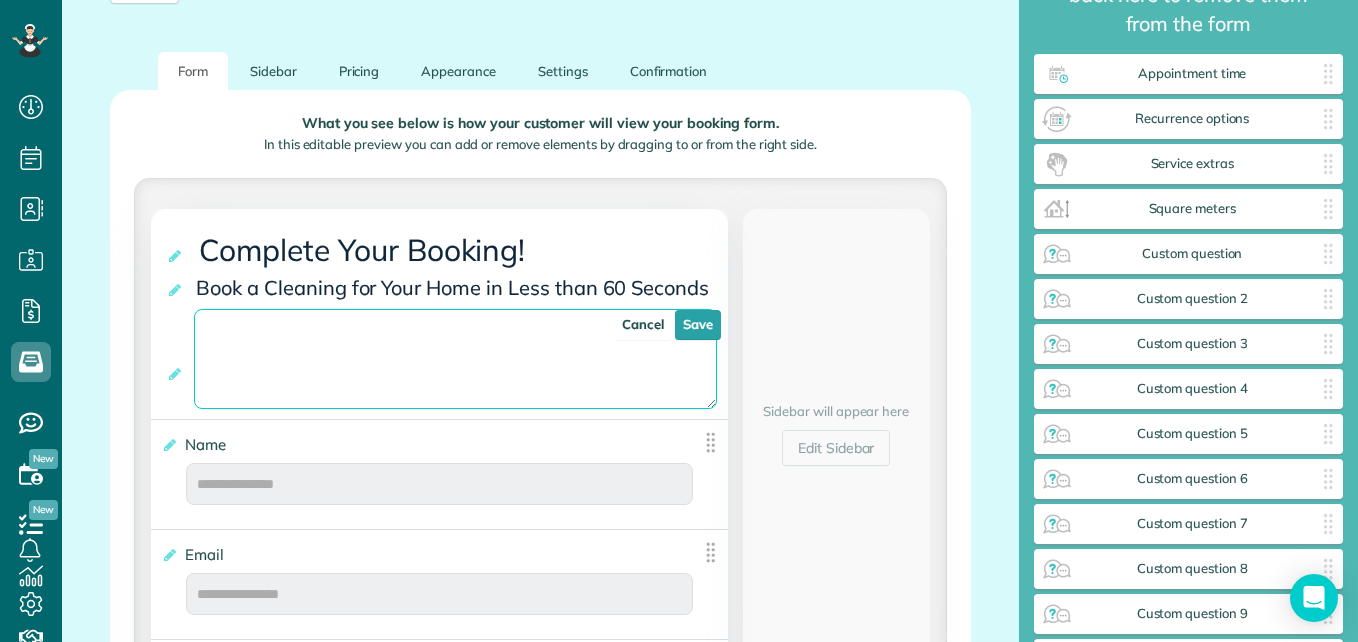 click on "**********" at bounding box center [455, 359] 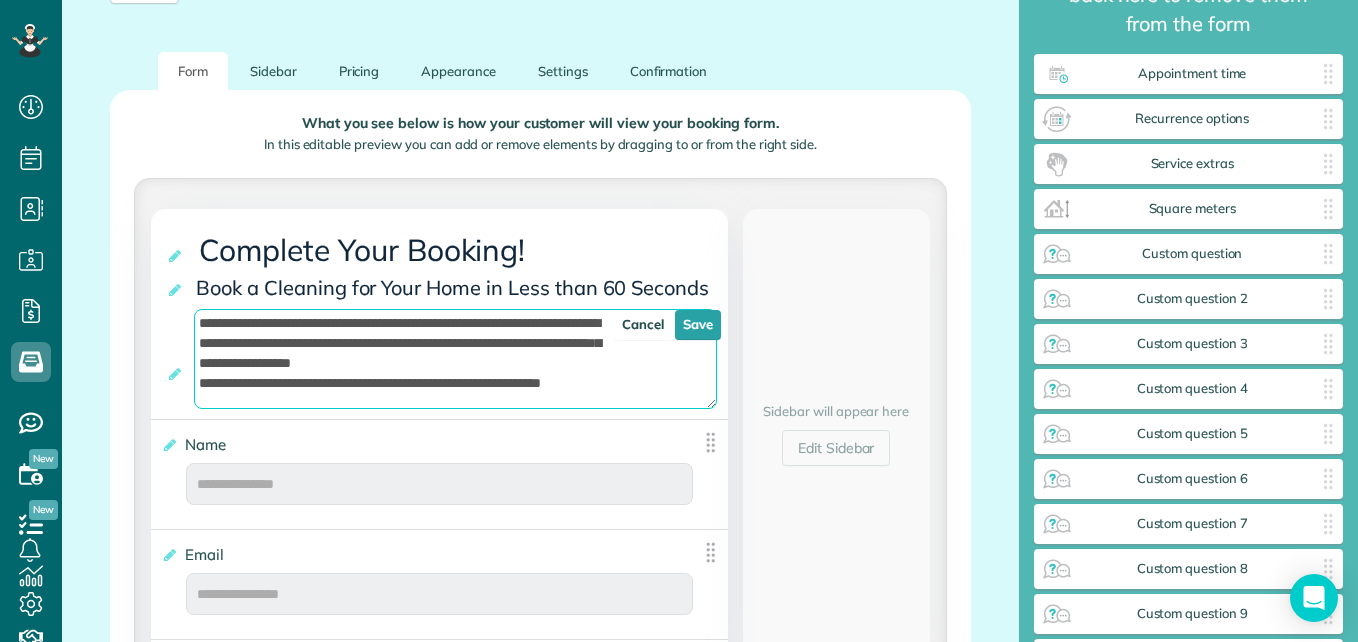 scroll, scrollTop: 25, scrollLeft: 0, axis: vertical 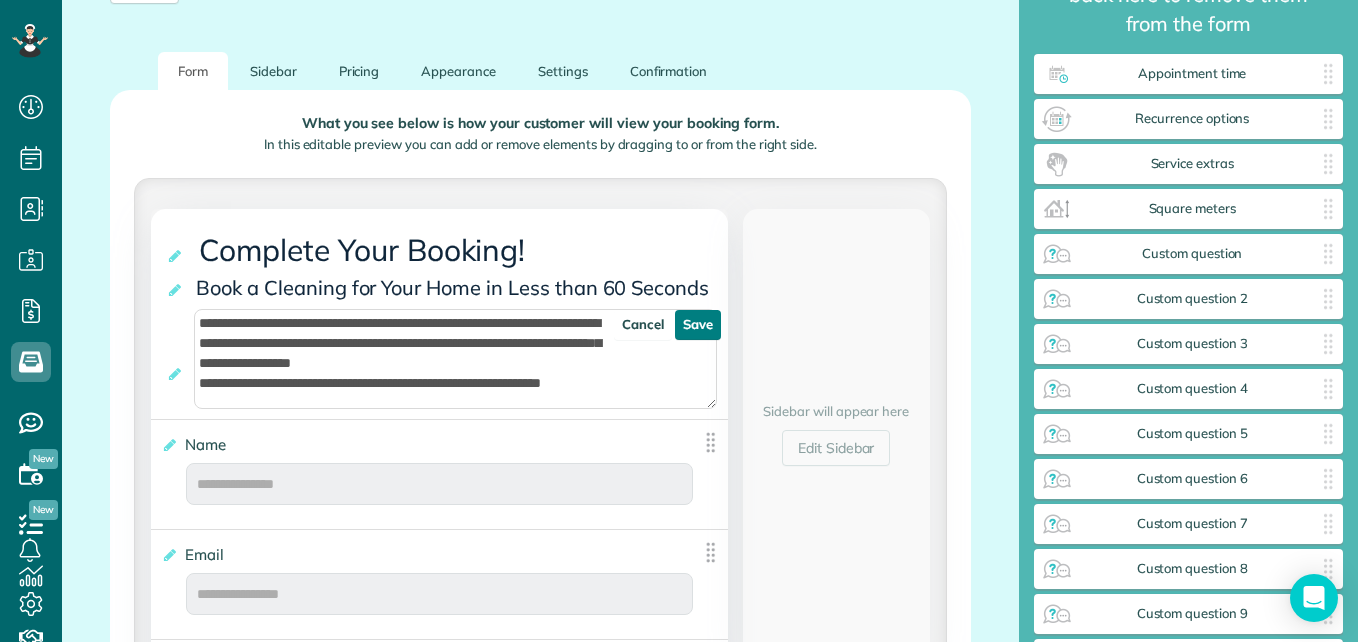 click on "Save" at bounding box center [698, 325] 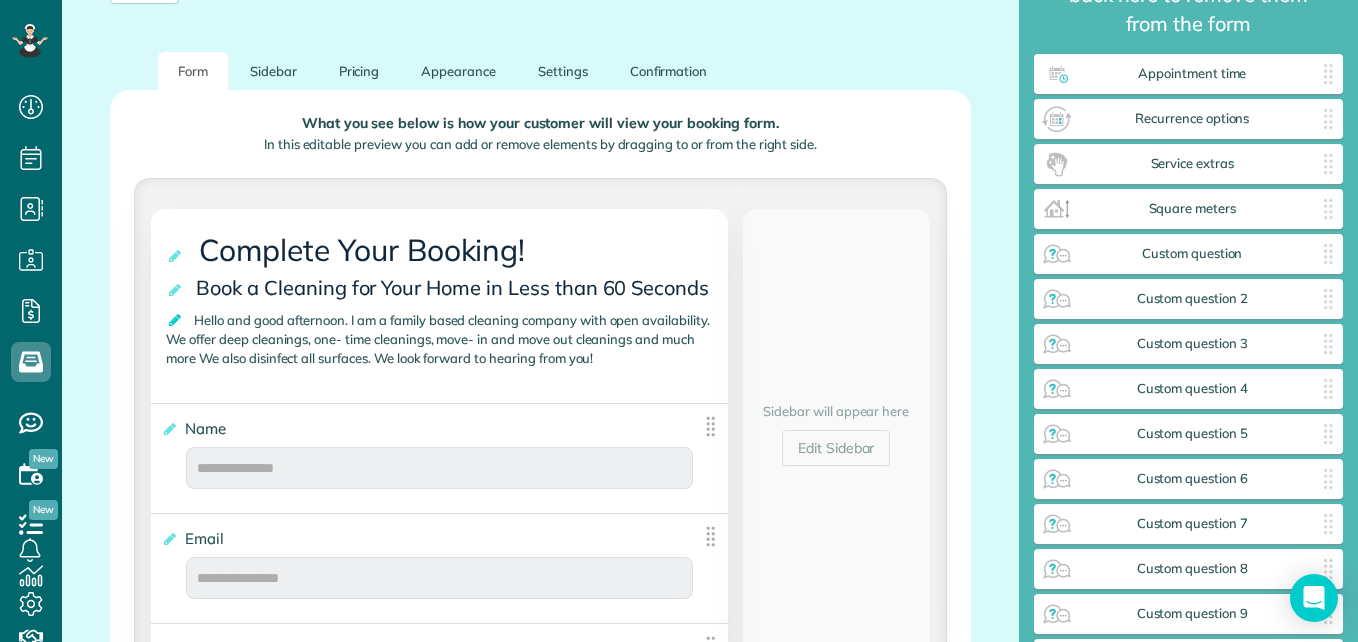 click at bounding box center (176, 320) 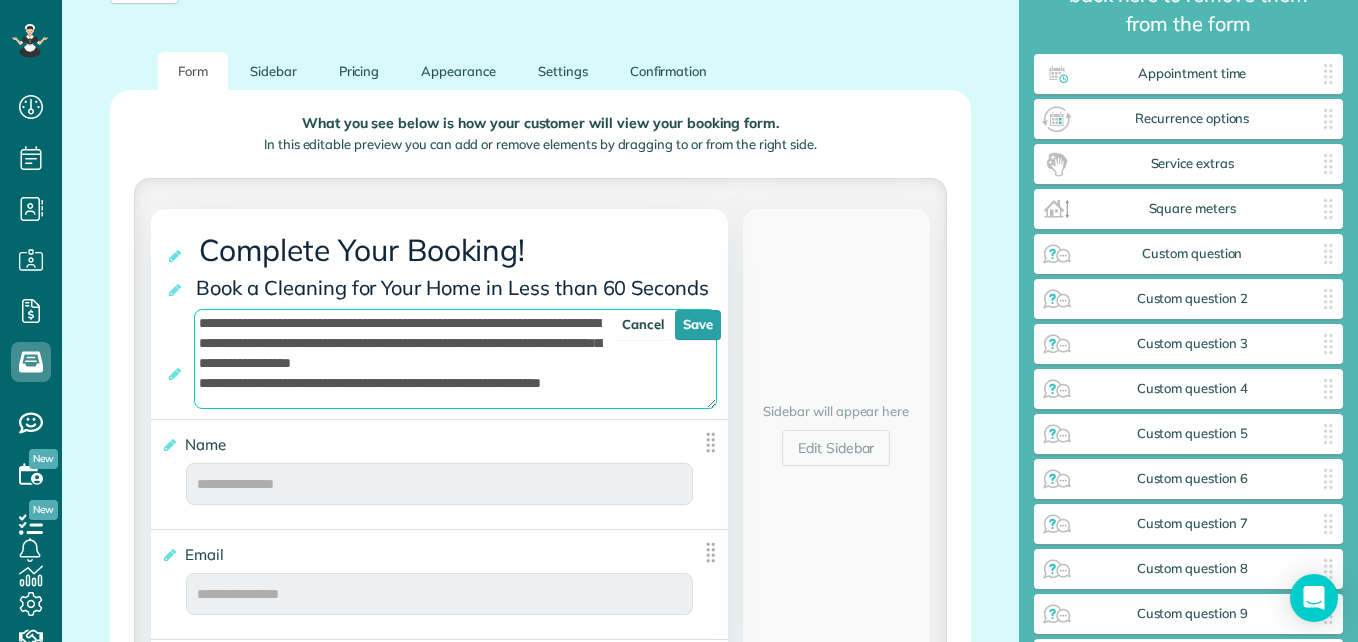 scroll, scrollTop: 0, scrollLeft: 0, axis: both 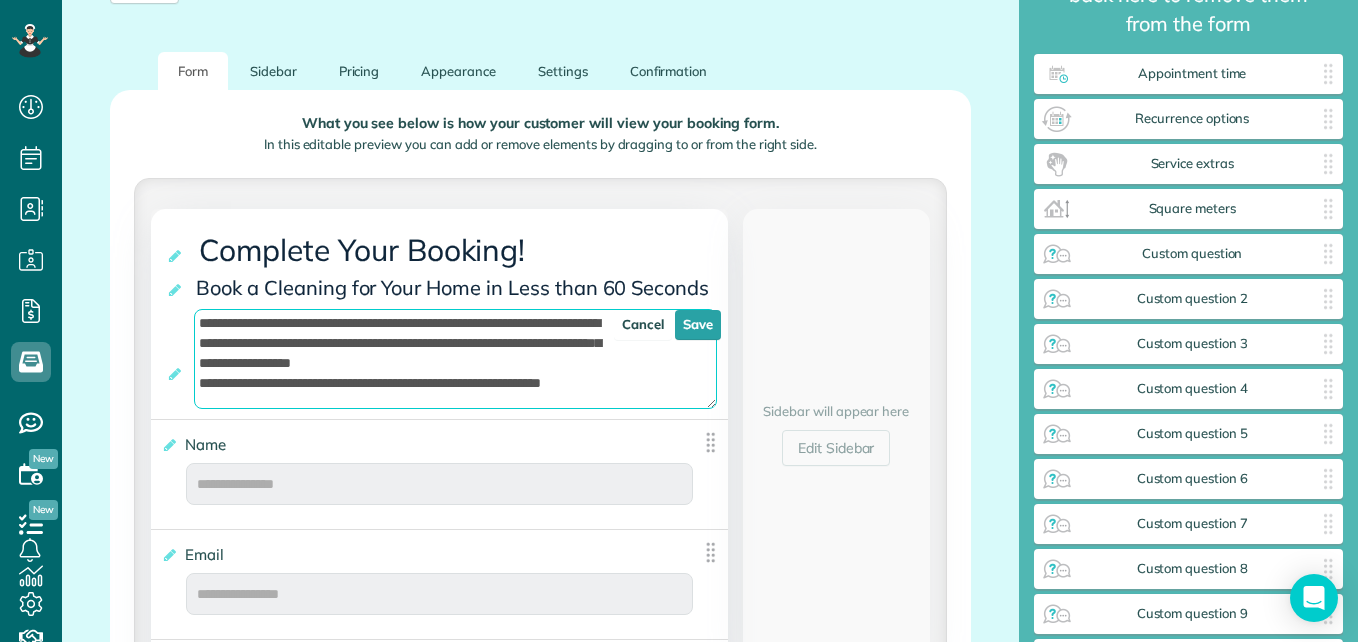 click on "**********" at bounding box center (455, 359) 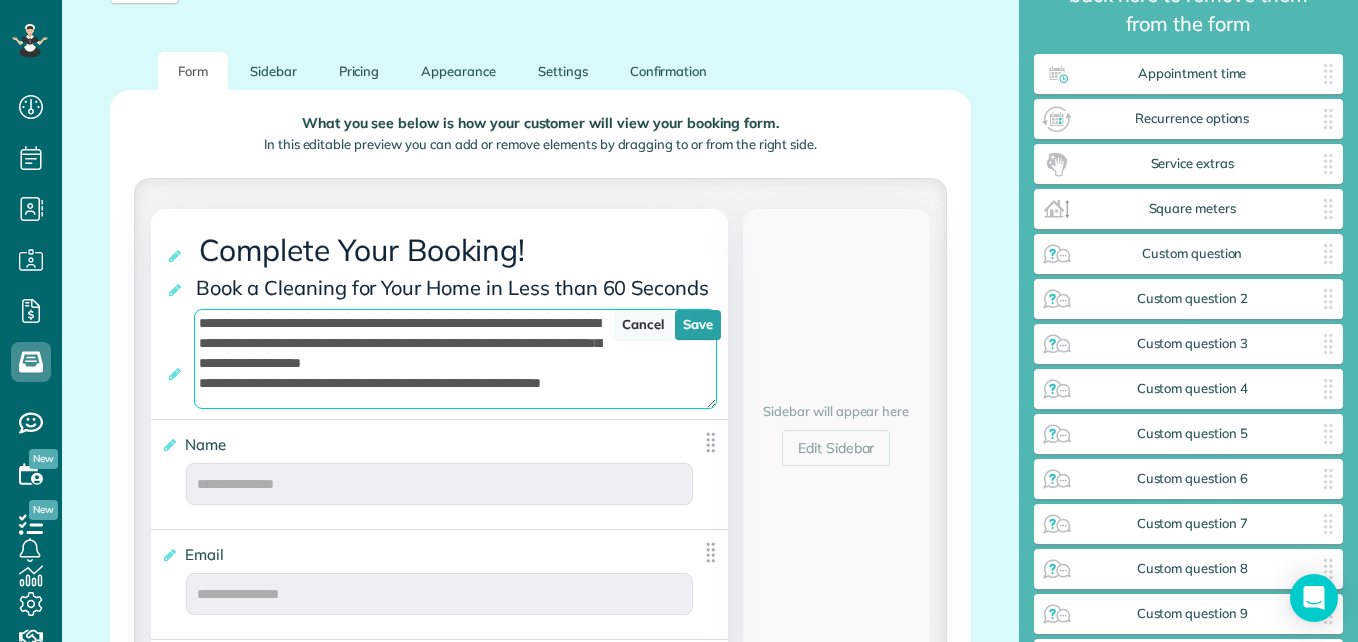 type on "**********" 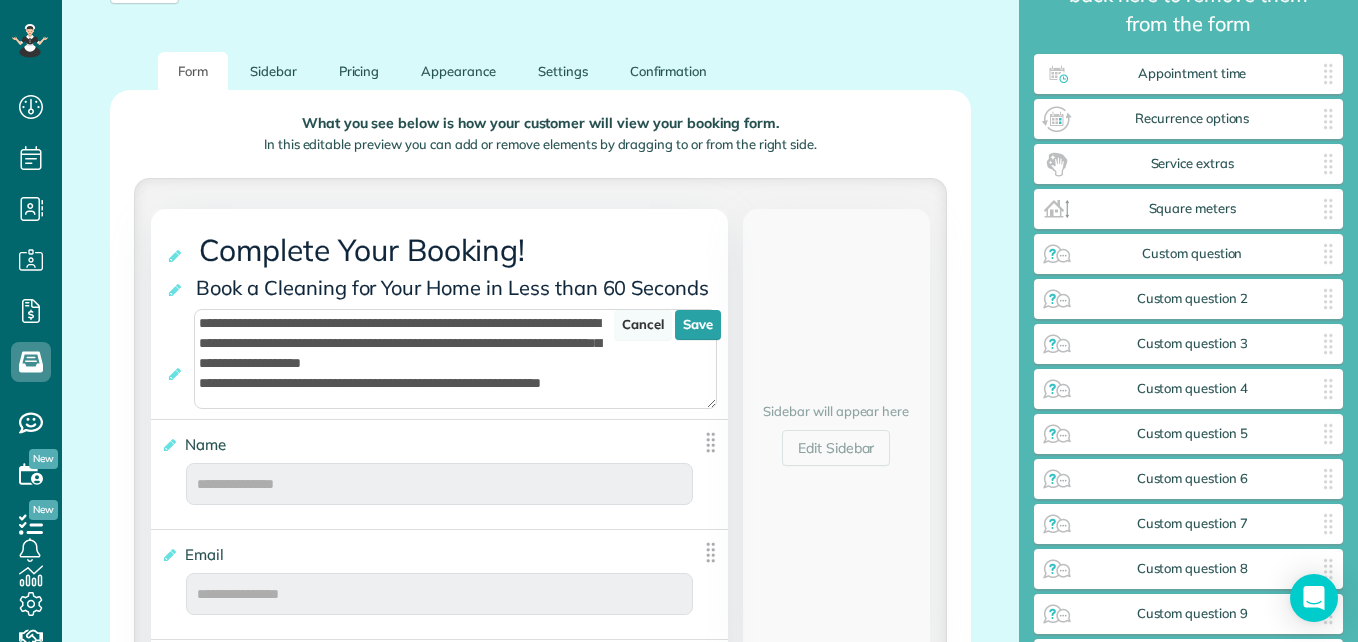 click on "Cancel" at bounding box center [643, 325] 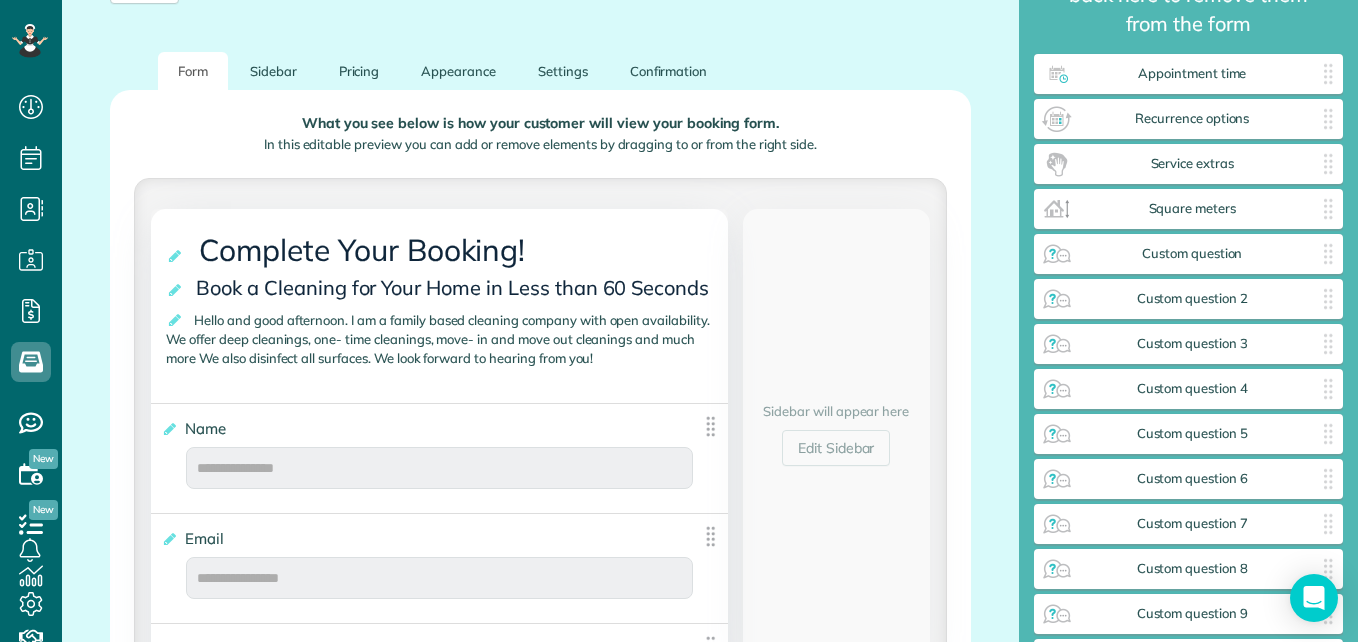 click on "**********" at bounding box center [540, 1279] 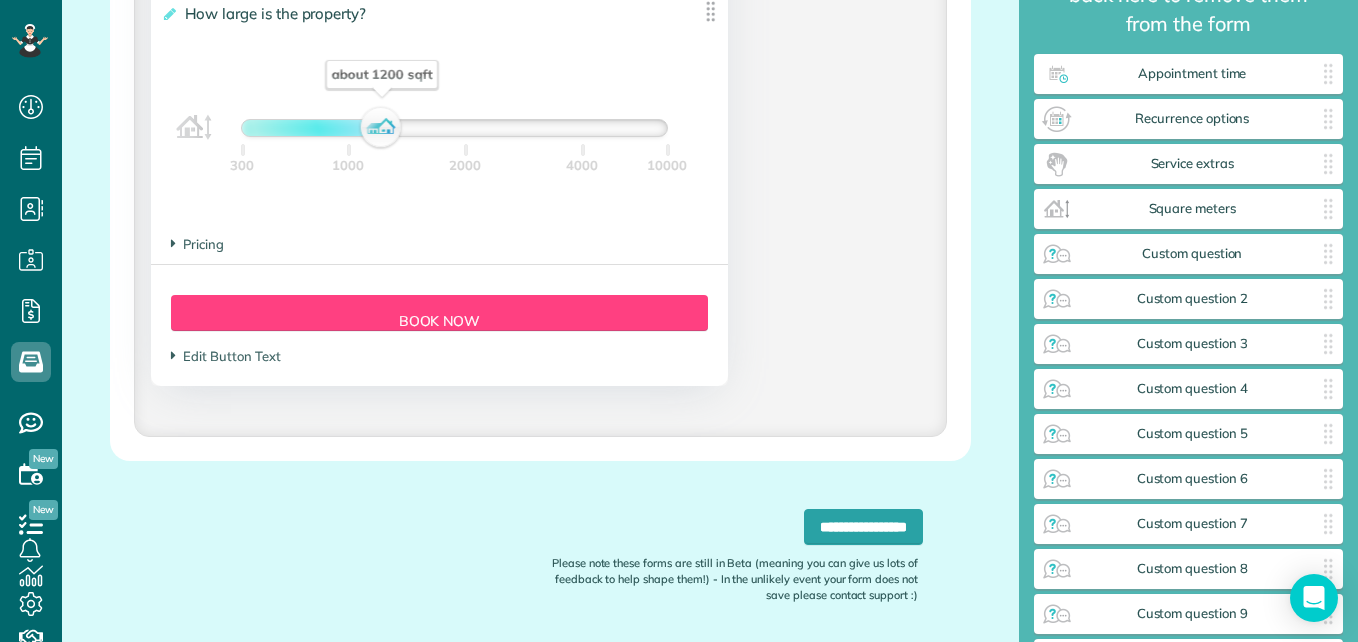 scroll, scrollTop: 2080, scrollLeft: 0, axis: vertical 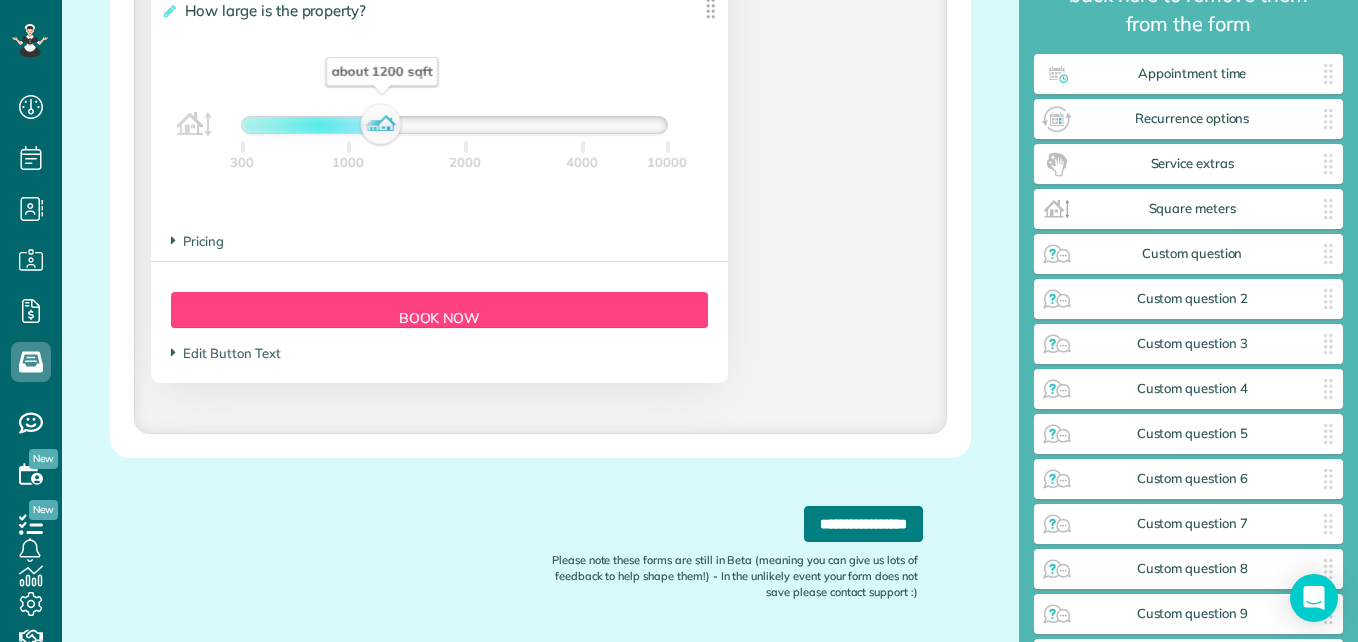 click on "**********" at bounding box center (863, 524) 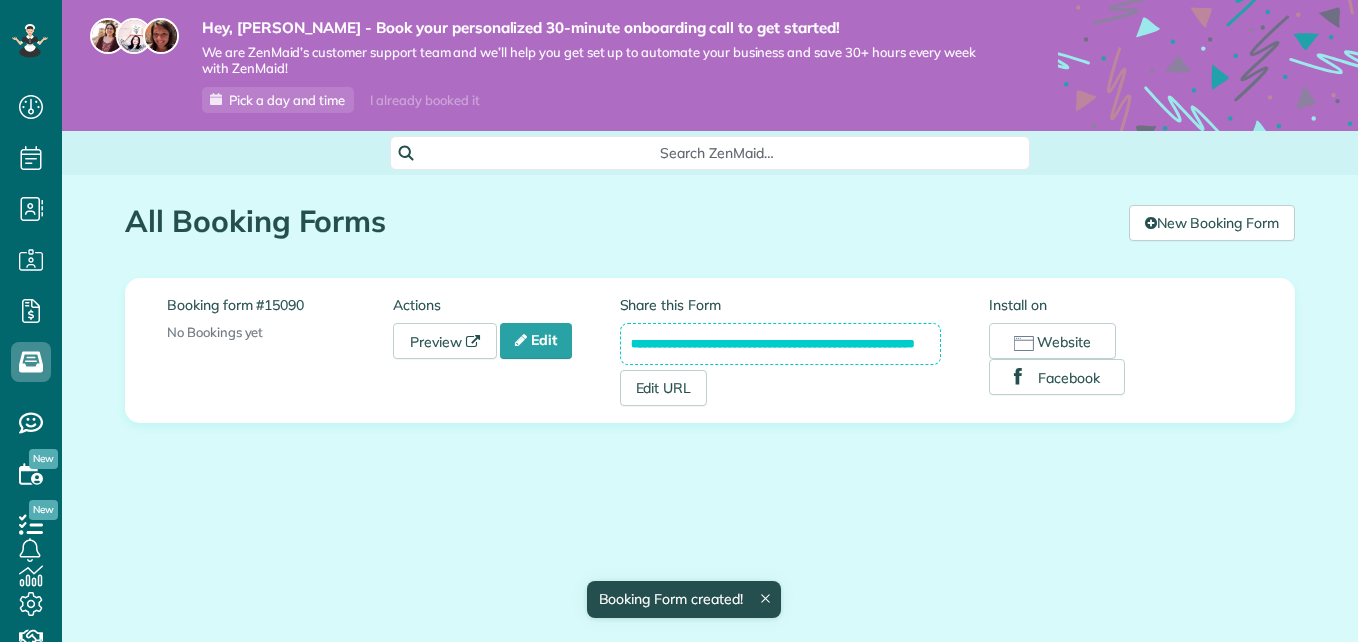 scroll, scrollTop: 0, scrollLeft: 0, axis: both 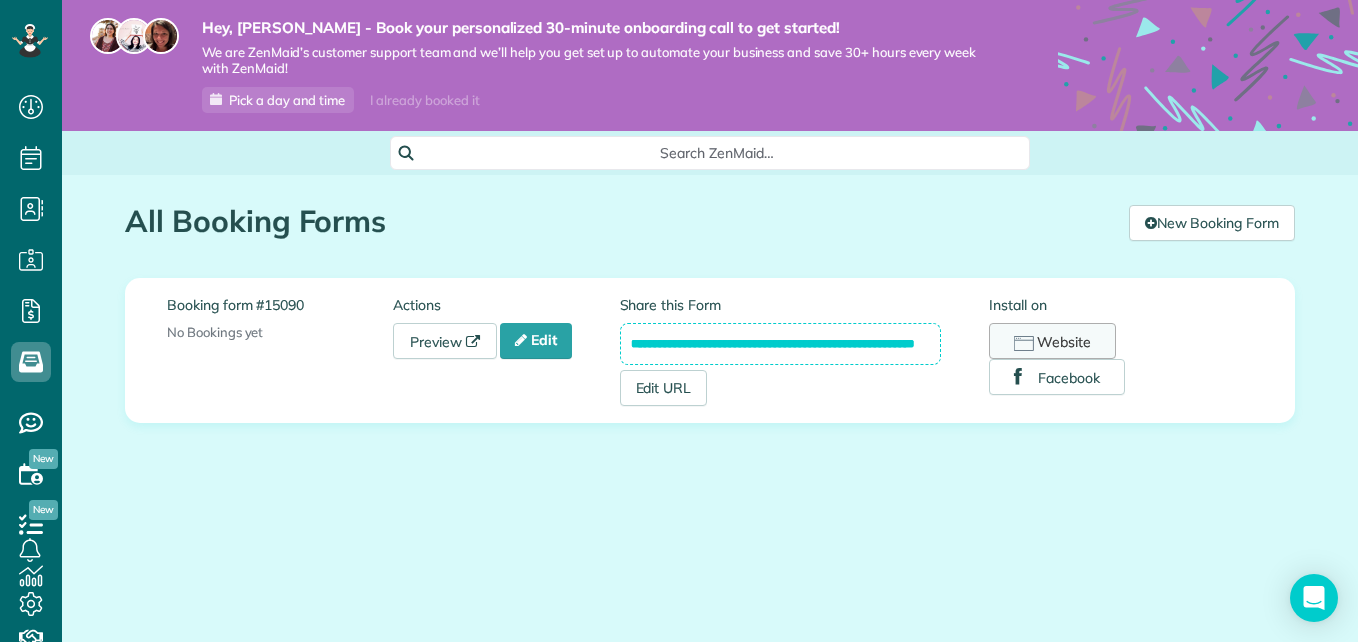 click on "Website" at bounding box center (1052, 341) 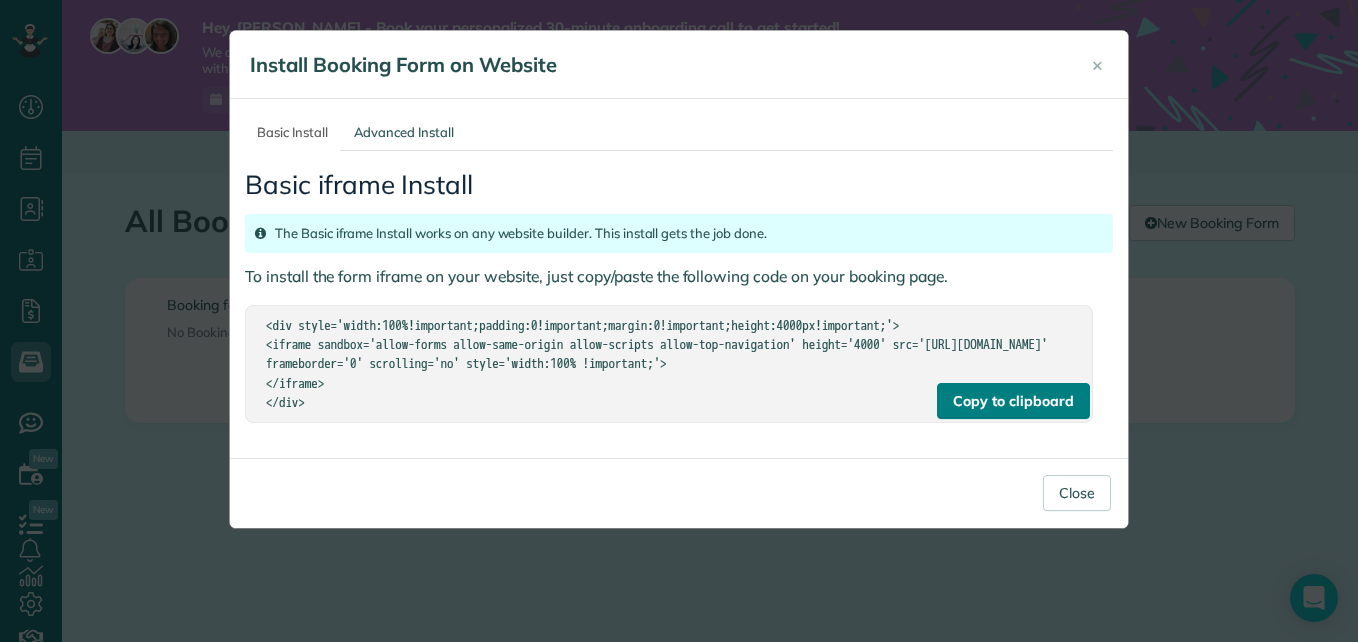 click on "Copy to clipboard" at bounding box center [1013, 401] 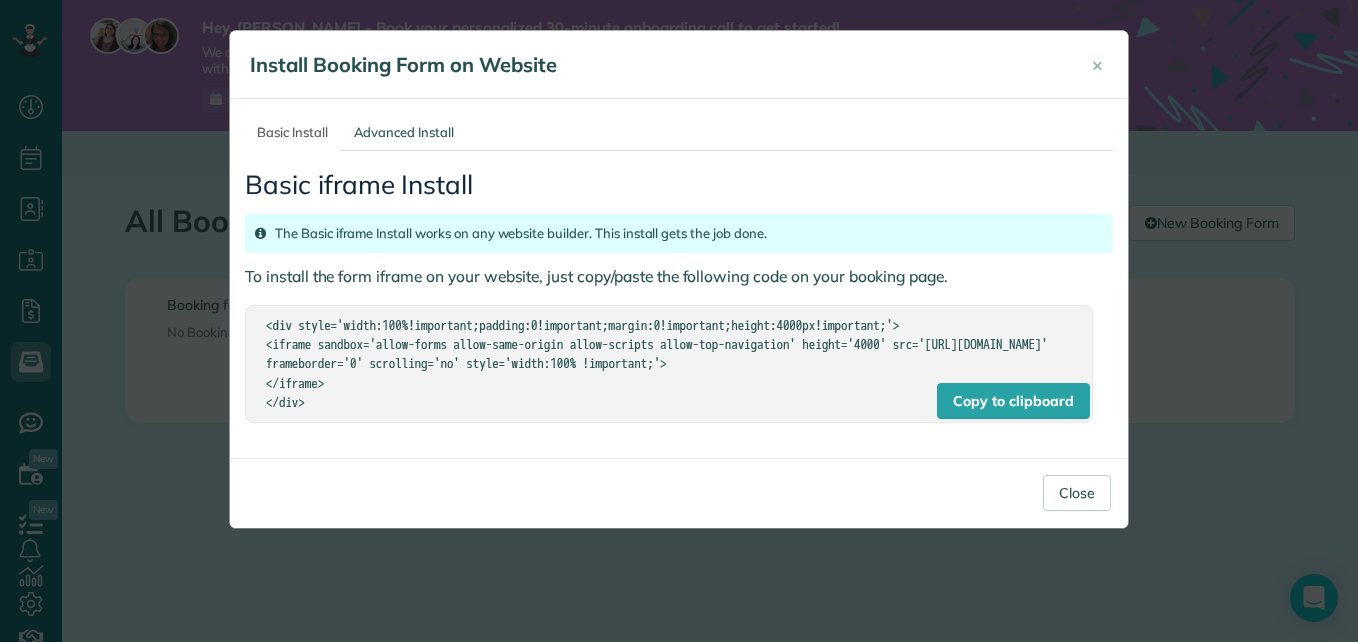 drag, startPoint x: 264, startPoint y: 326, endPoint x: 525, endPoint y: 425, distance: 279.1451 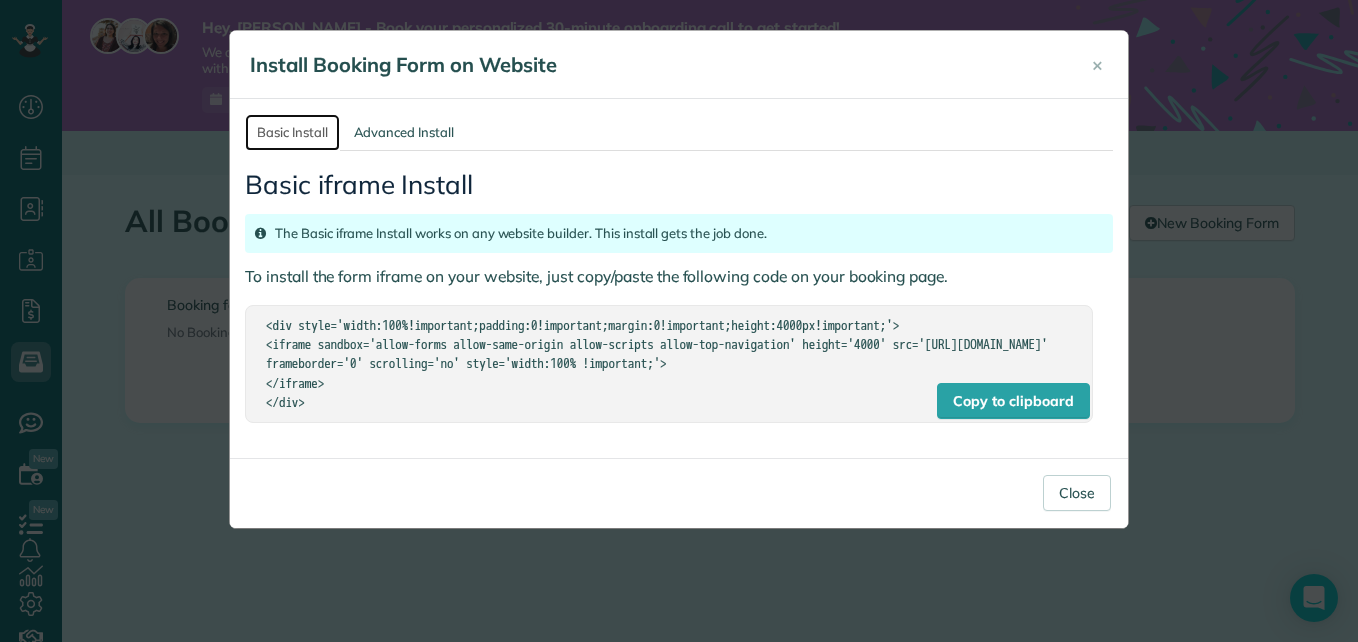 click on "Basic Install" at bounding box center [292, 132] 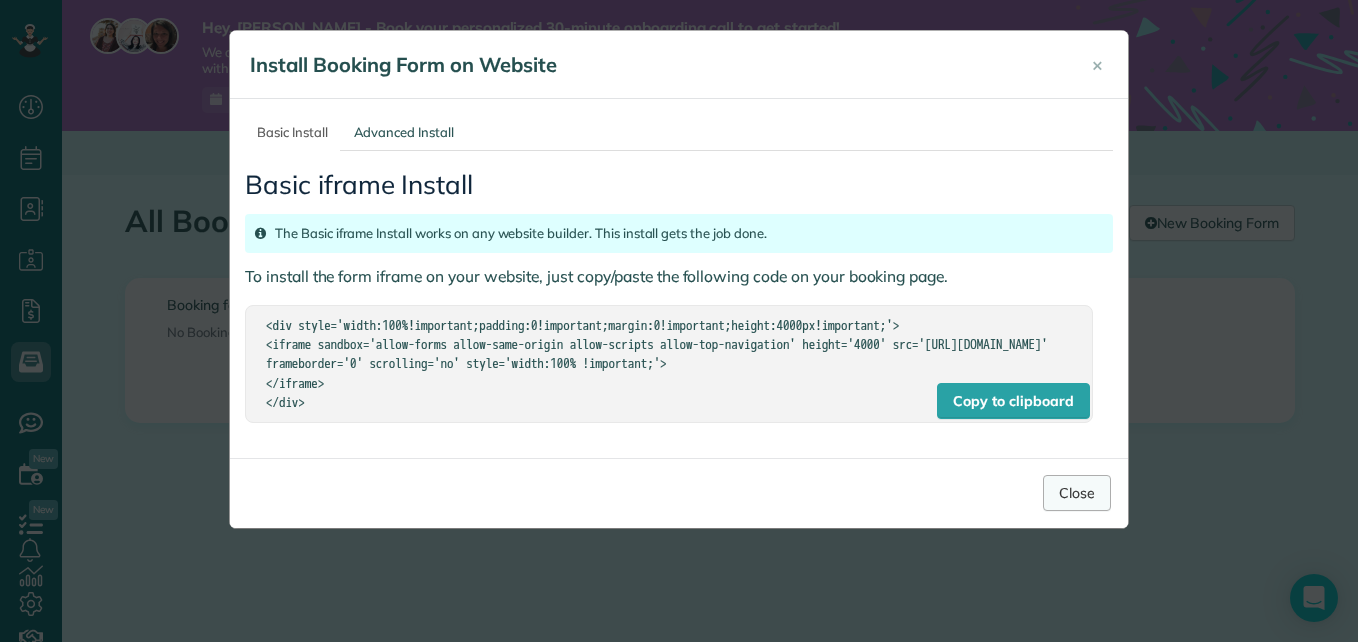 click on "Close" at bounding box center [1077, 493] 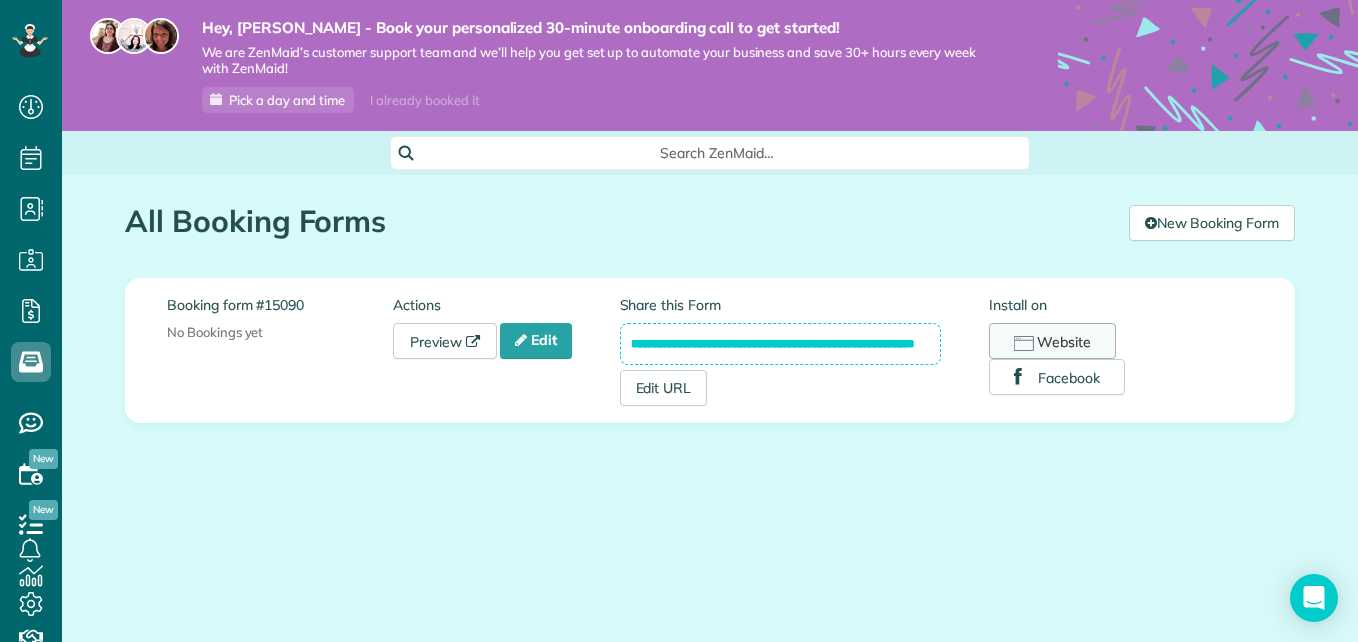 click on "Website" at bounding box center (1052, 341) 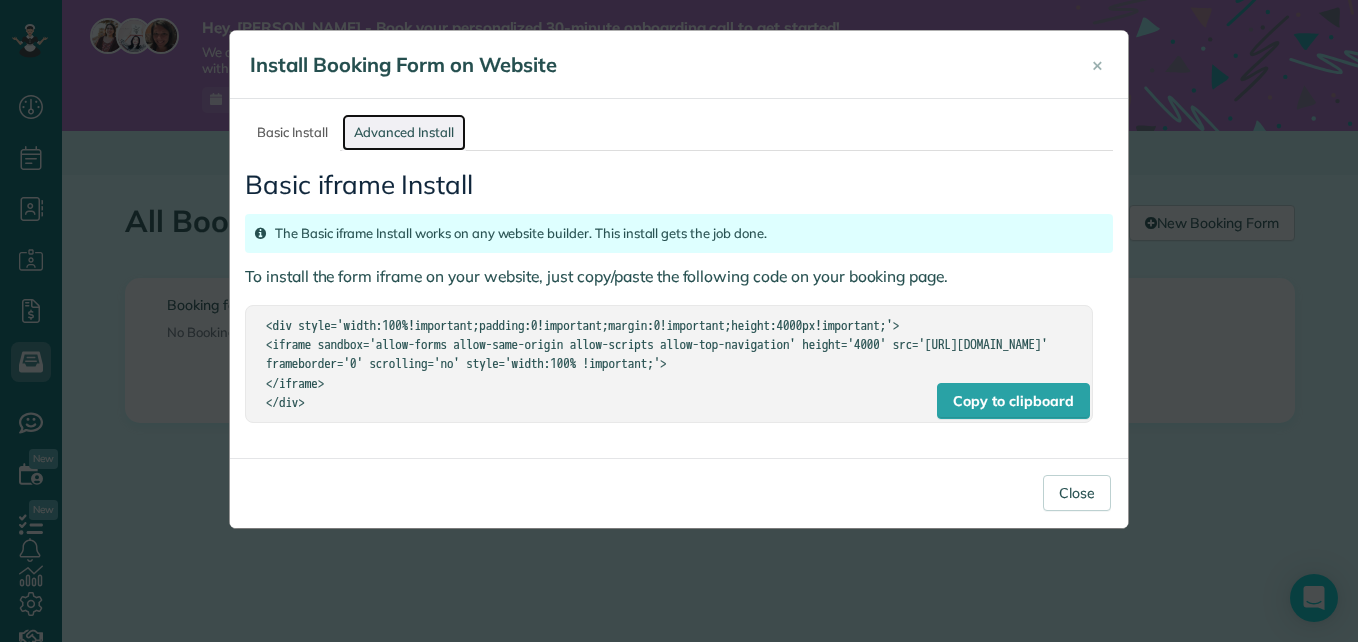 click on "Advanced Install" at bounding box center (404, 132) 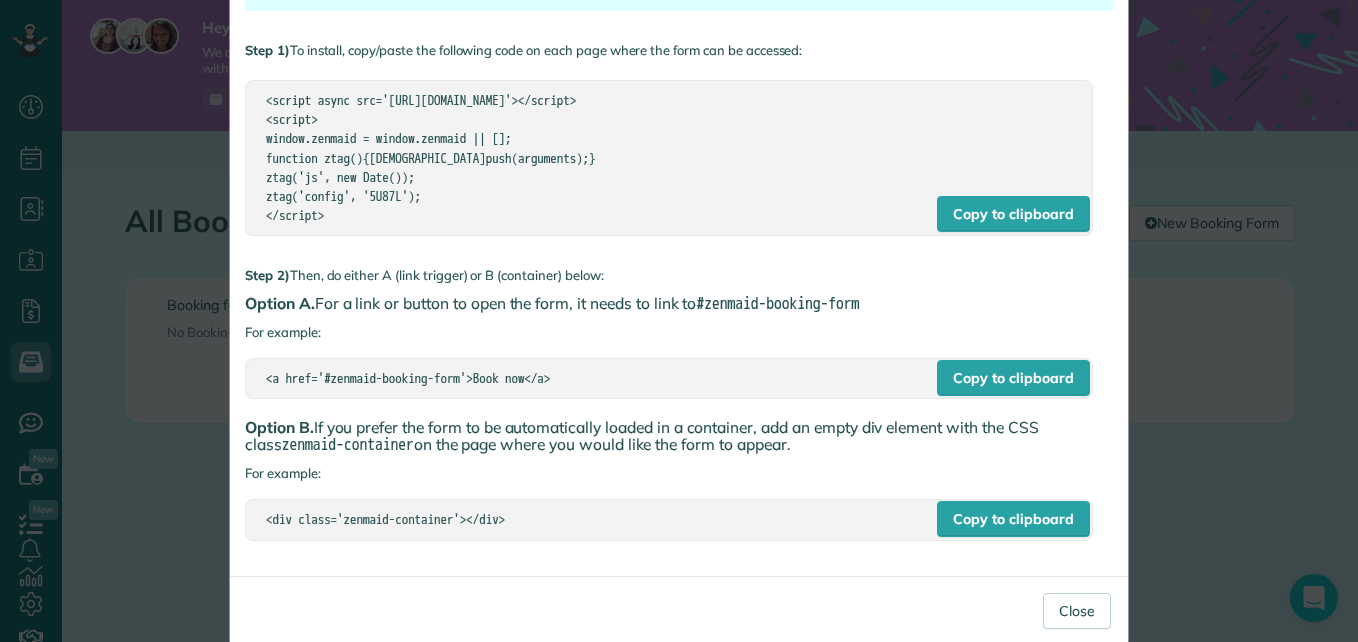 scroll, scrollTop: 263, scrollLeft: 0, axis: vertical 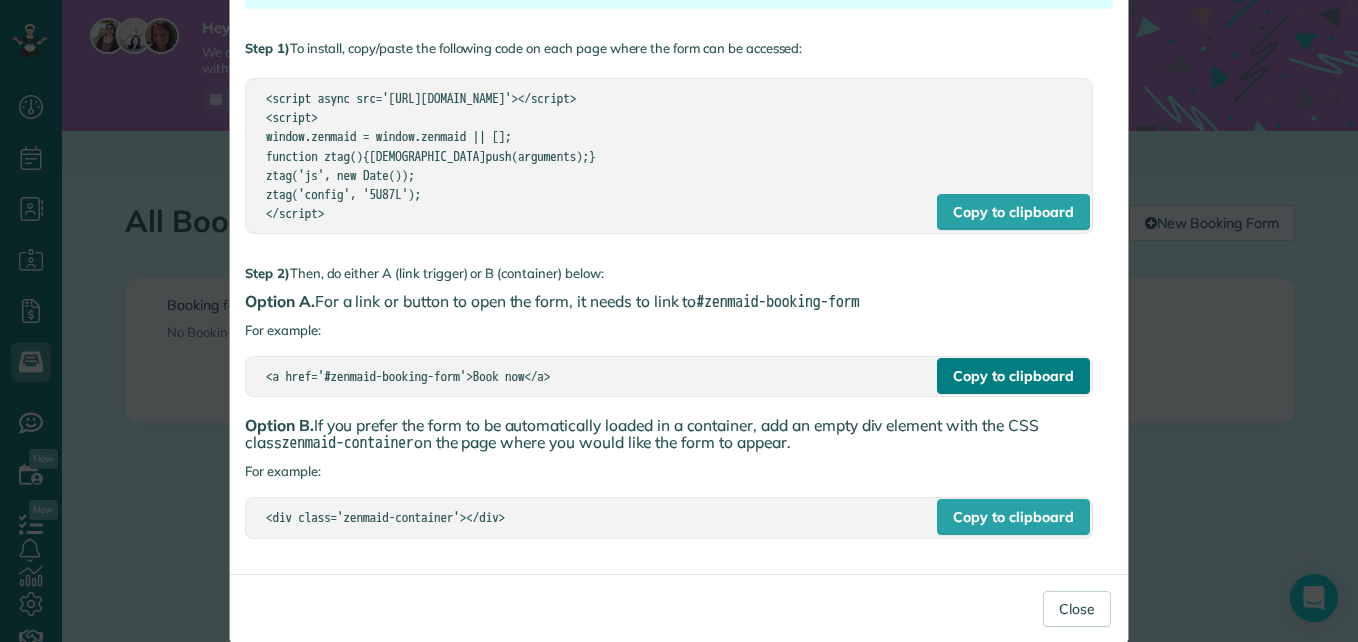 click on "Copy to clipboard" at bounding box center [1013, 376] 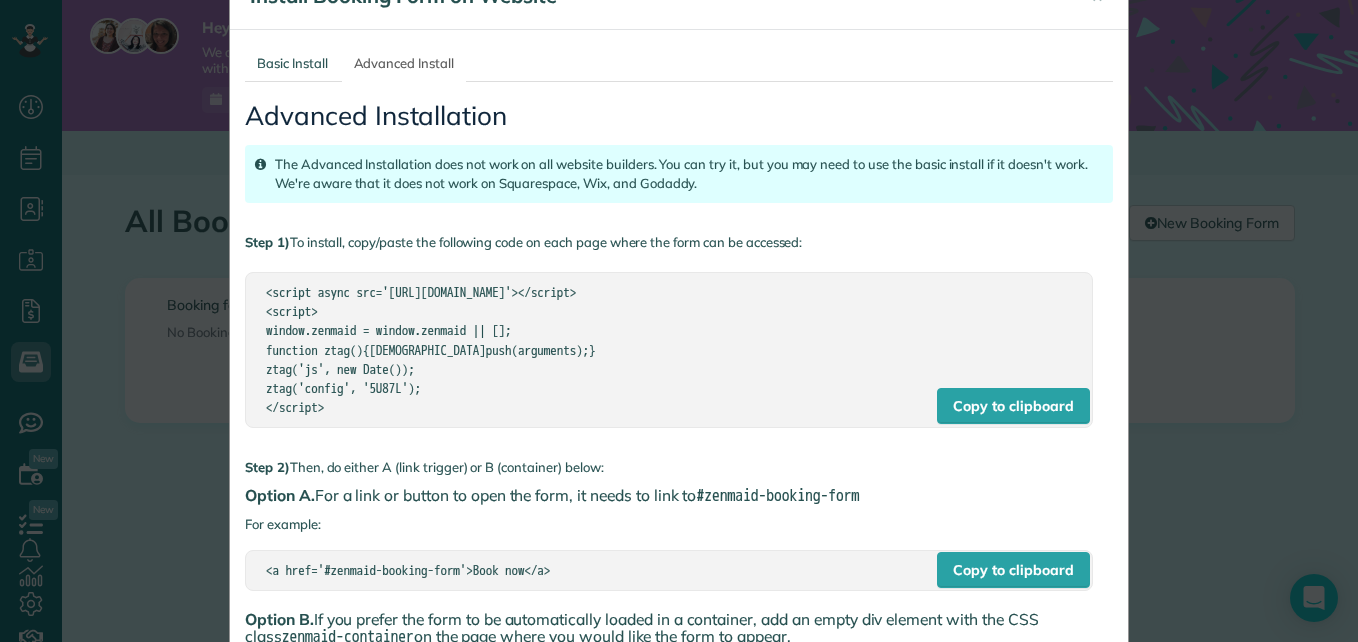 scroll, scrollTop: 0, scrollLeft: 0, axis: both 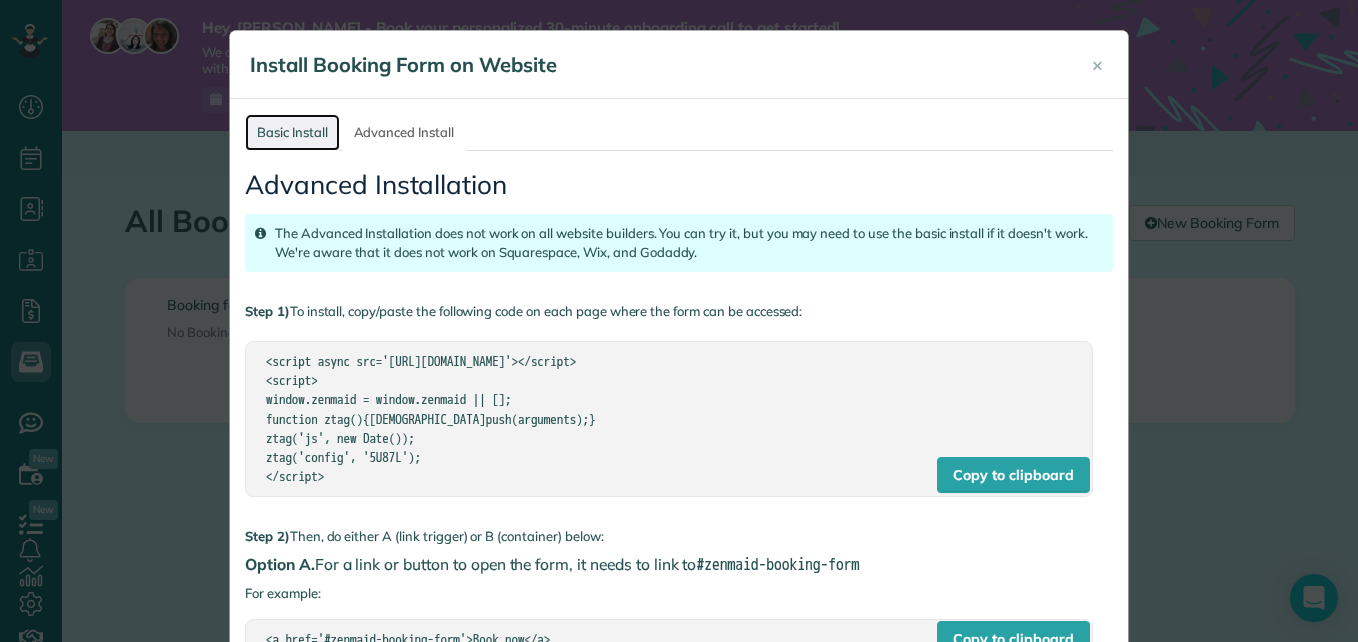 click on "Basic Install" at bounding box center (292, 132) 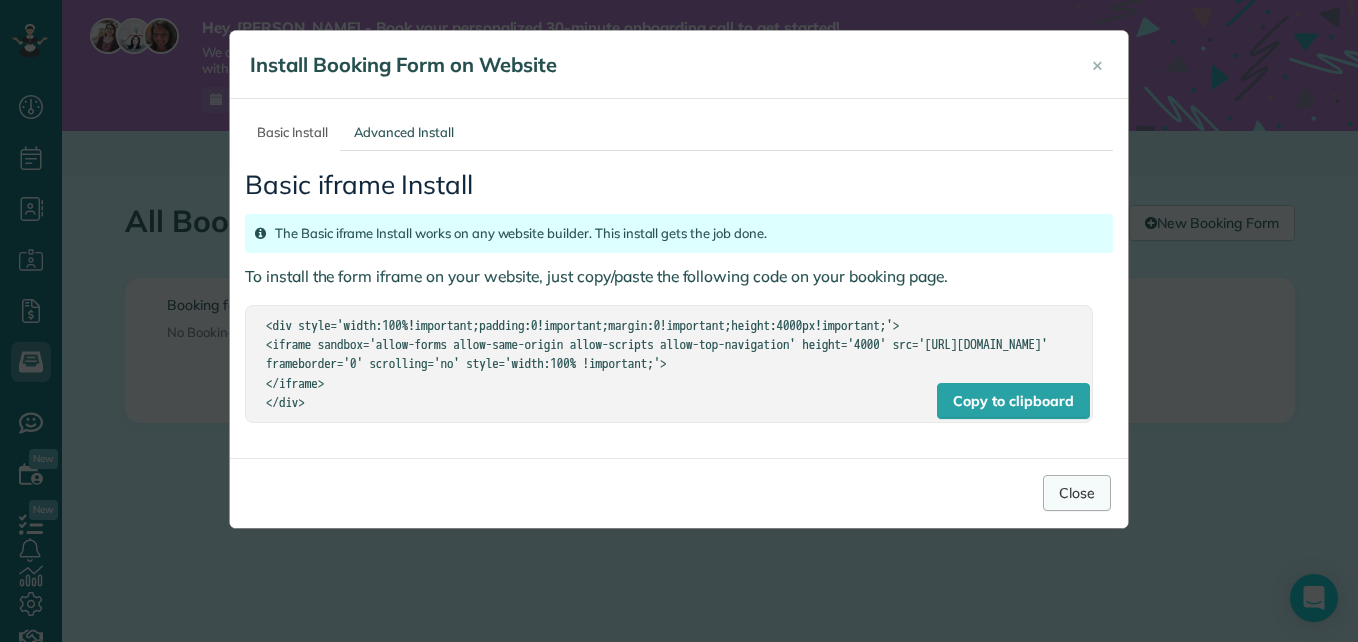 click on "Close" at bounding box center [1077, 493] 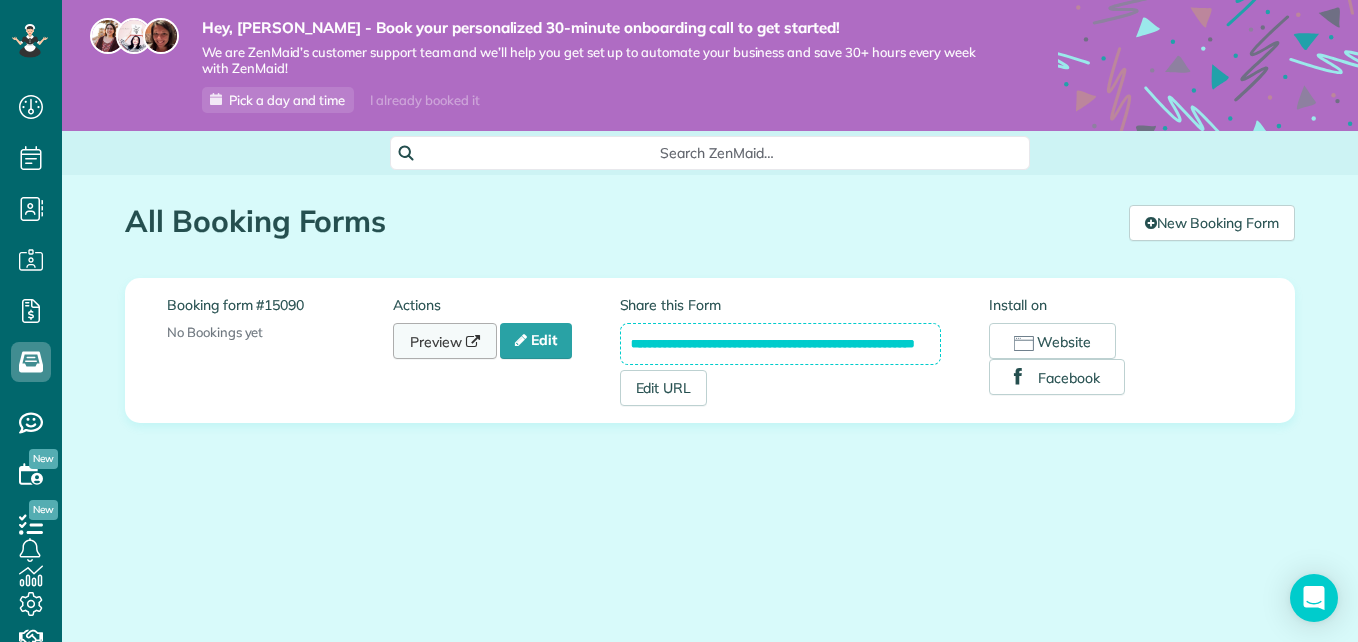 click on "Preview" at bounding box center (445, 341) 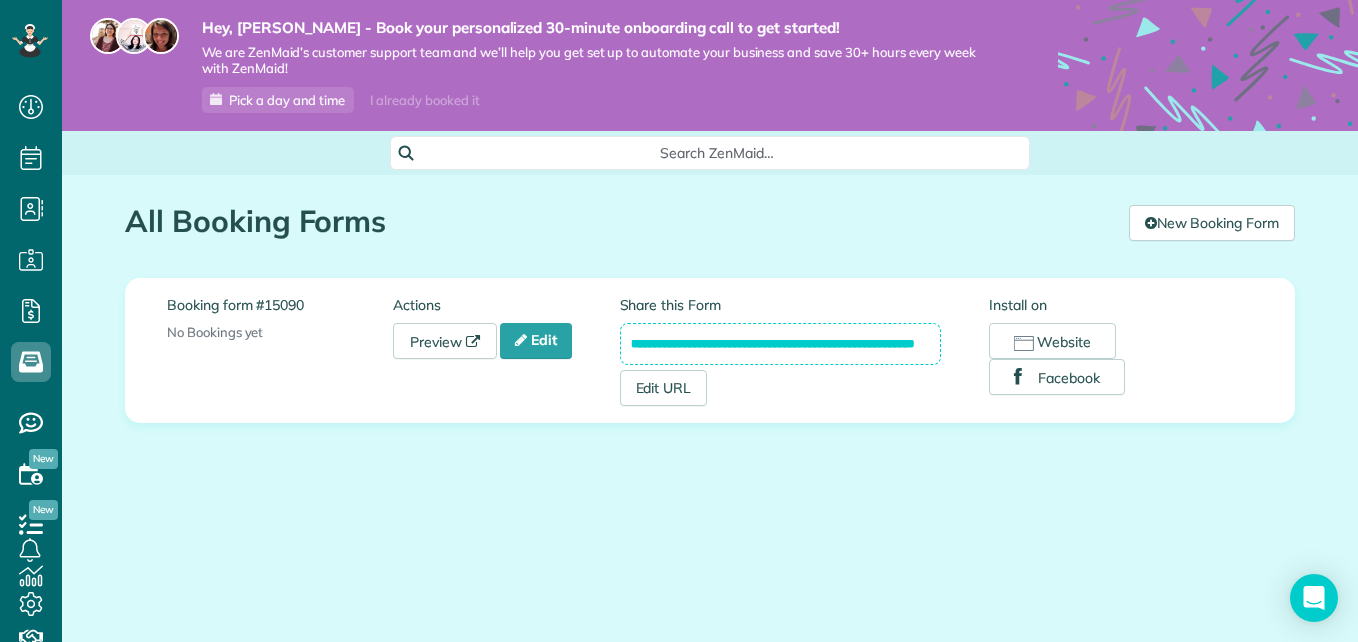 scroll, scrollTop: 0, scrollLeft: 40, axis: horizontal 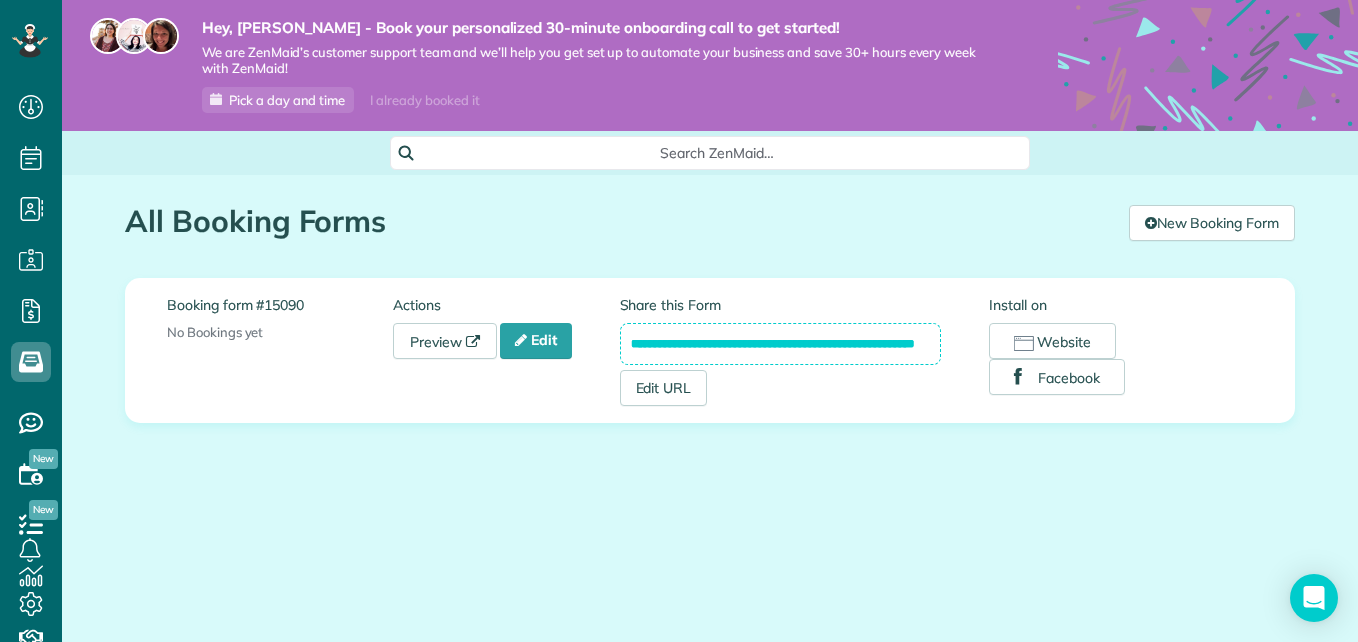 click on "**********" at bounding box center (805, 350) 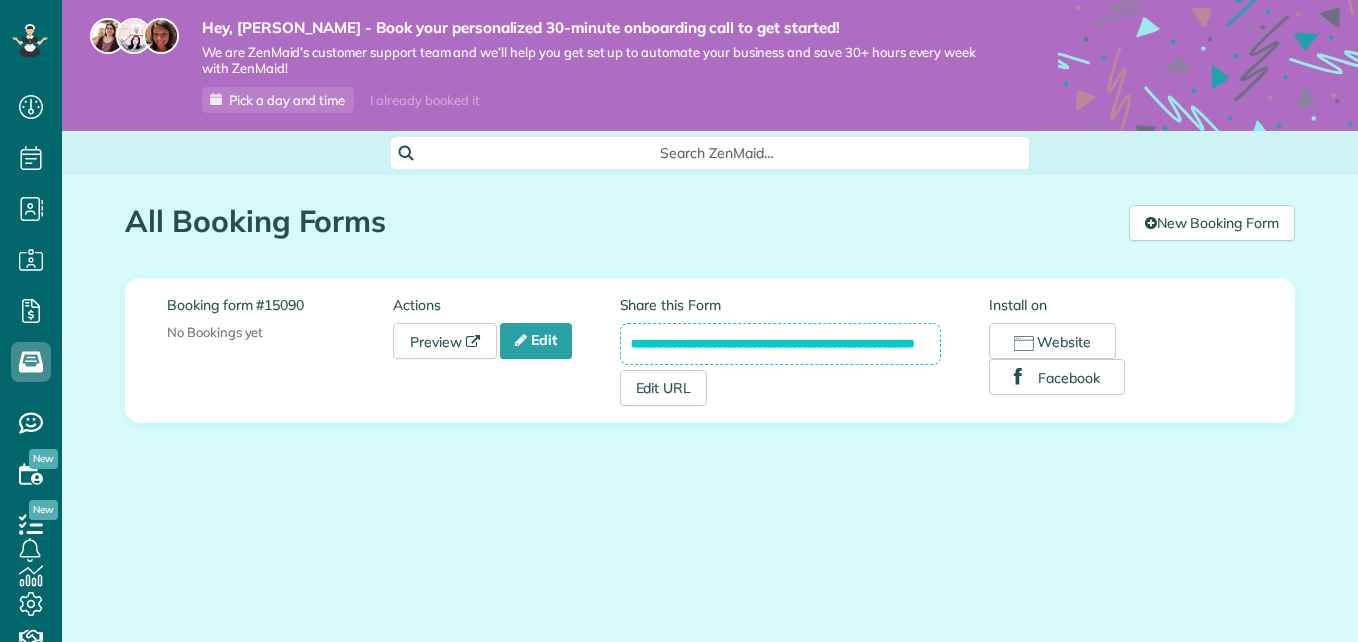 scroll, scrollTop: 0, scrollLeft: 0, axis: both 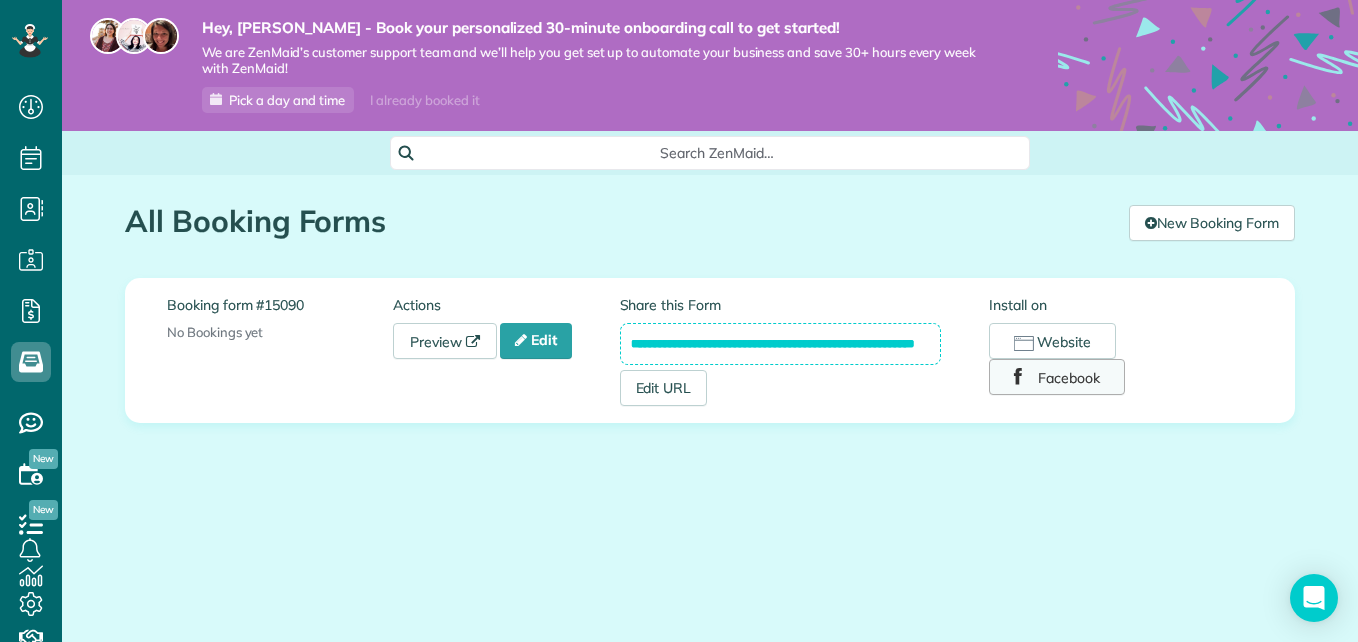 drag, startPoint x: 629, startPoint y: 344, endPoint x: 1034, endPoint y: 366, distance: 405.59708 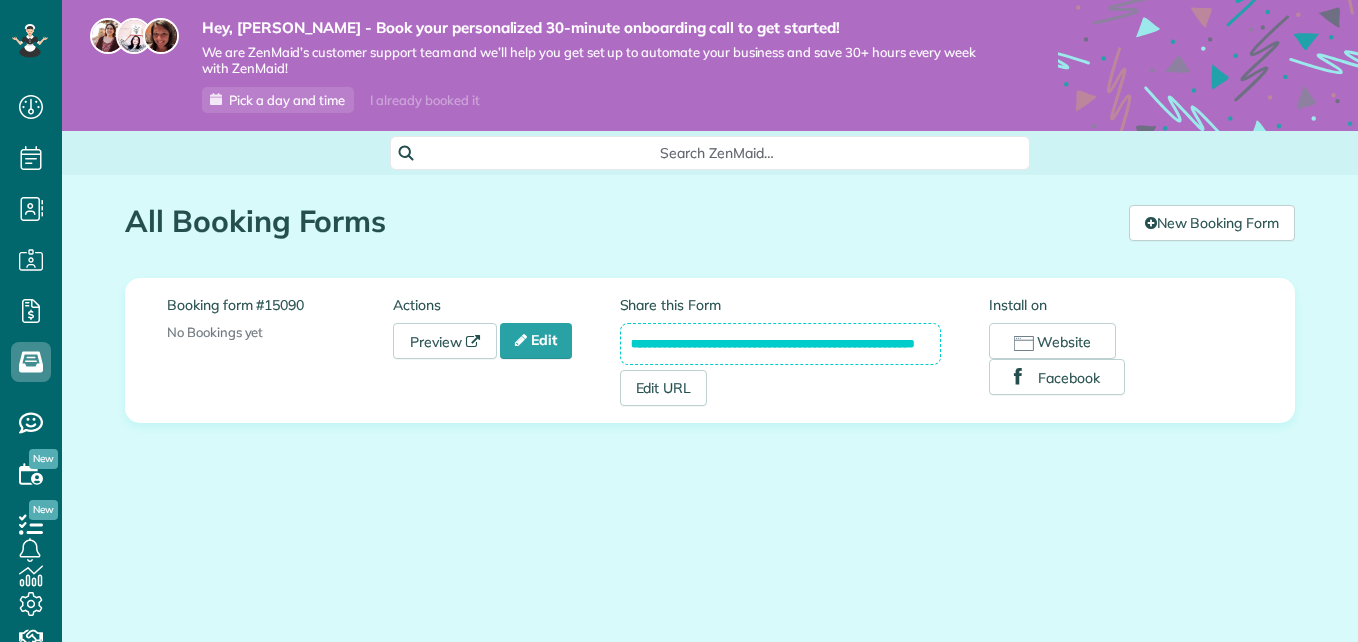 scroll, scrollTop: 0, scrollLeft: 0, axis: both 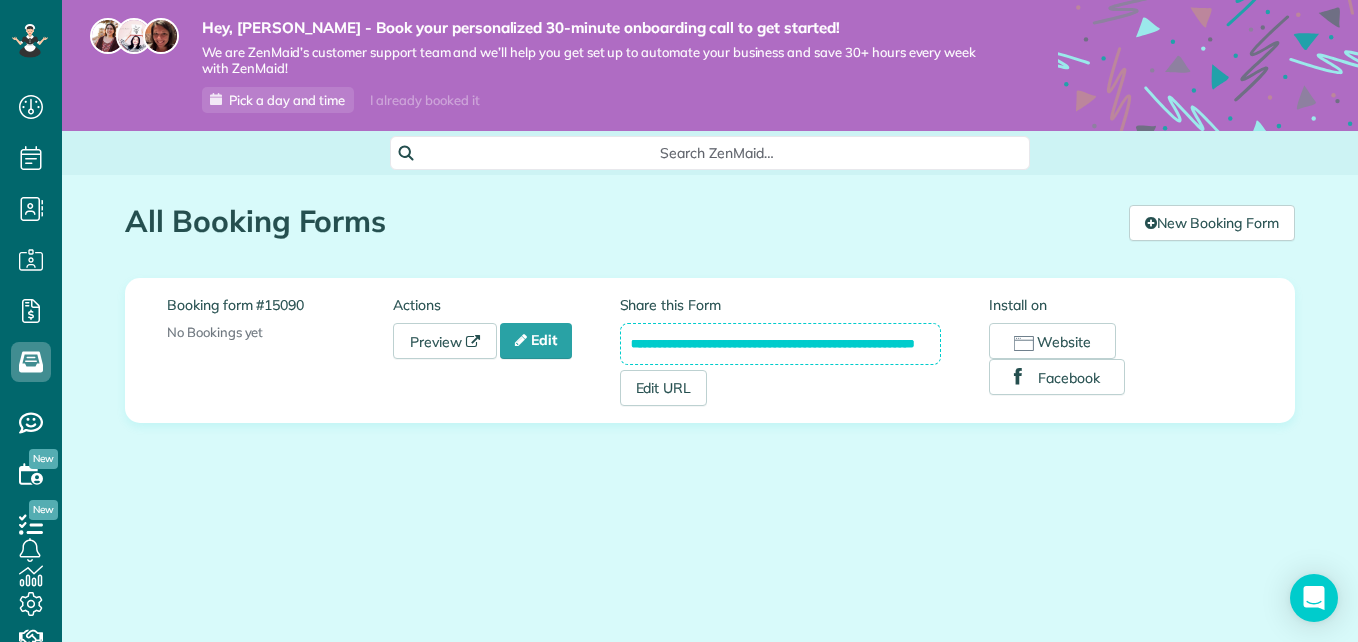 drag, startPoint x: 627, startPoint y: 345, endPoint x: 975, endPoint y: 345, distance: 348 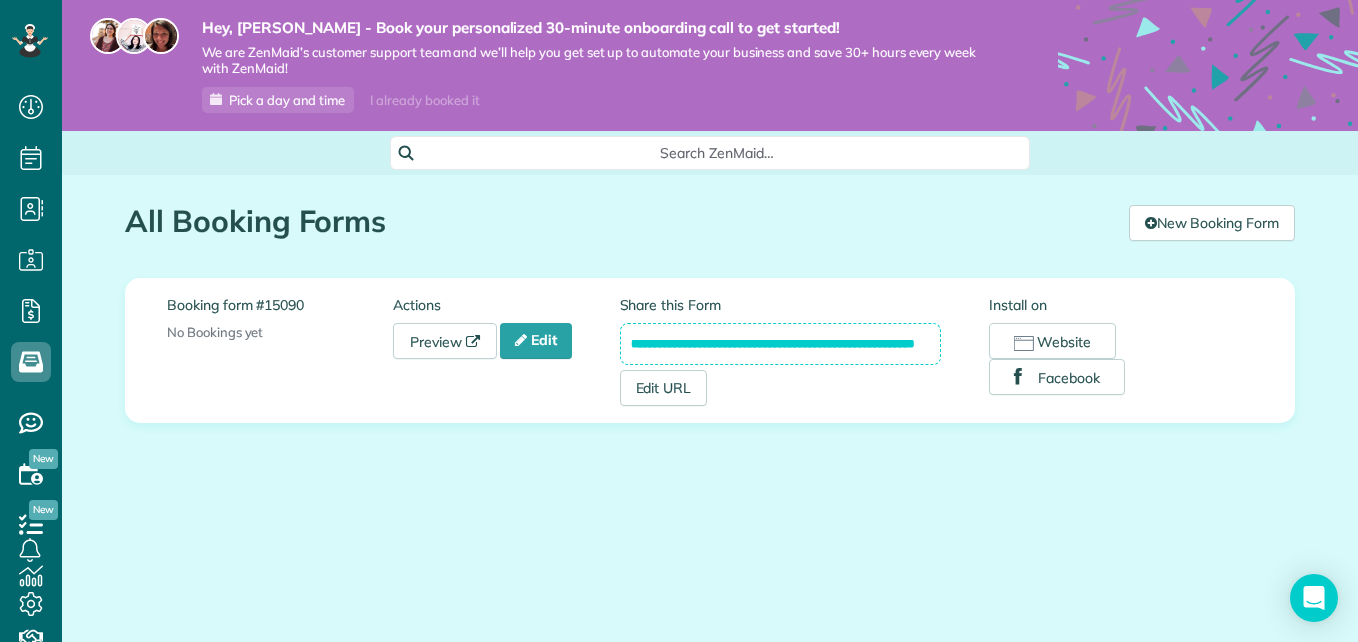 scroll, scrollTop: 0, scrollLeft: 0, axis: both 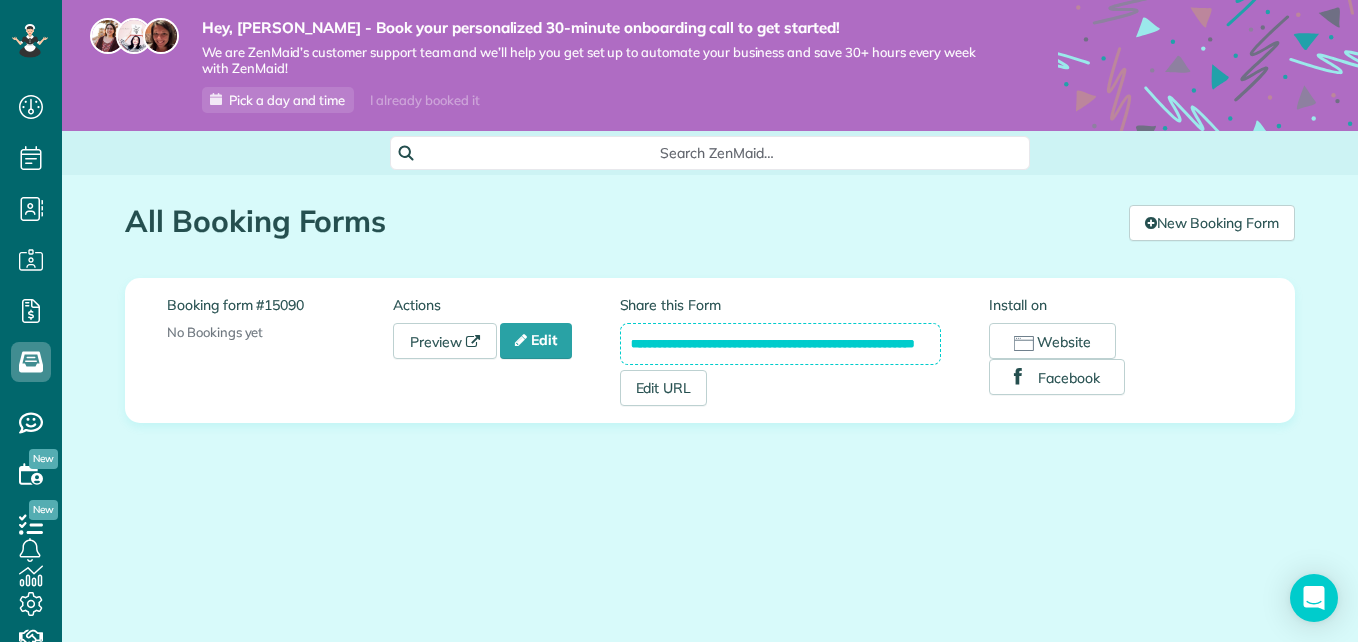 click on "**********" at bounding box center [781, 344] 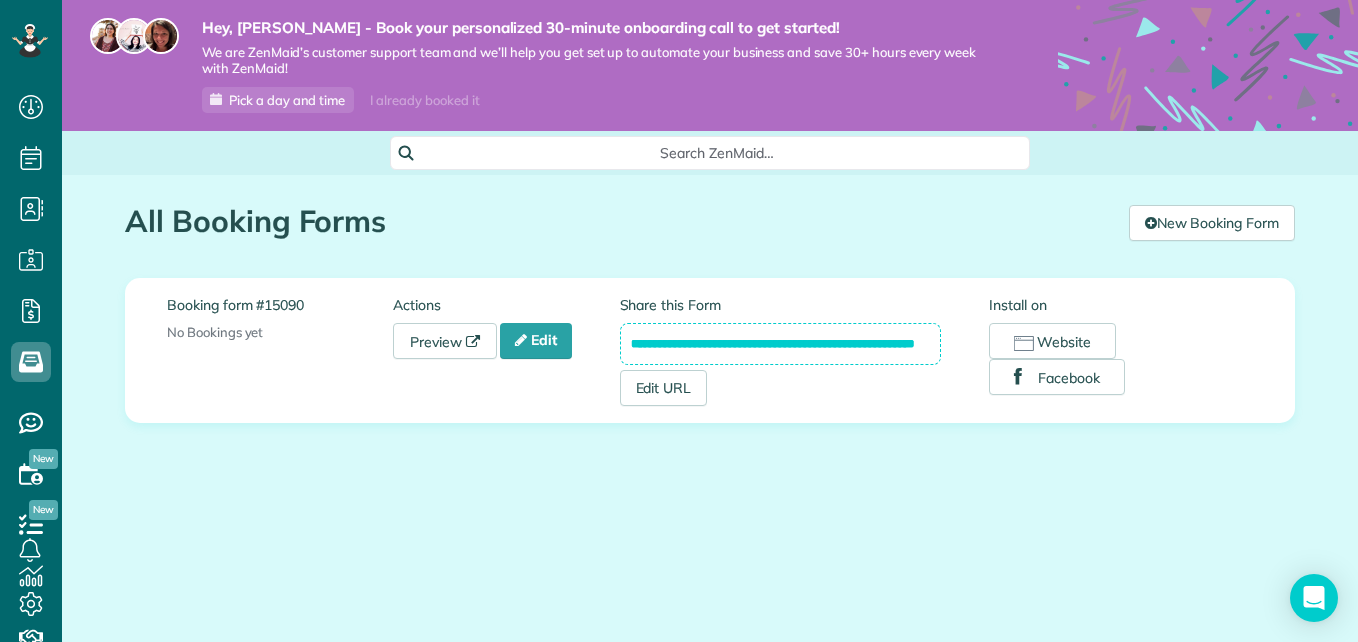 scroll, scrollTop: 0, scrollLeft: 40, axis: horizontal 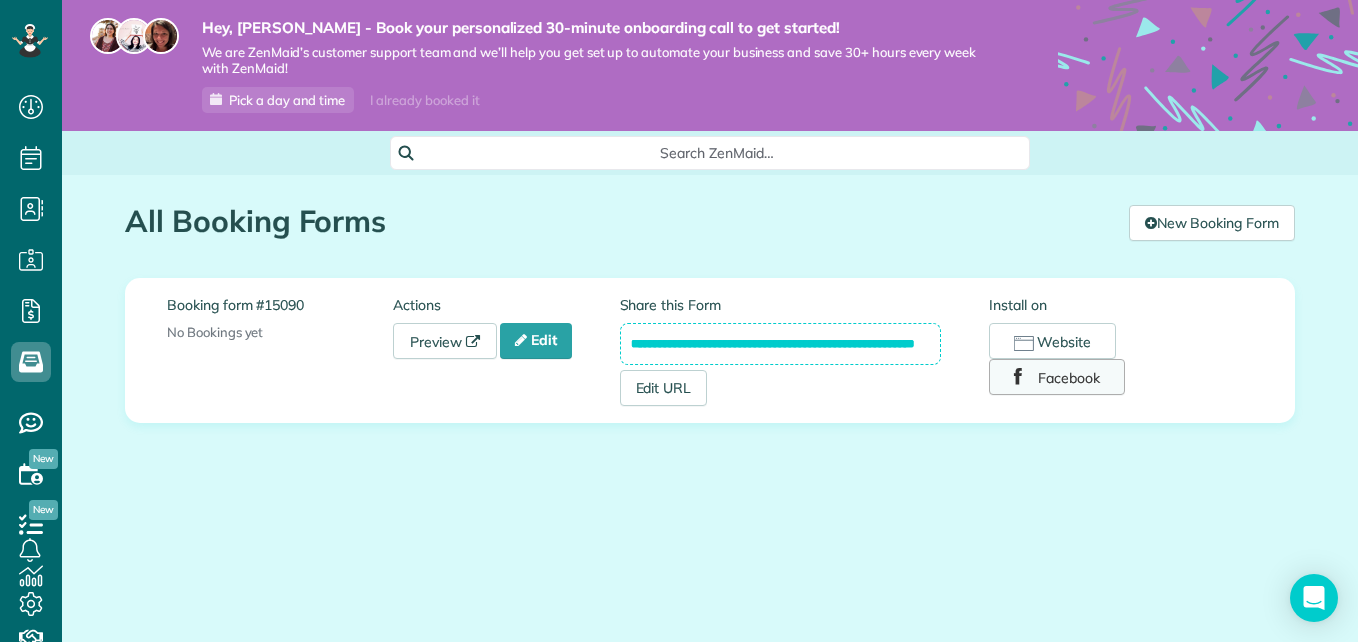 drag, startPoint x: 627, startPoint y: 345, endPoint x: 1016, endPoint y: 383, distance: 390.85162 